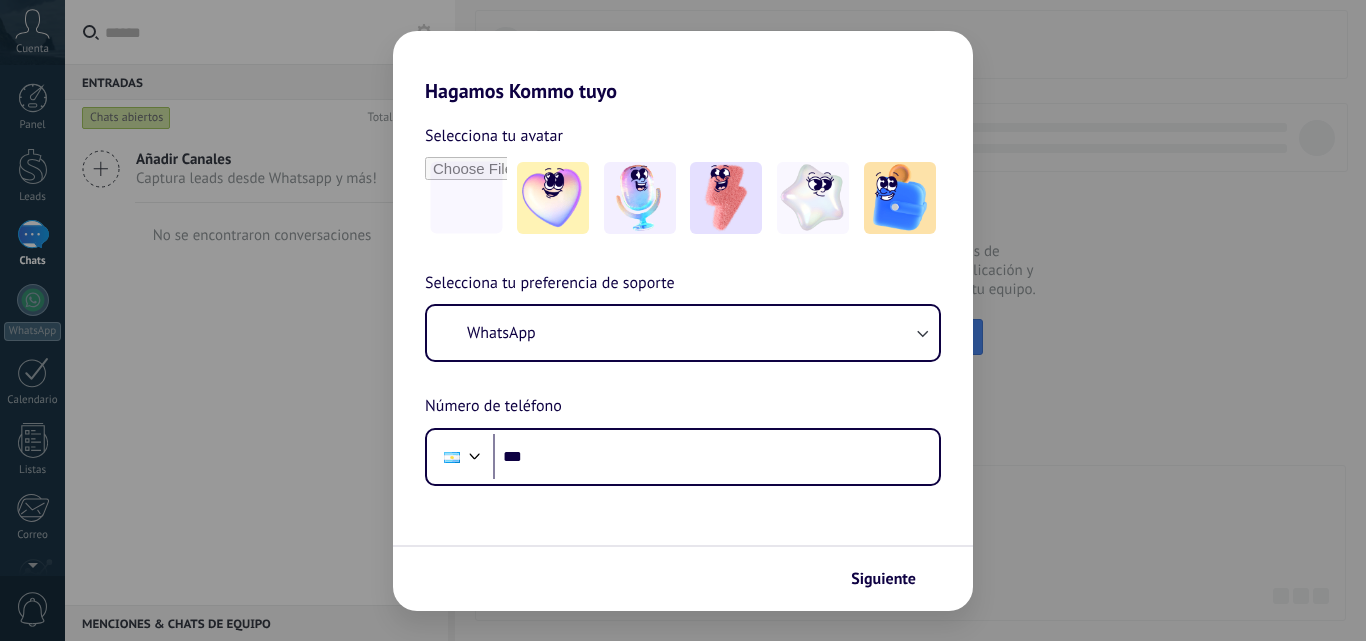 scroll, scrollTop: 0, scrollLeft: 0, axis: both 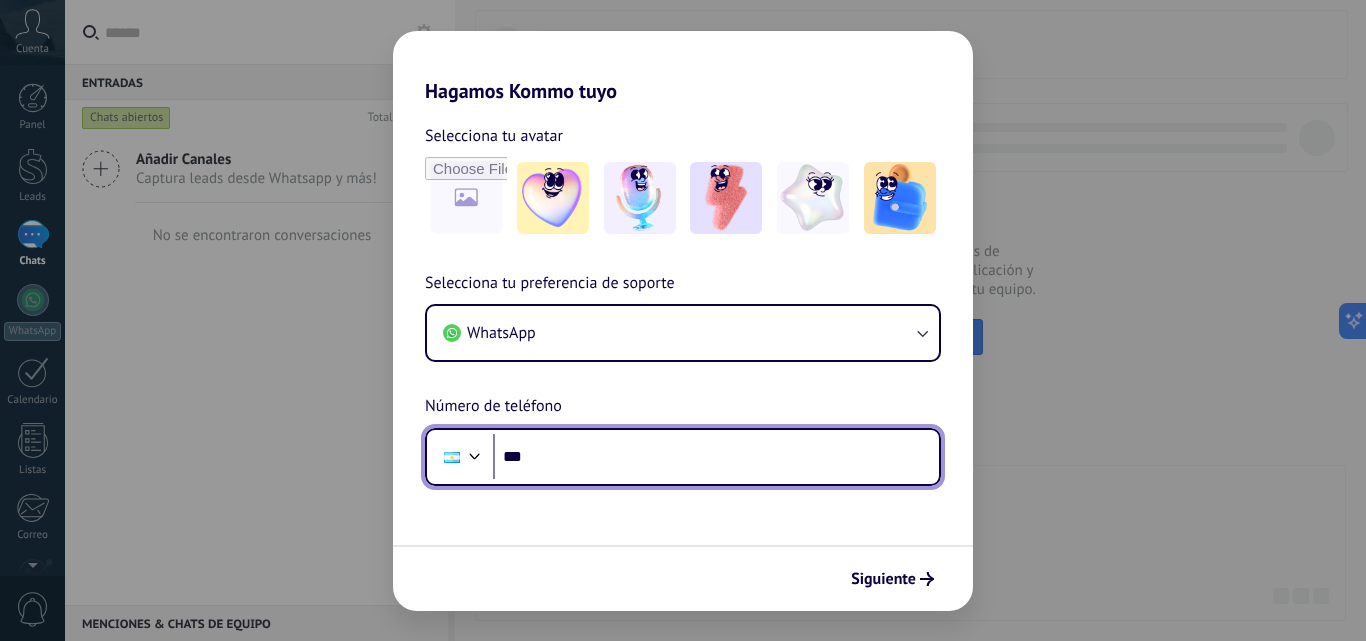 click on "***" at bounding box center [716, 457] 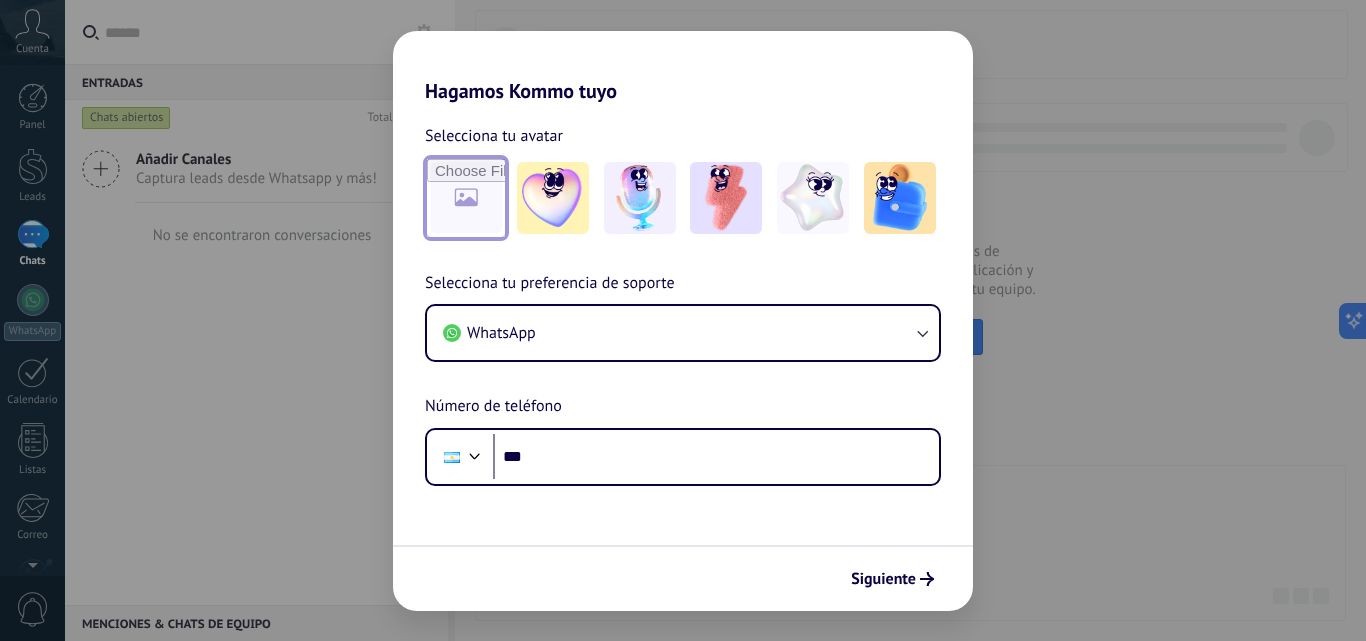 click at bounding box center [466, 198] 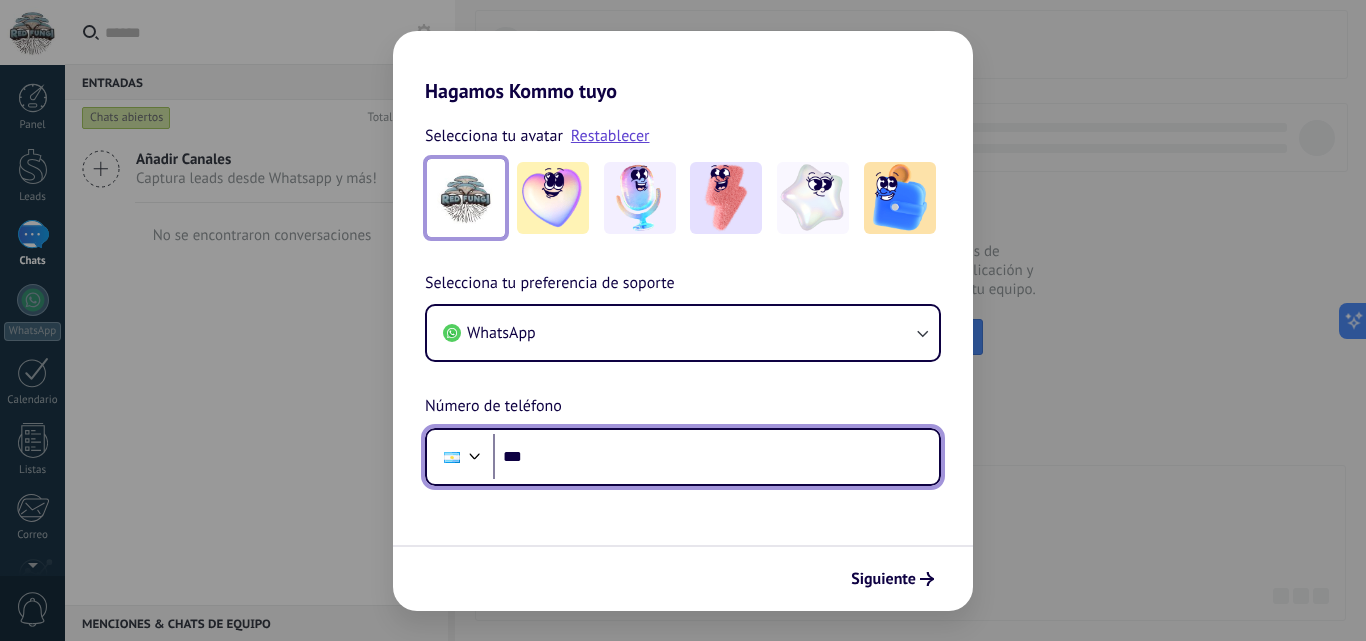 click on "***" at bounding box center (716, 457) 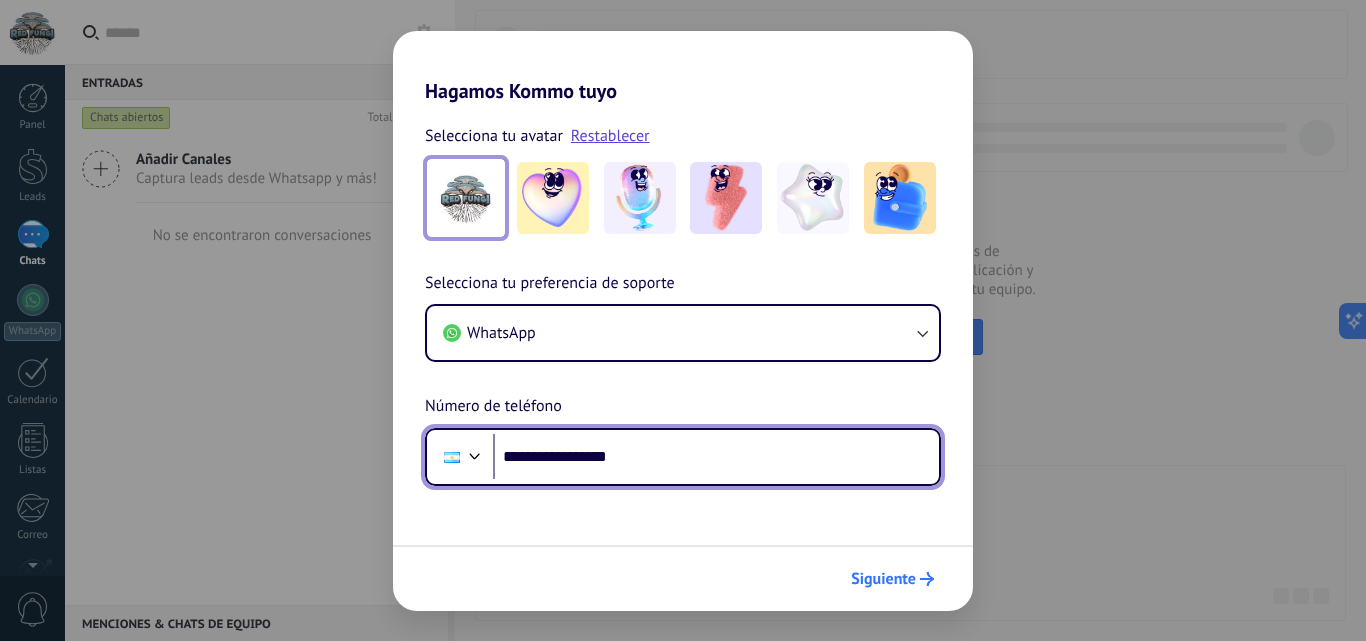 type on "**********" 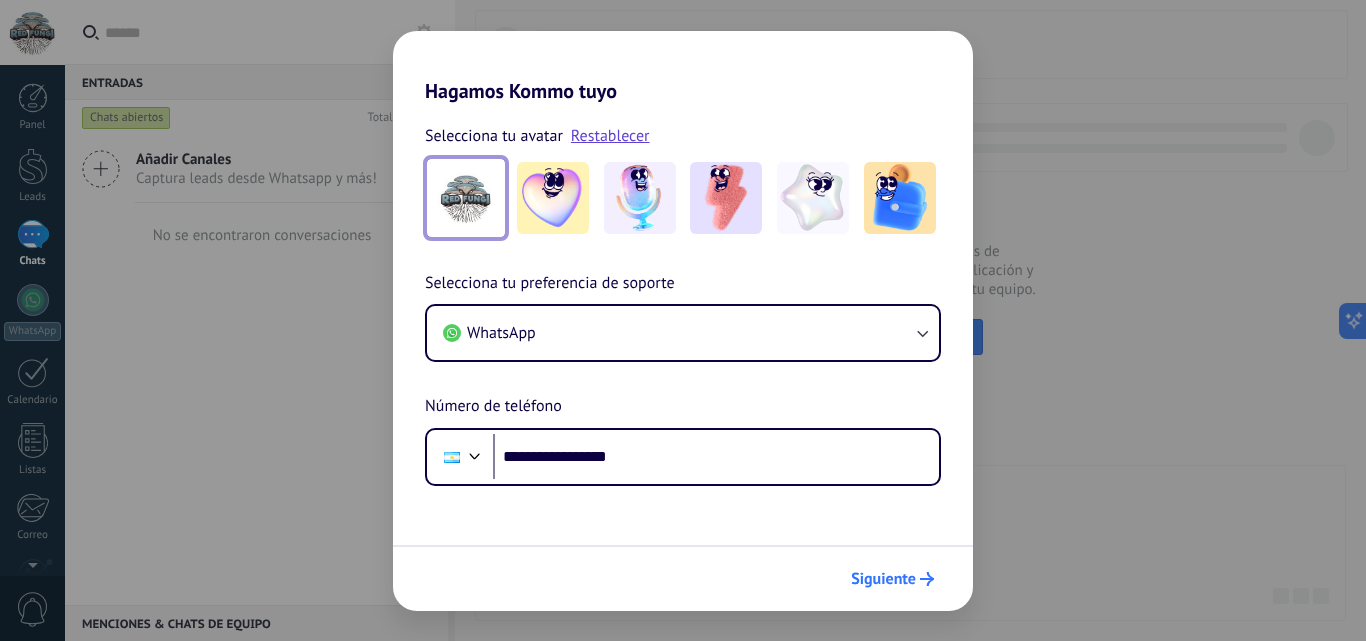 click on "Siguiente" at bounding box center [883, 579] 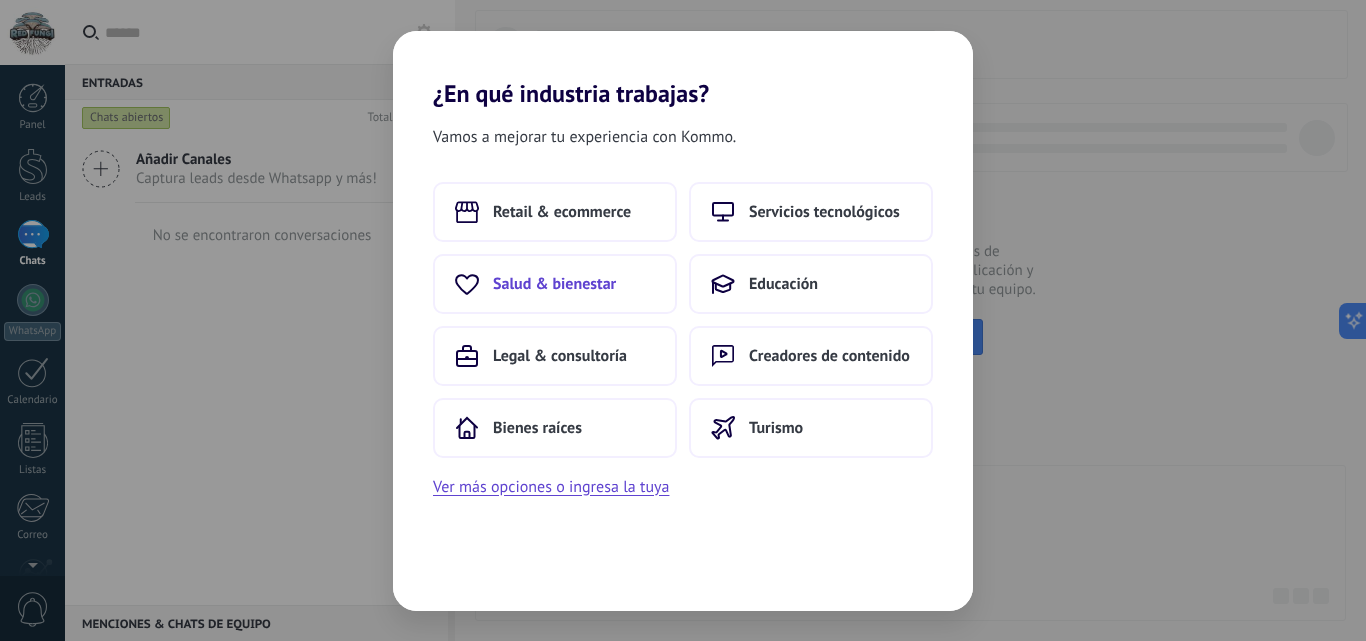 click on "Salud & bienestar" at bounding box center (554, 284) 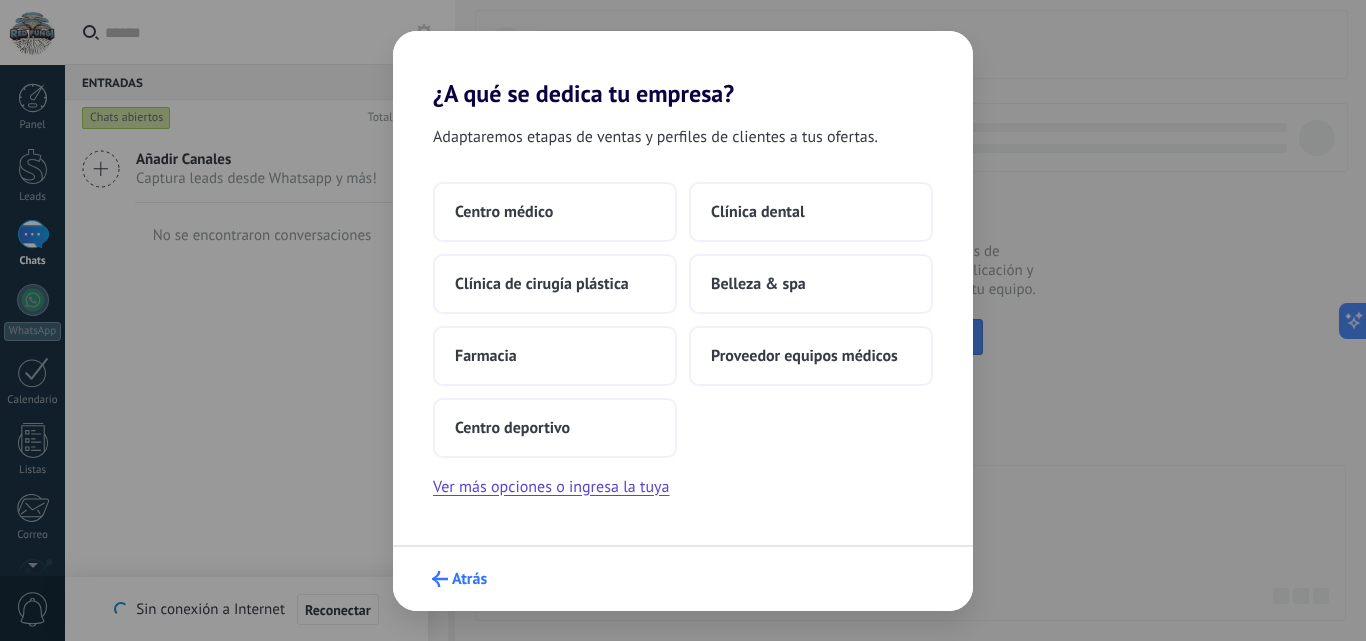 click on "Atrás" at bounding box center (459, 579) 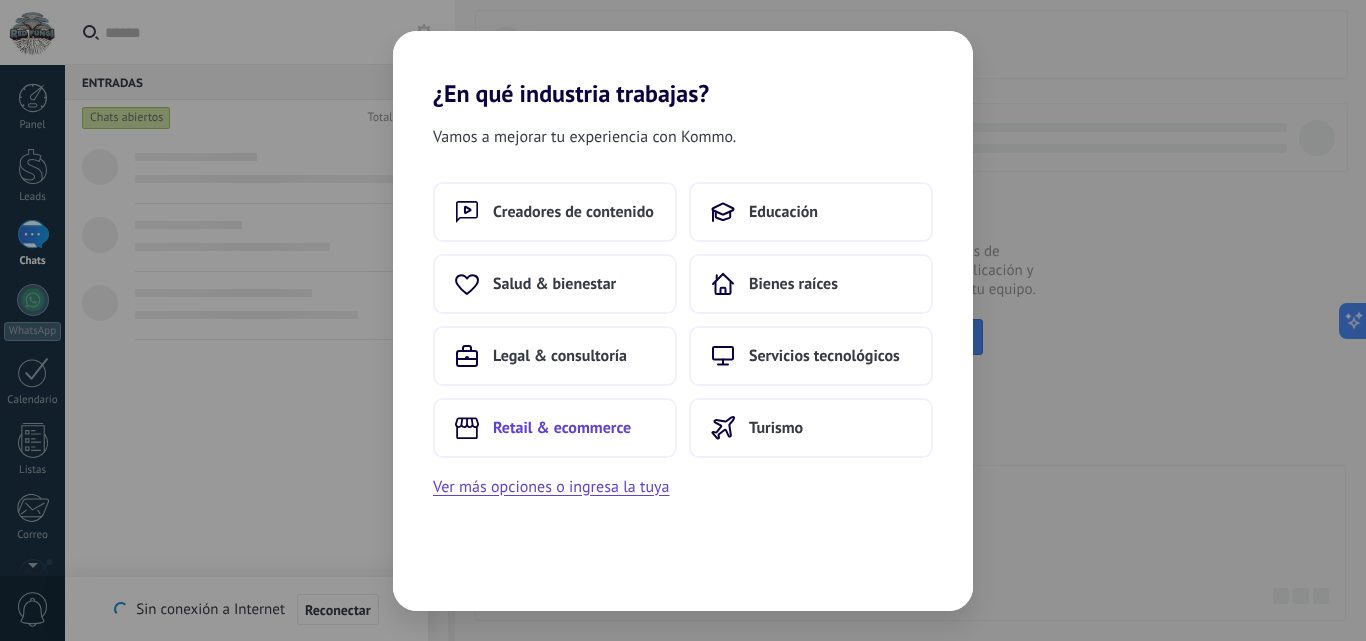 click on "Retail & ecommerce" at bounding box center [562, 428] 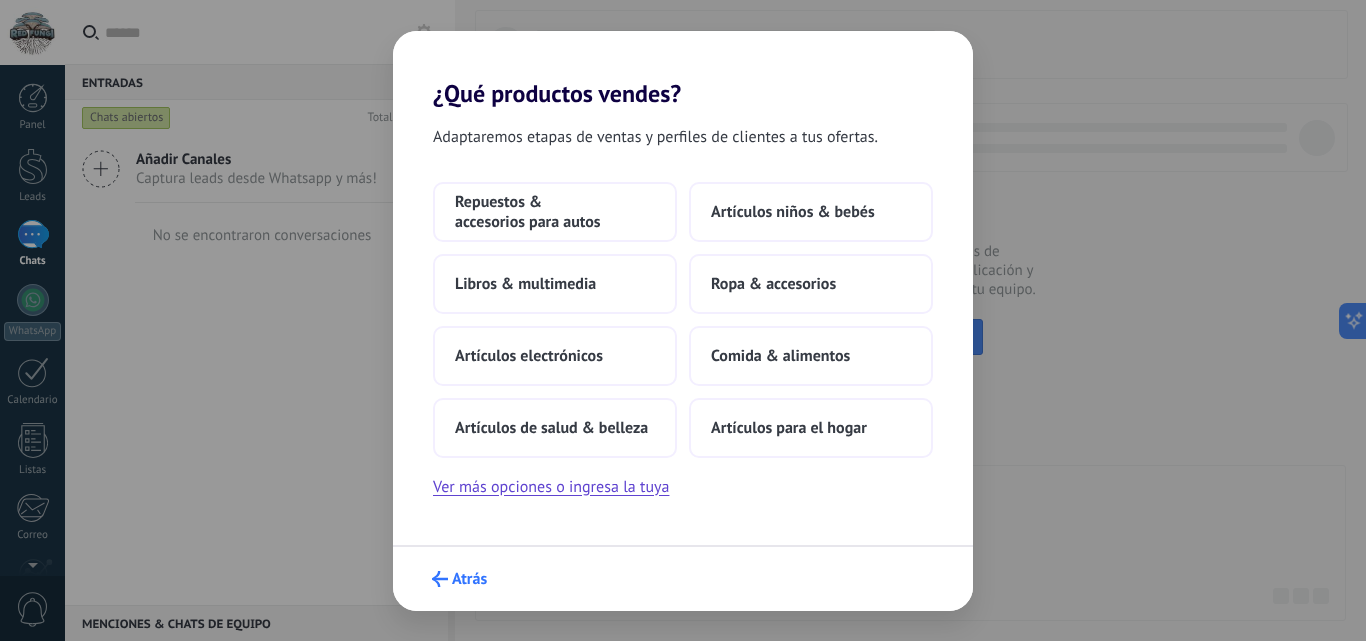click 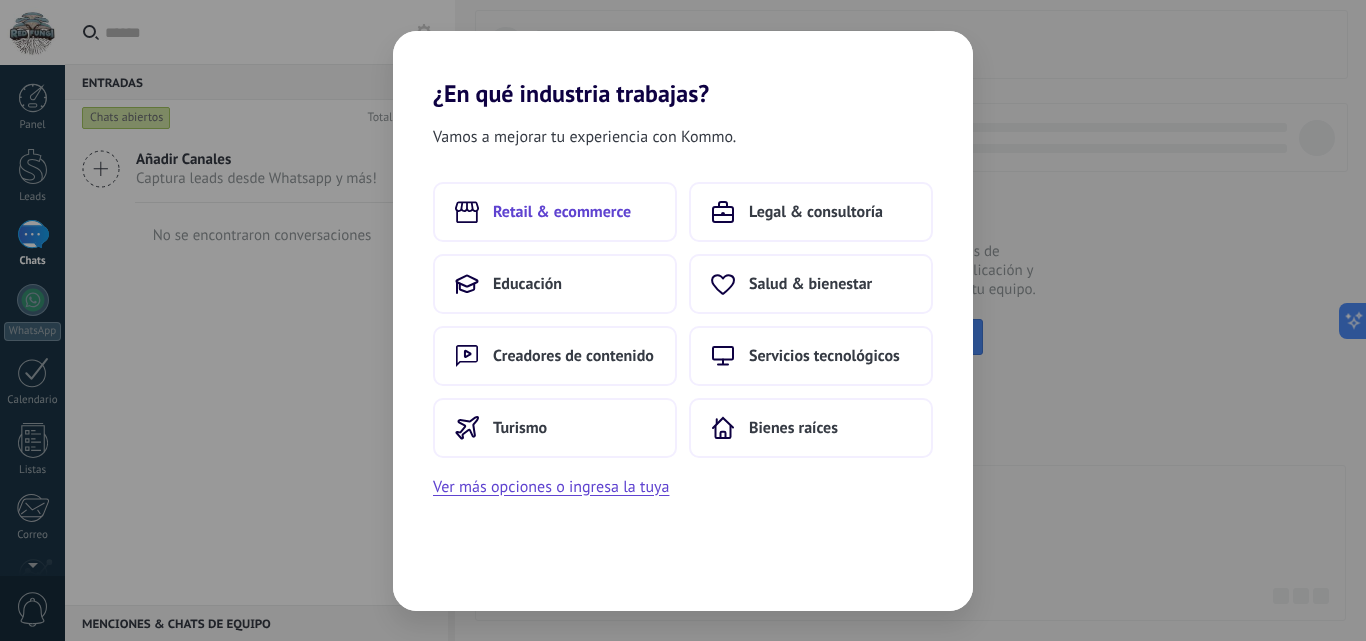 click on "Retail & ecommerce" at bounding box center (562, 212) 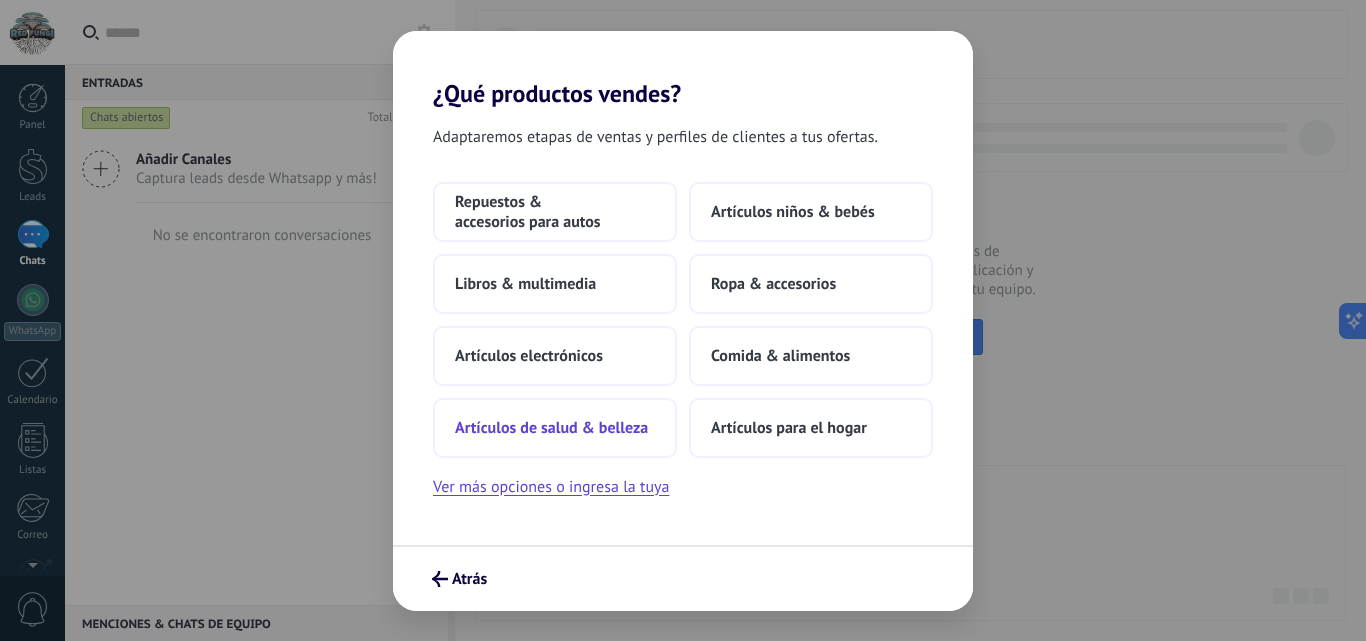 click on "Artículos de salud & belleza" at bounding box center [551, 428] 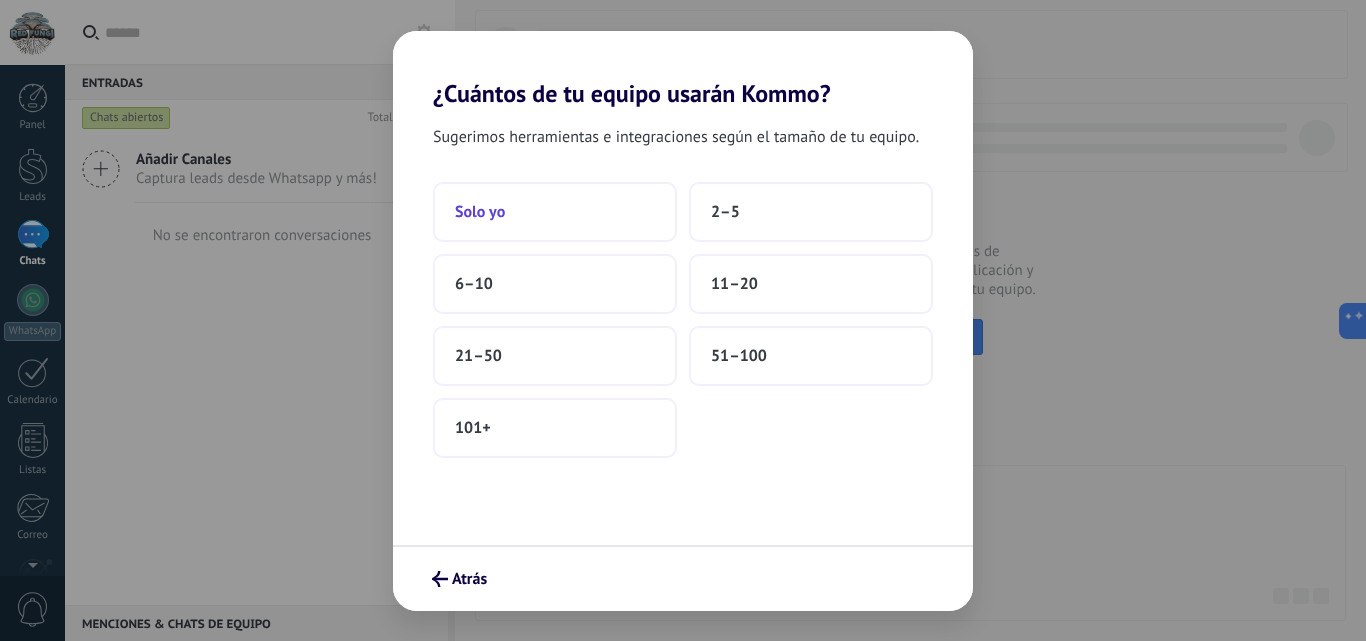 click on "Solo yo" at bounding box center (555, 212) 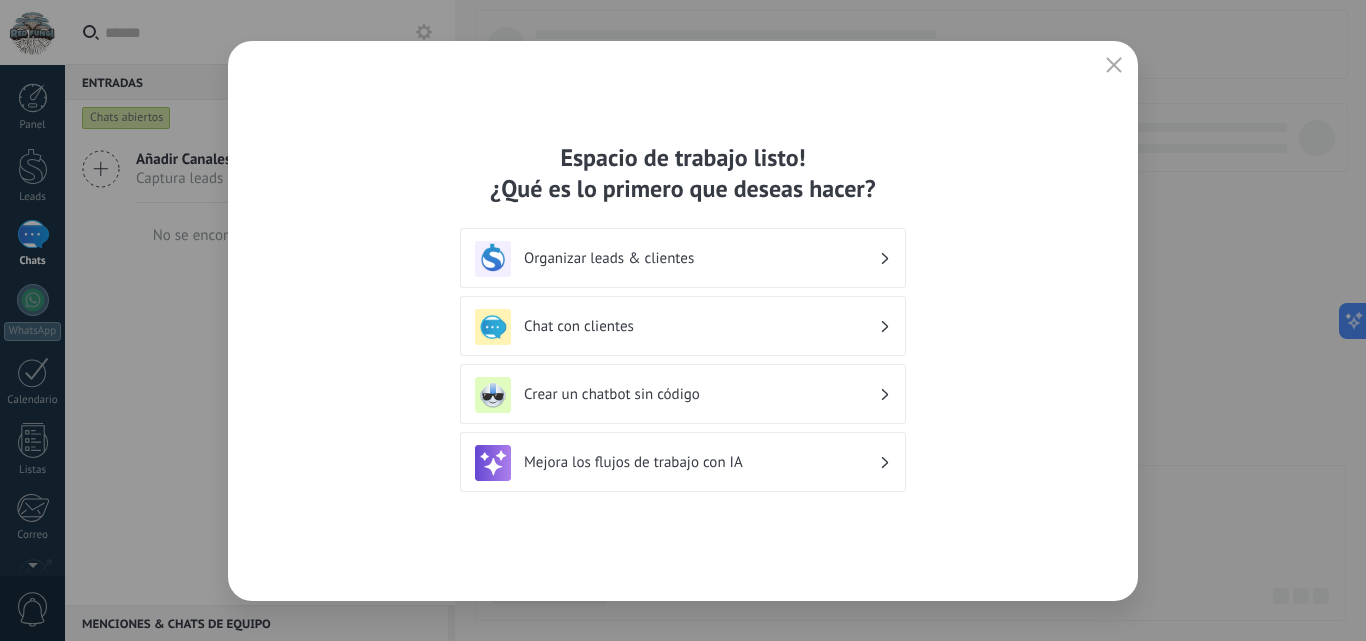 click on "Crear un chatbot sin código" at bounding box center (701, 394) 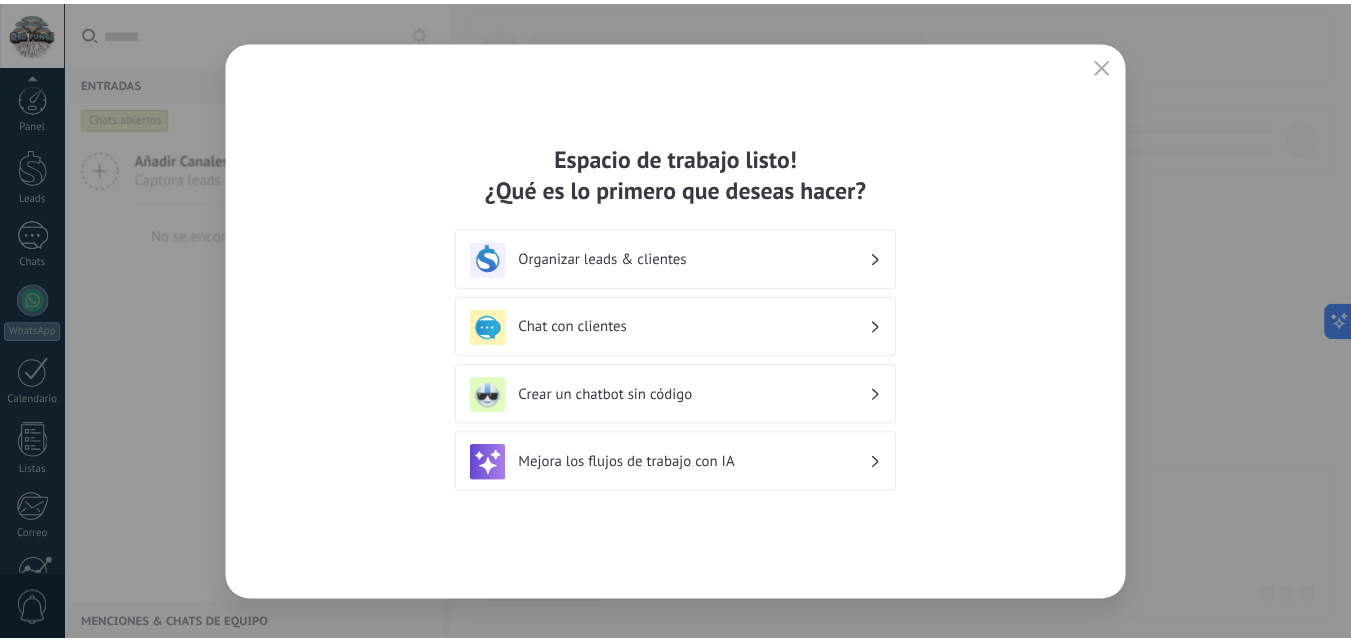 scroll, scrollTop: 191, scrollLeft: 0, axis: vertical 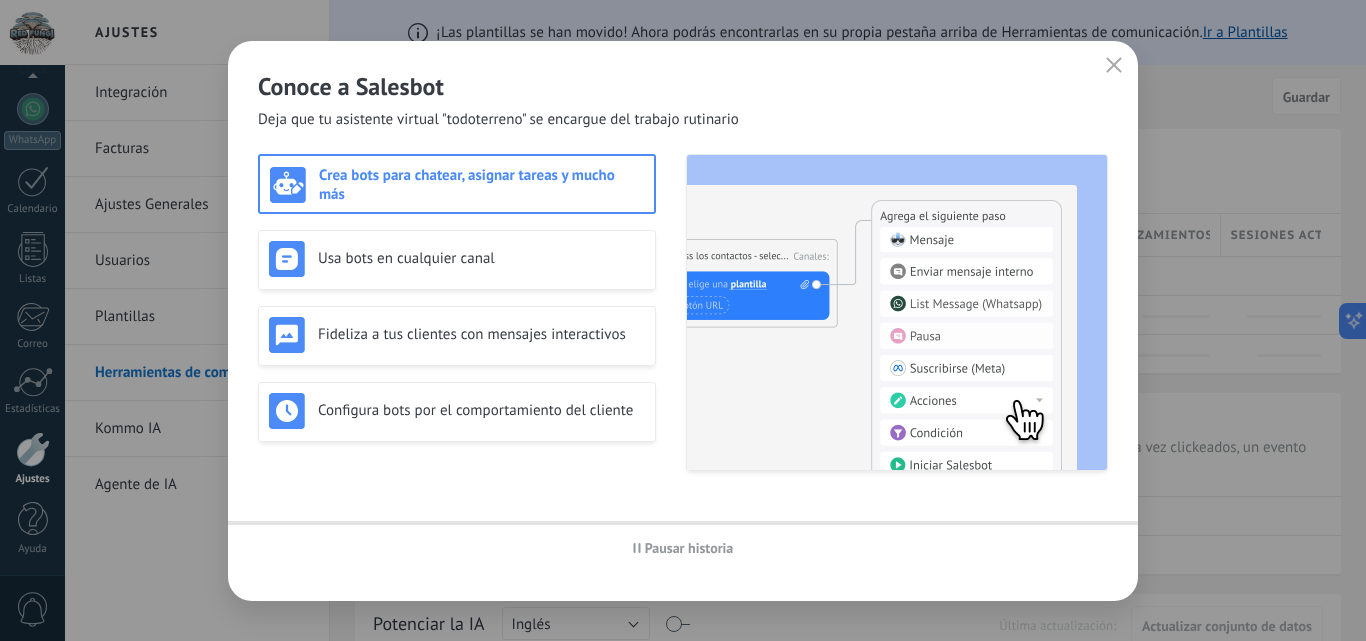 click at bounding box center [897, 312] 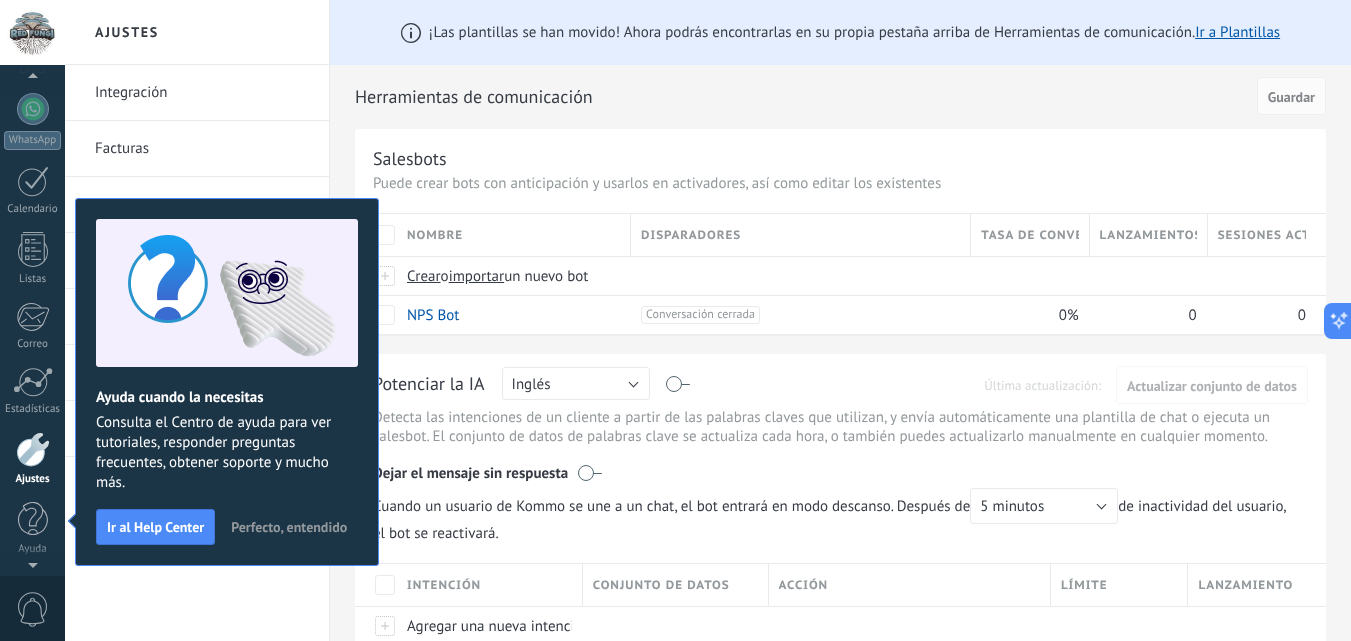 scroll, scrollTop: 11, scrollLeft: 0, axis: vertical 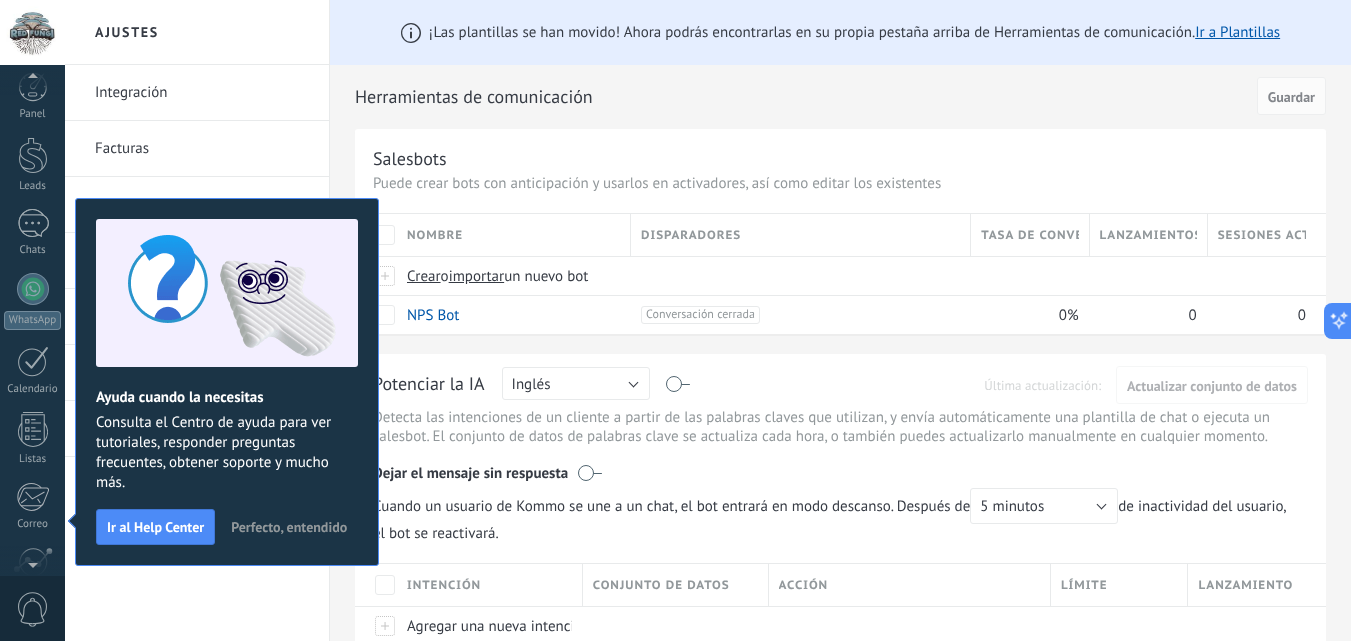 click on "Herramientas de comunicación" at bounding box center (802, 97) 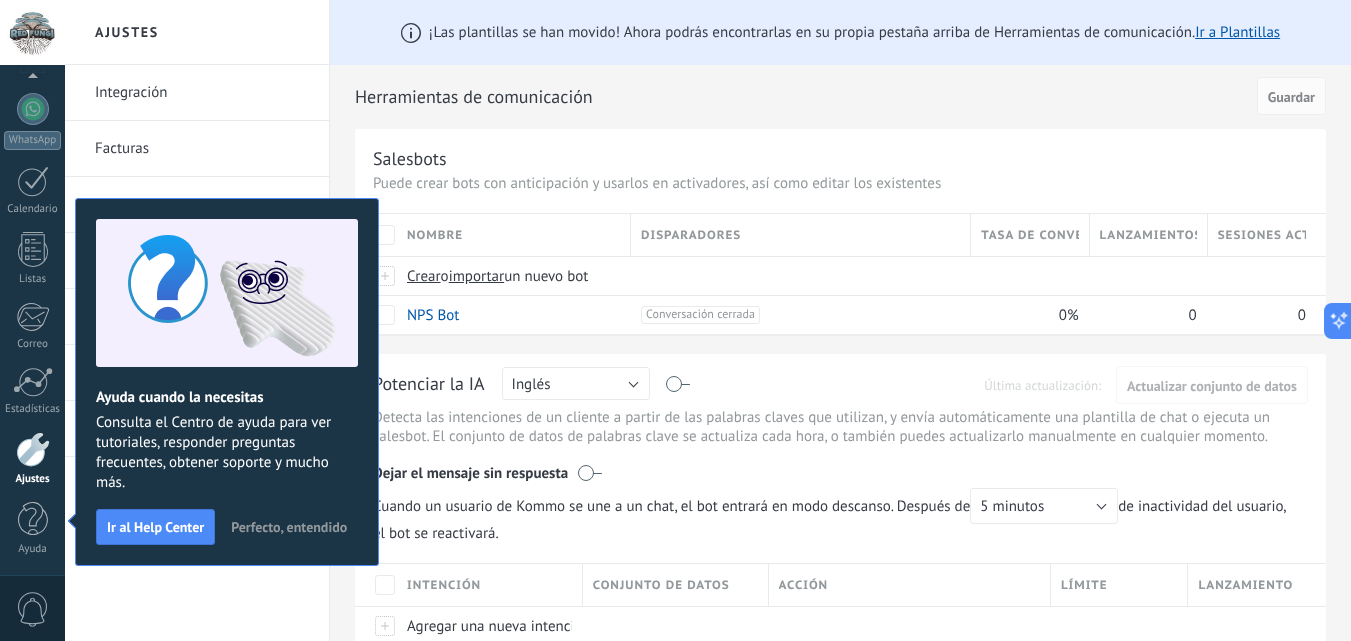 click on "Perfecto, entendido" at bounding box center [289, 527] 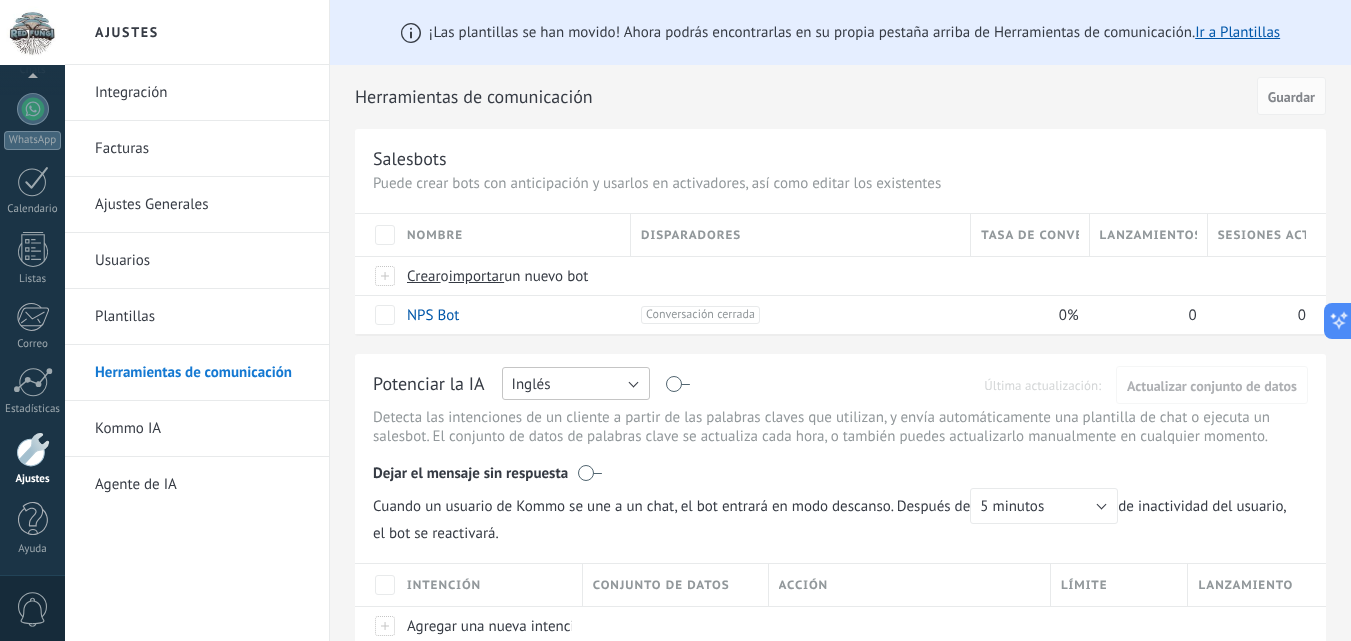 click on "Inglés" at bounding box center [576, 383] 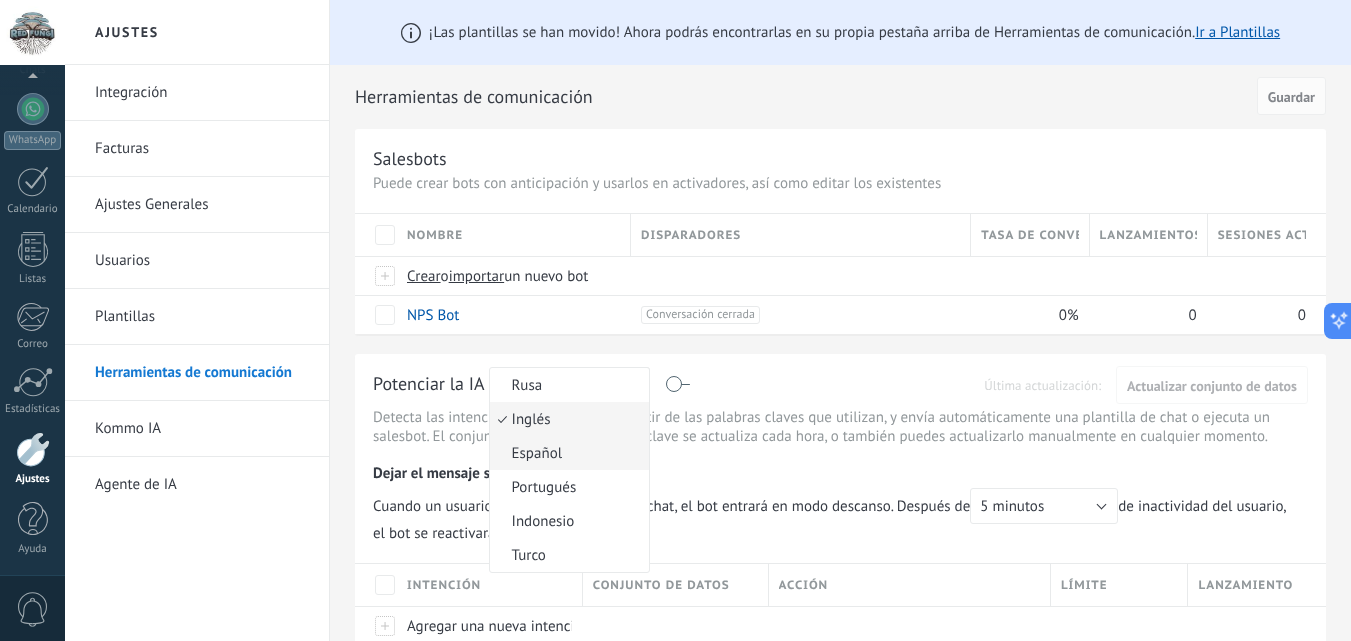 click on "Español" at bounding box center [566, 453] 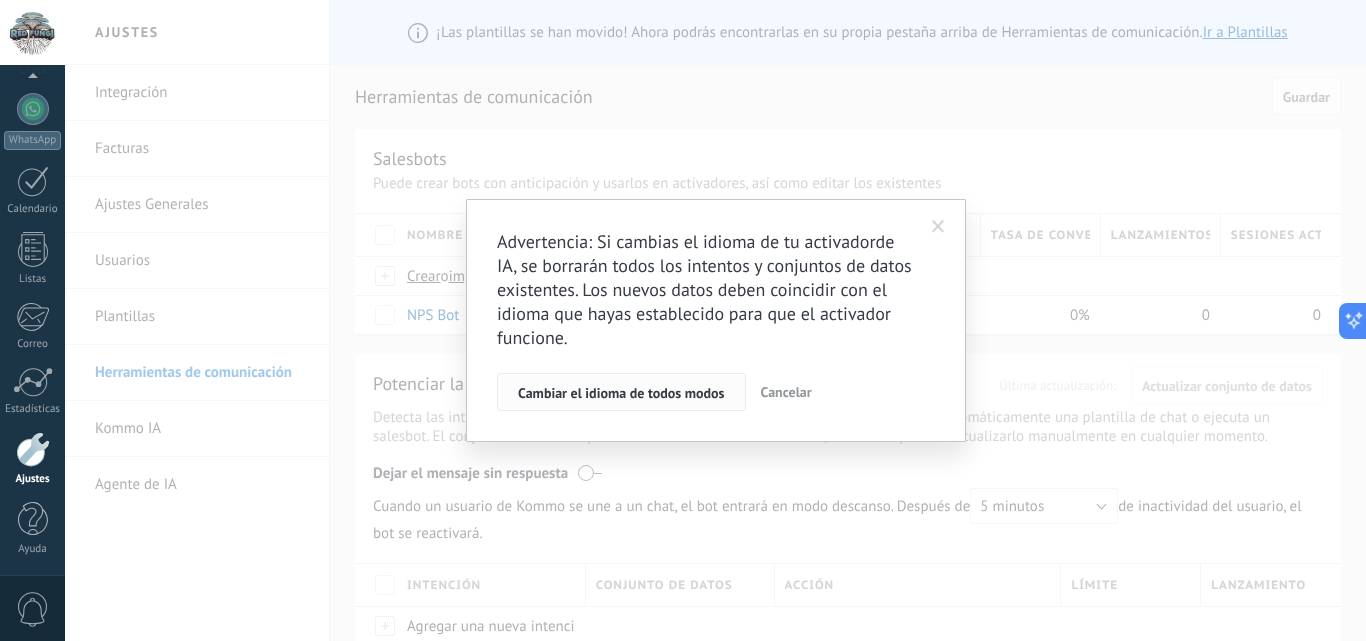 click on "Cambiar el idioma de todos modos" at bounding box center [621, 393] 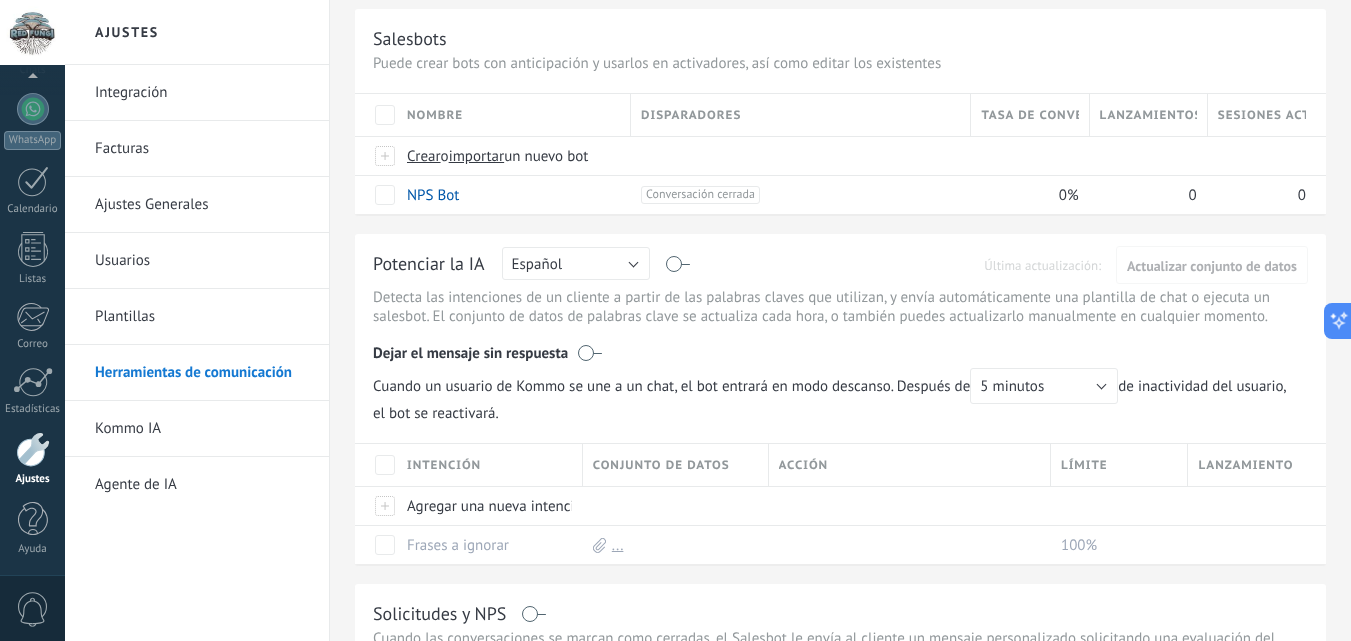 scroll, scrollTop: 160, scrollLeft: 0, axis: vertical 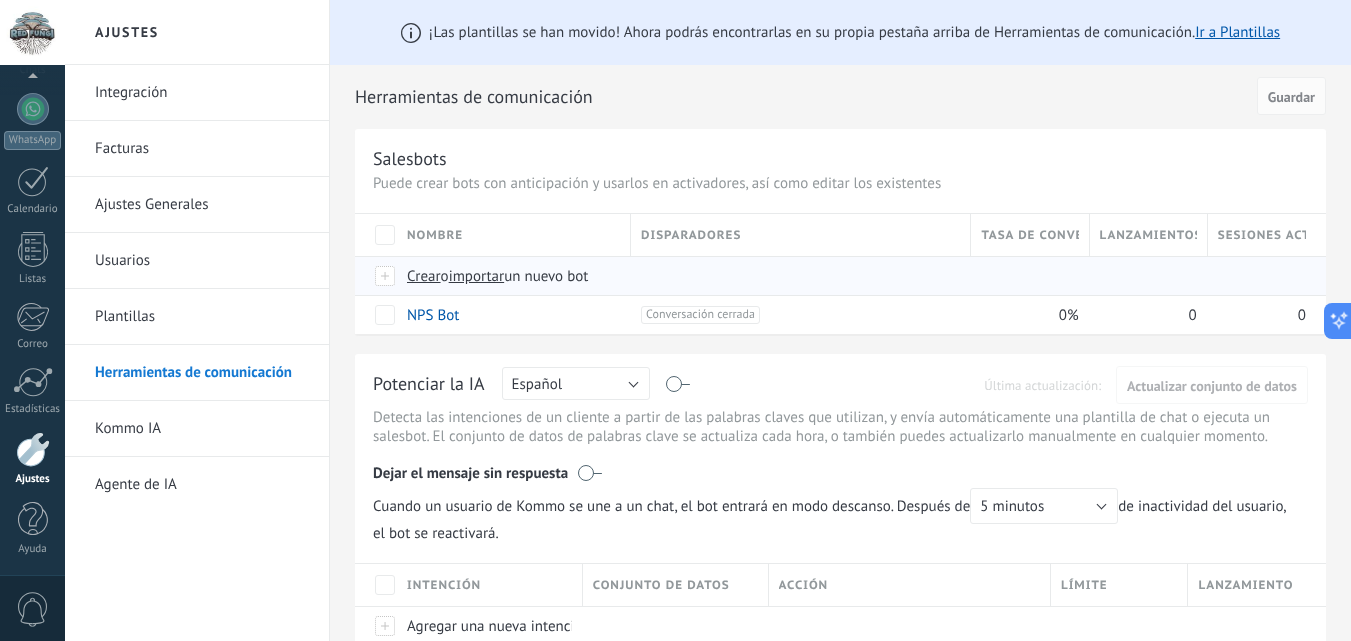 click on "Crear" at bounding box center [424, 276] 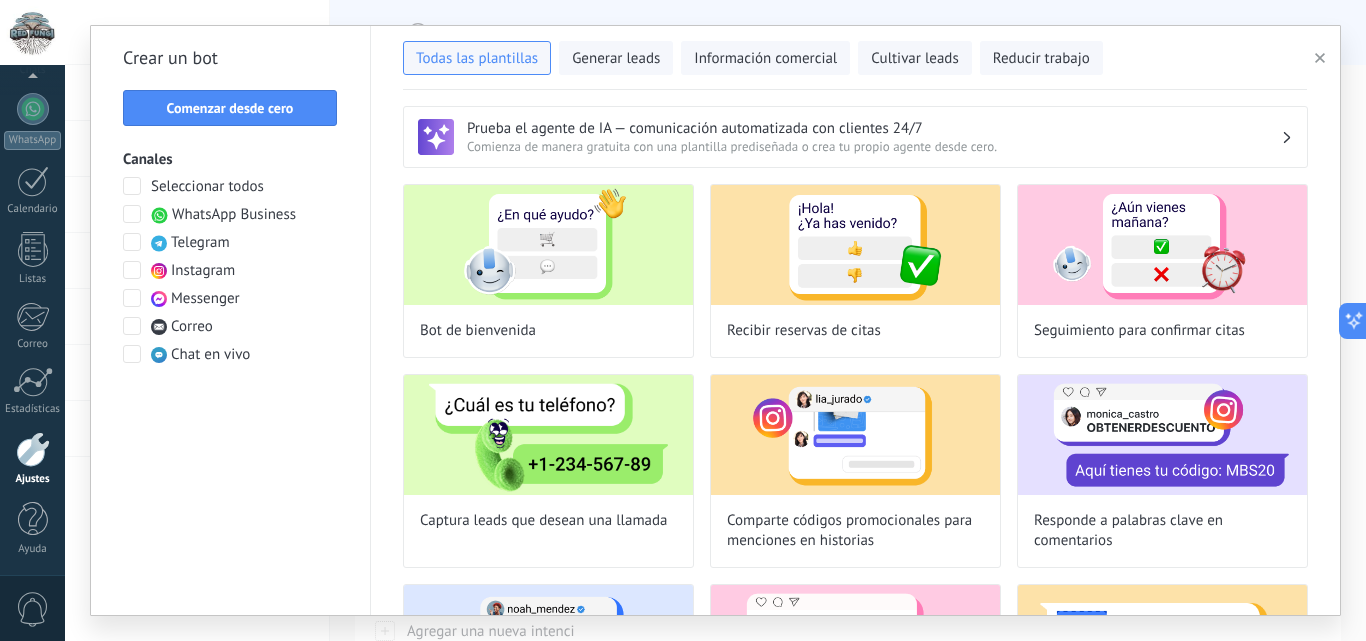 click at bounding box center (132, 214) 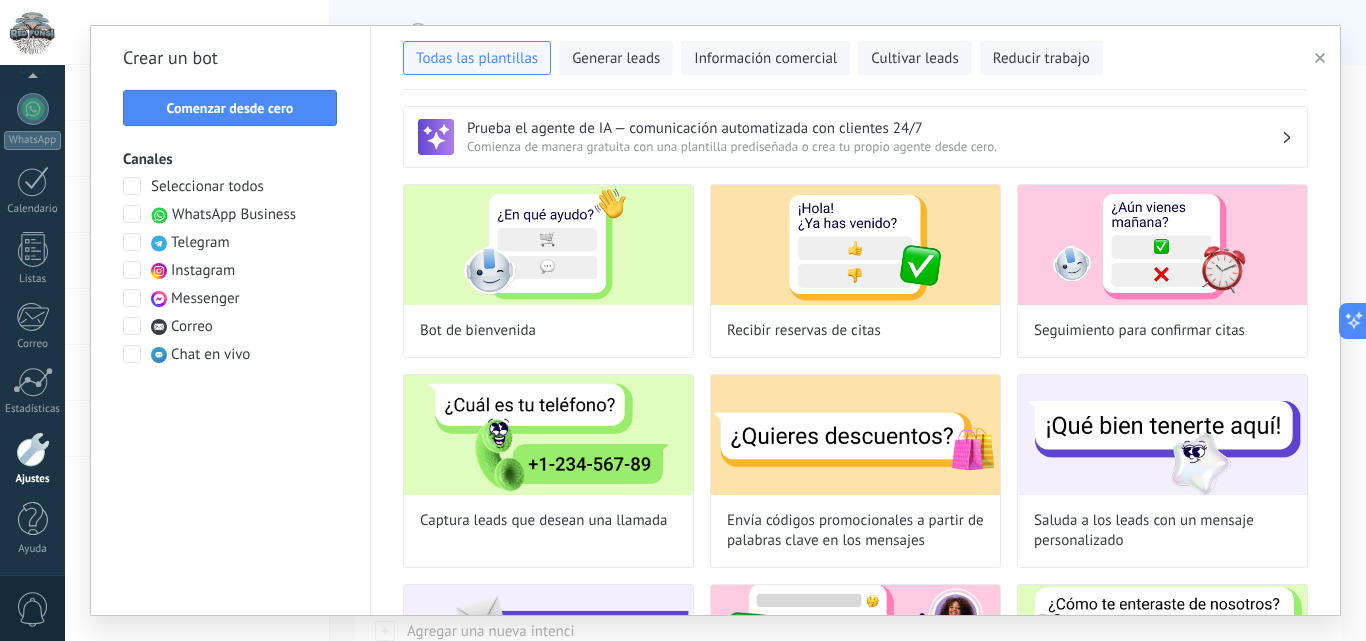 click at bounding box center (132, 214) 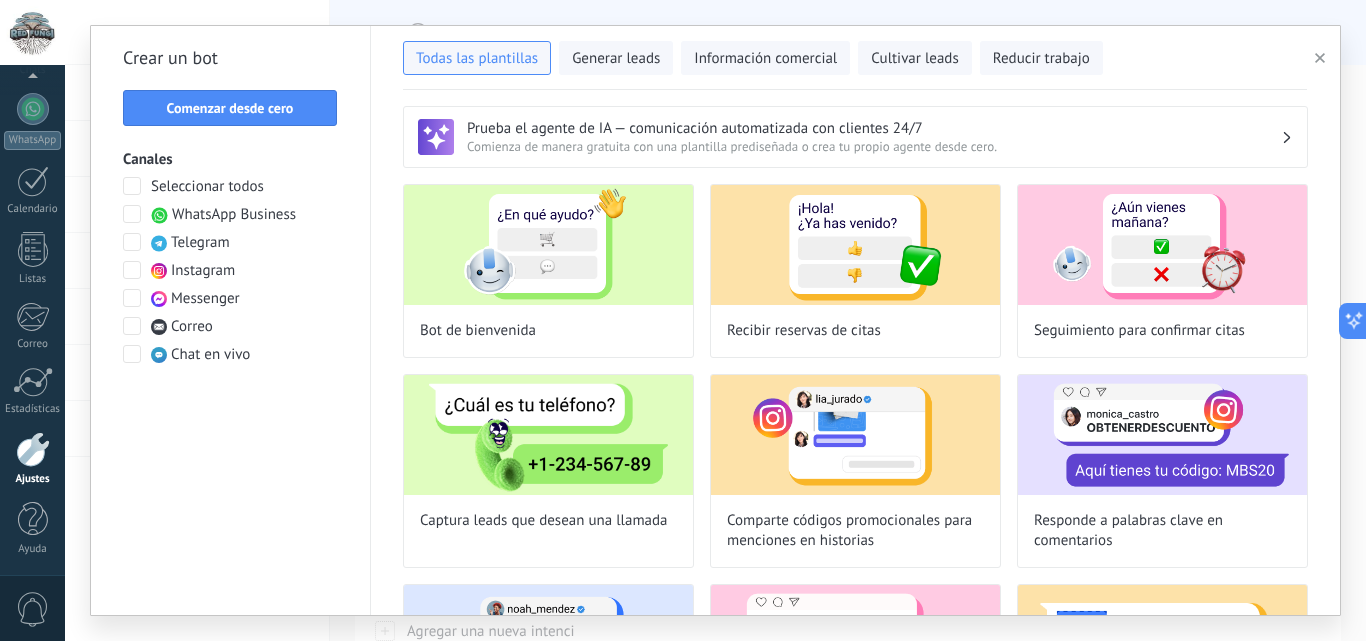 click at bounding box center [132, 214] 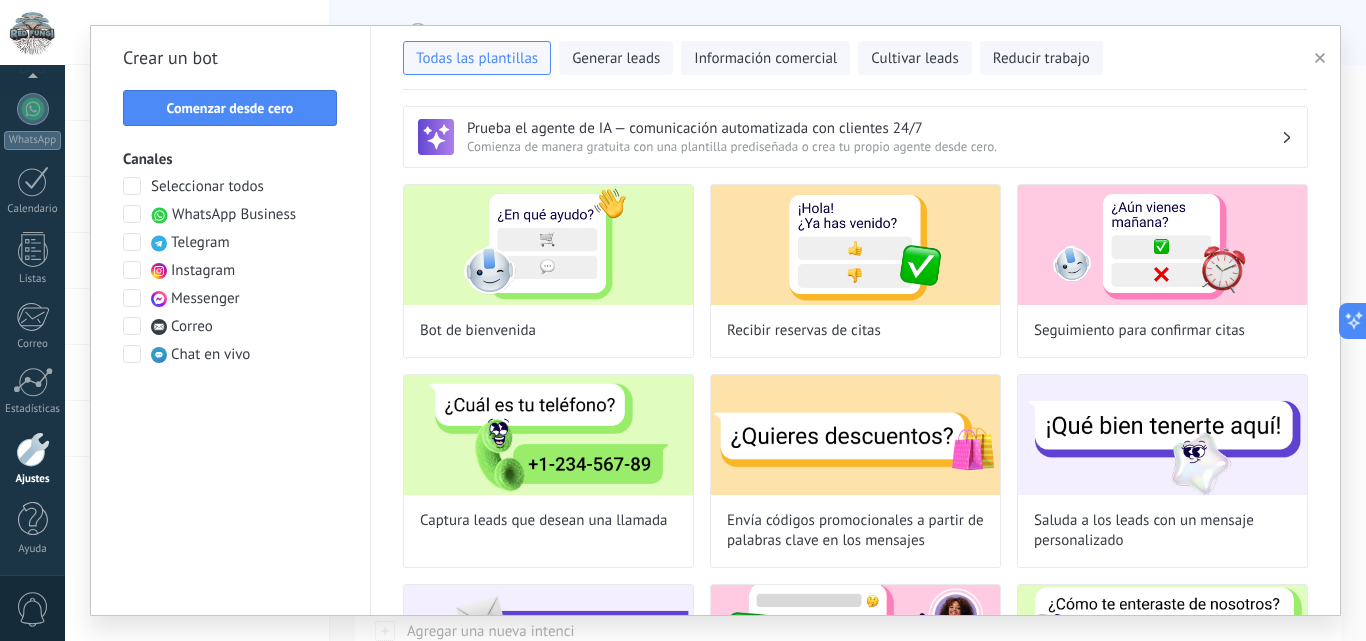 click at bounding box center (132, 214) 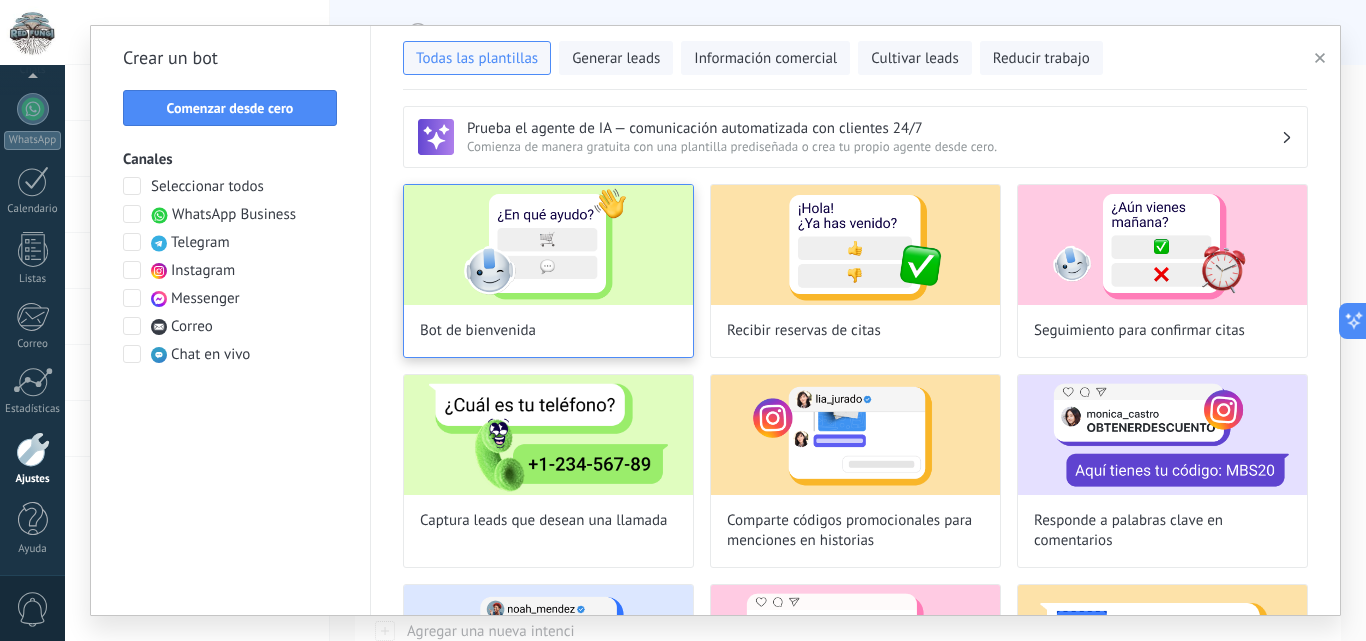 click at bounding box center (548, 245) 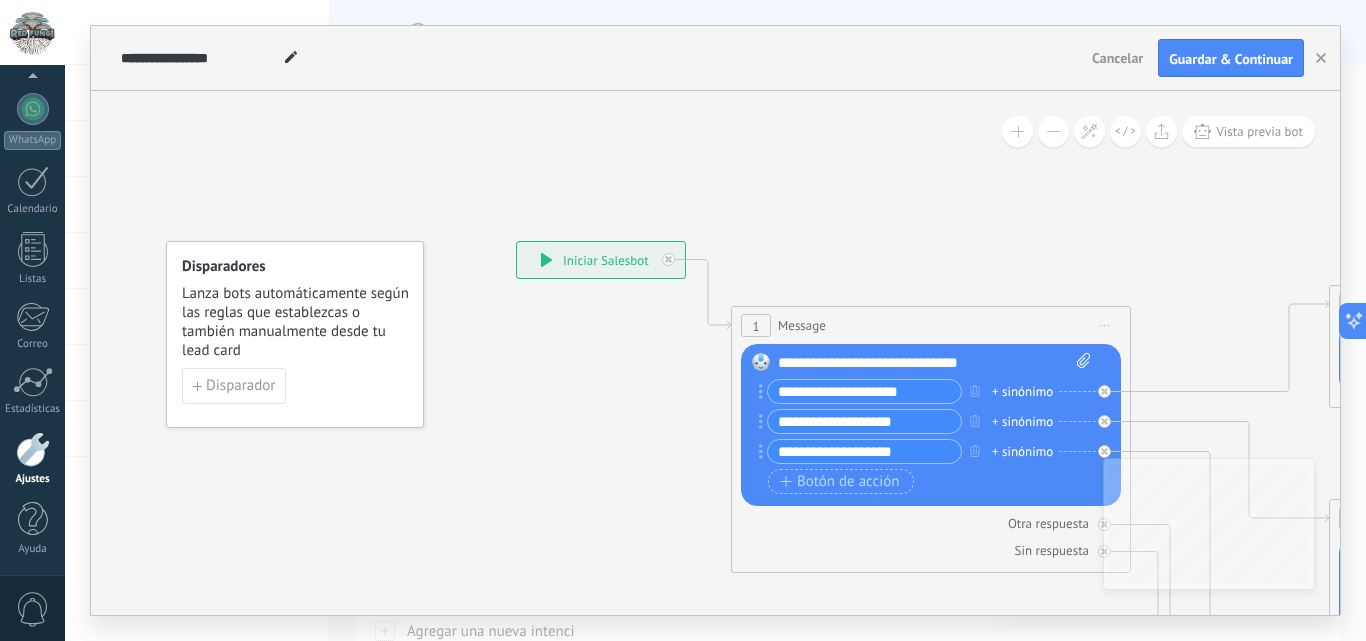 click on "**********" at bounding box center (864, 391) 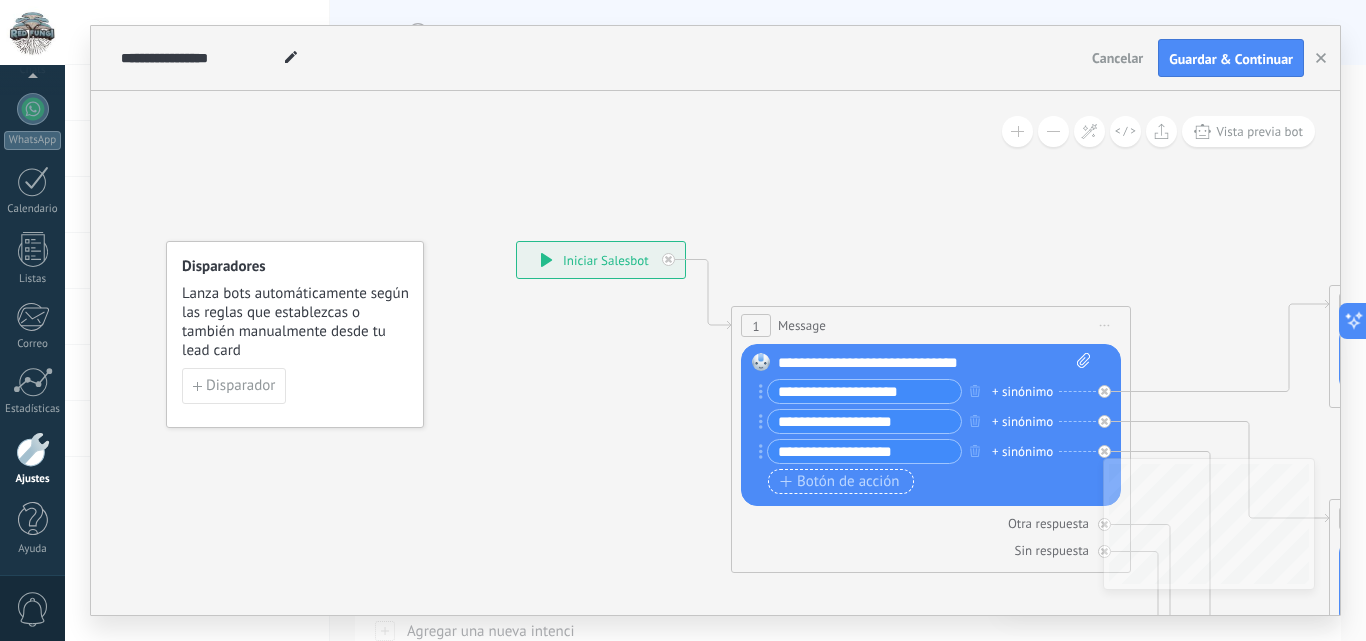 click on "Botón de acción" at bounding box center [840, 482] 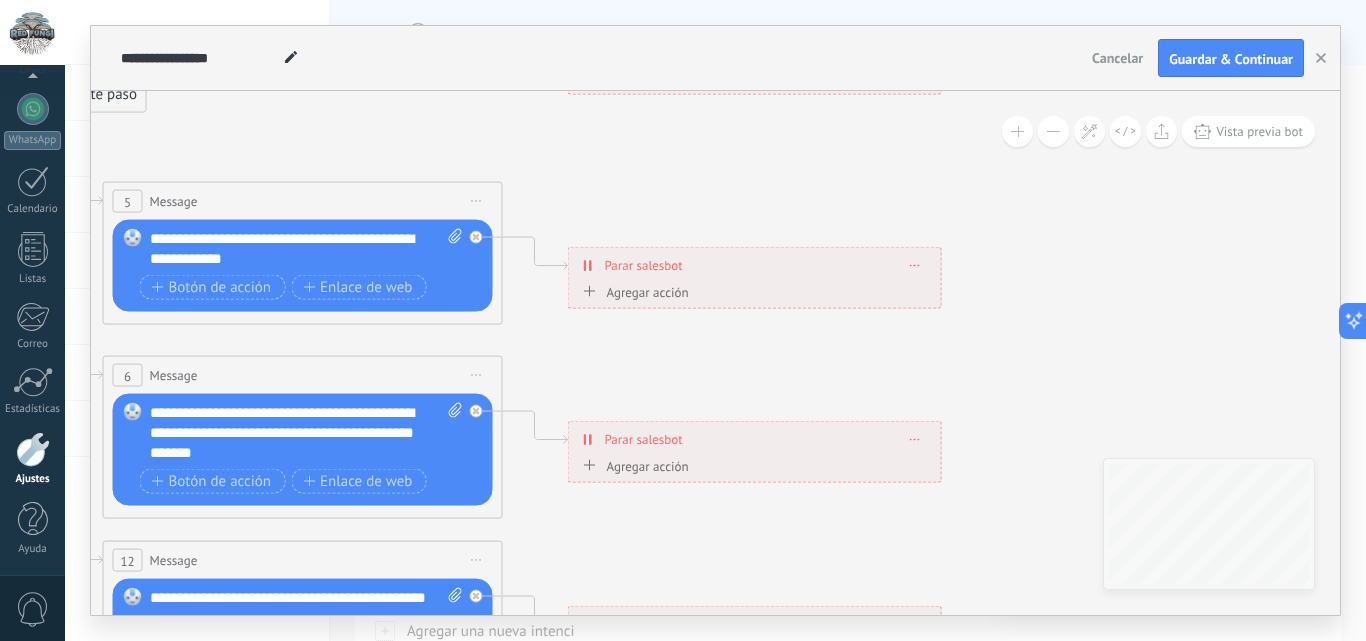 click on "Agregar acción" at bounding box center [633, 291] 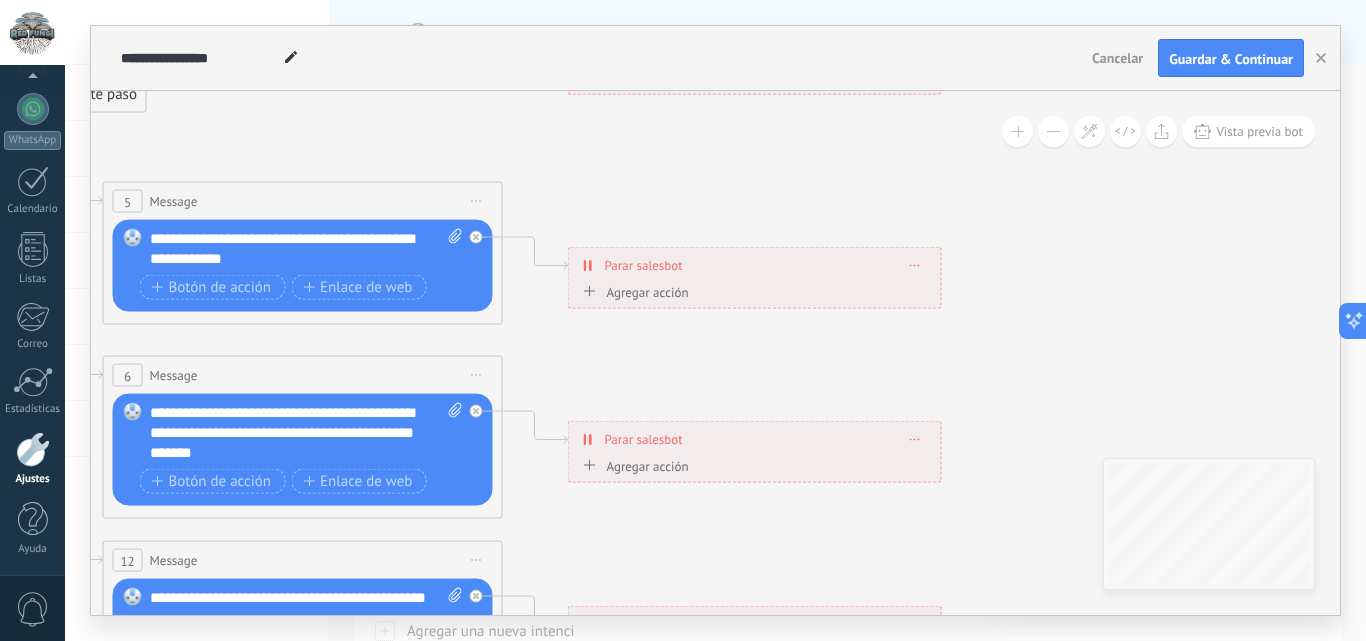 click on "Conversación marcada como cerrada" at bounding box center (693, 292) 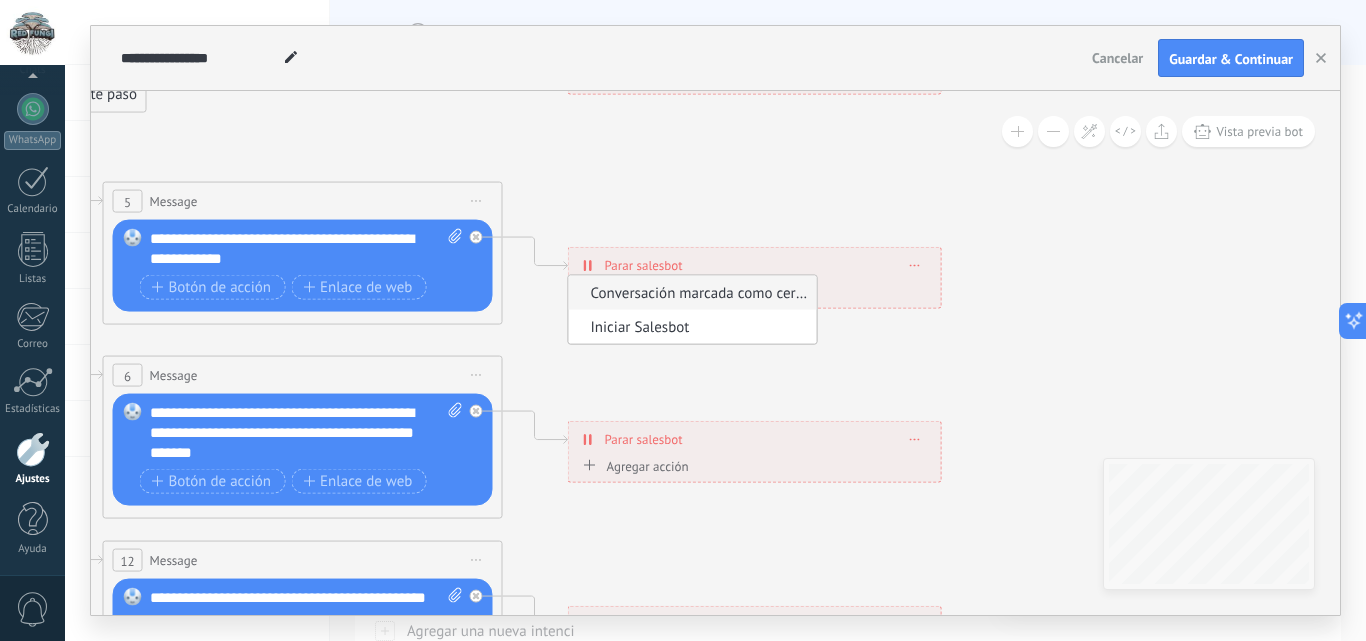 click 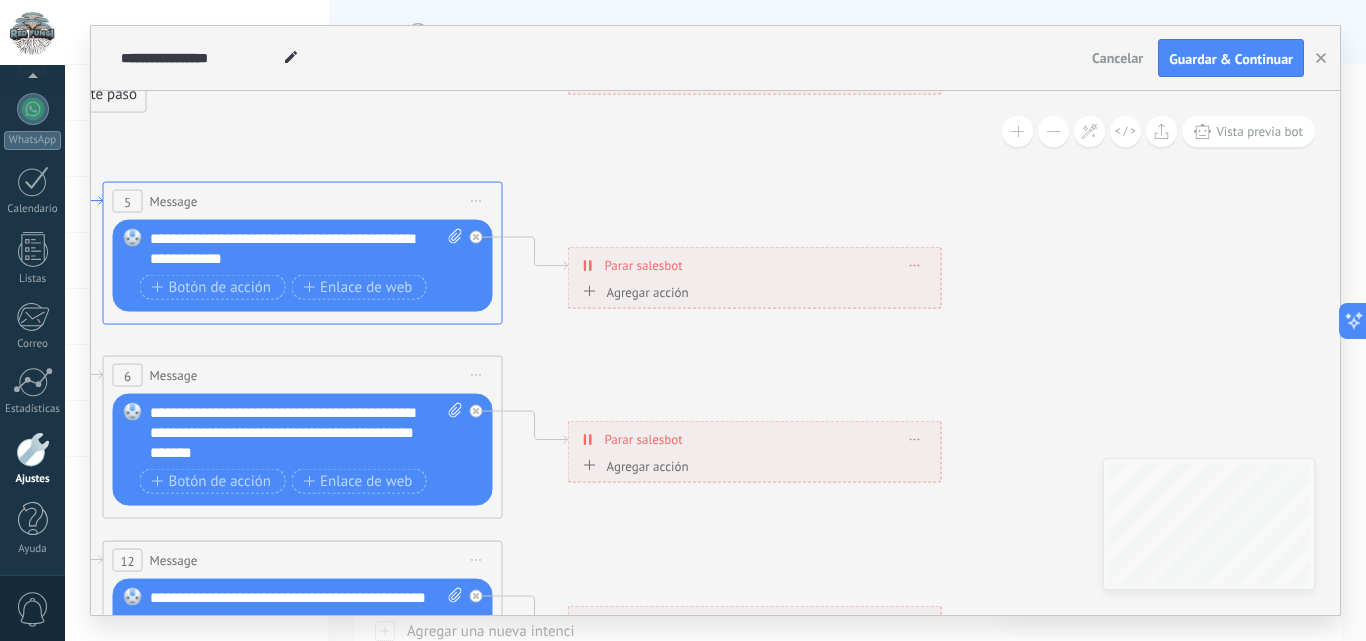 click 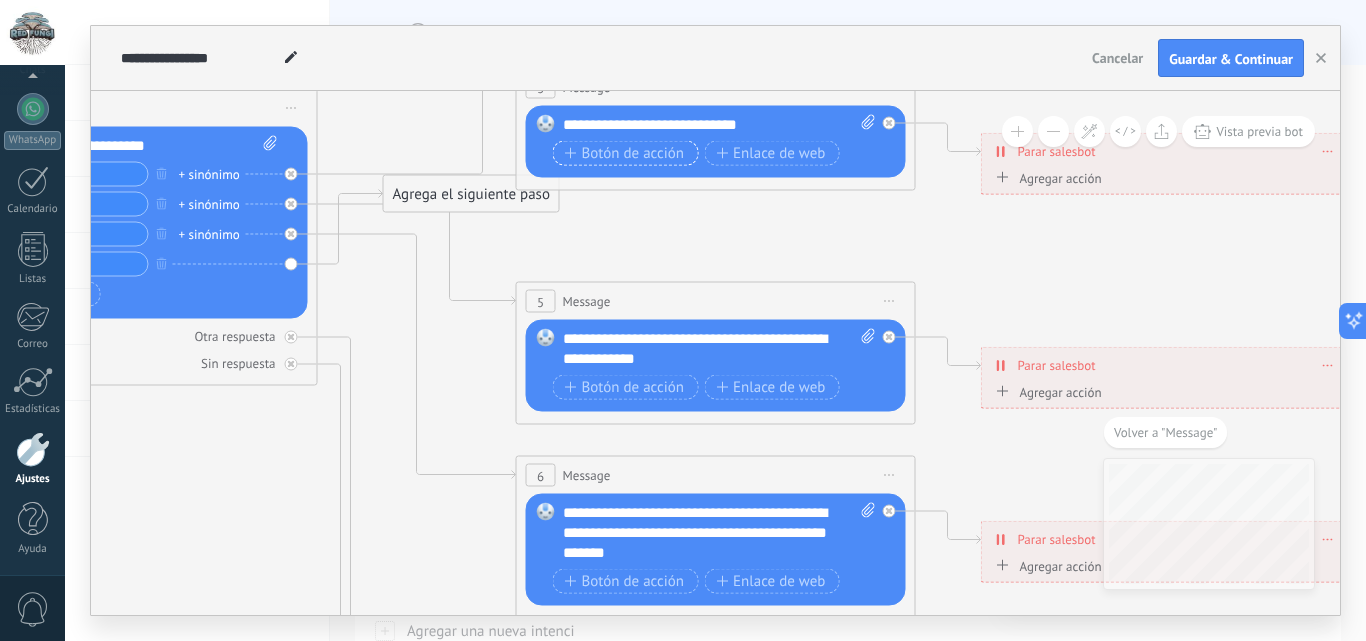 click on "Botón de acción" at bounding box center (625, 153) 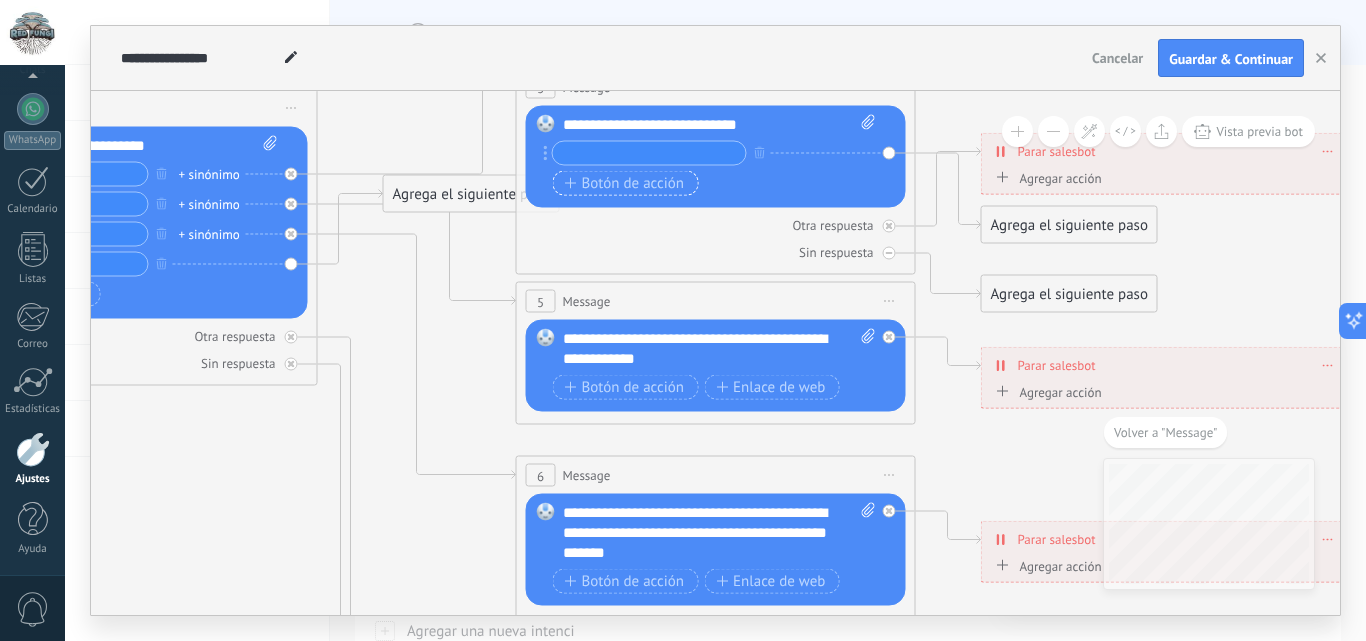 type on "*" 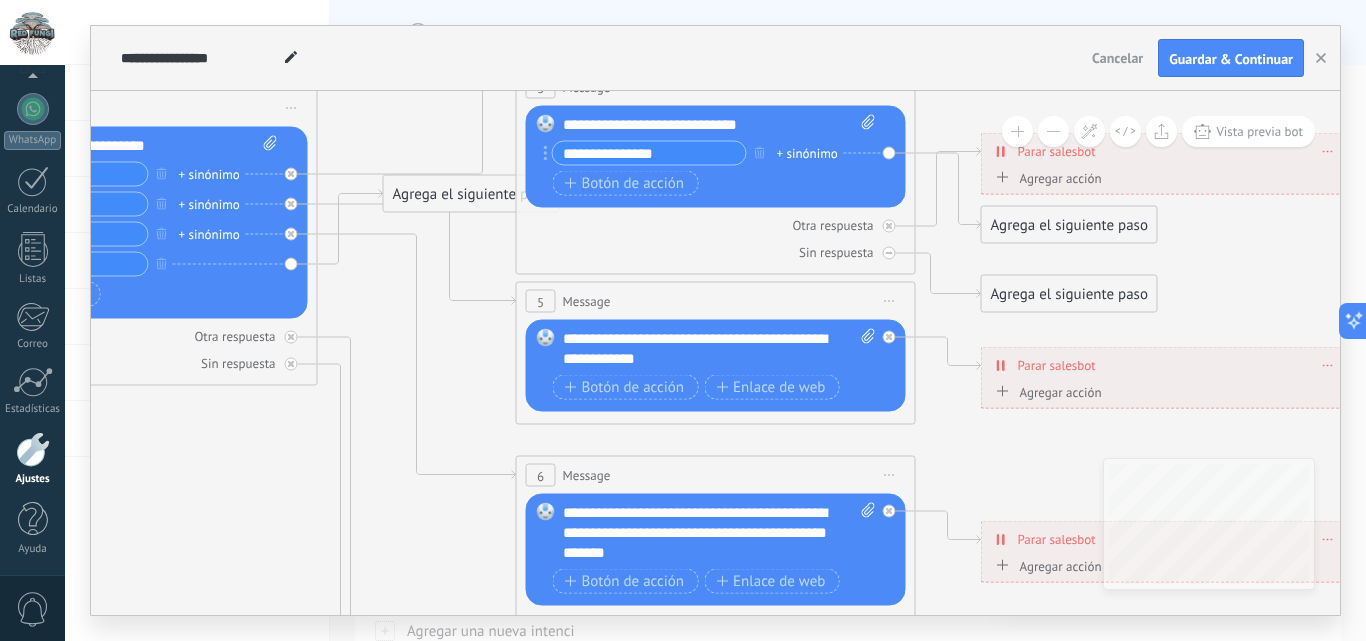 type on "**********" 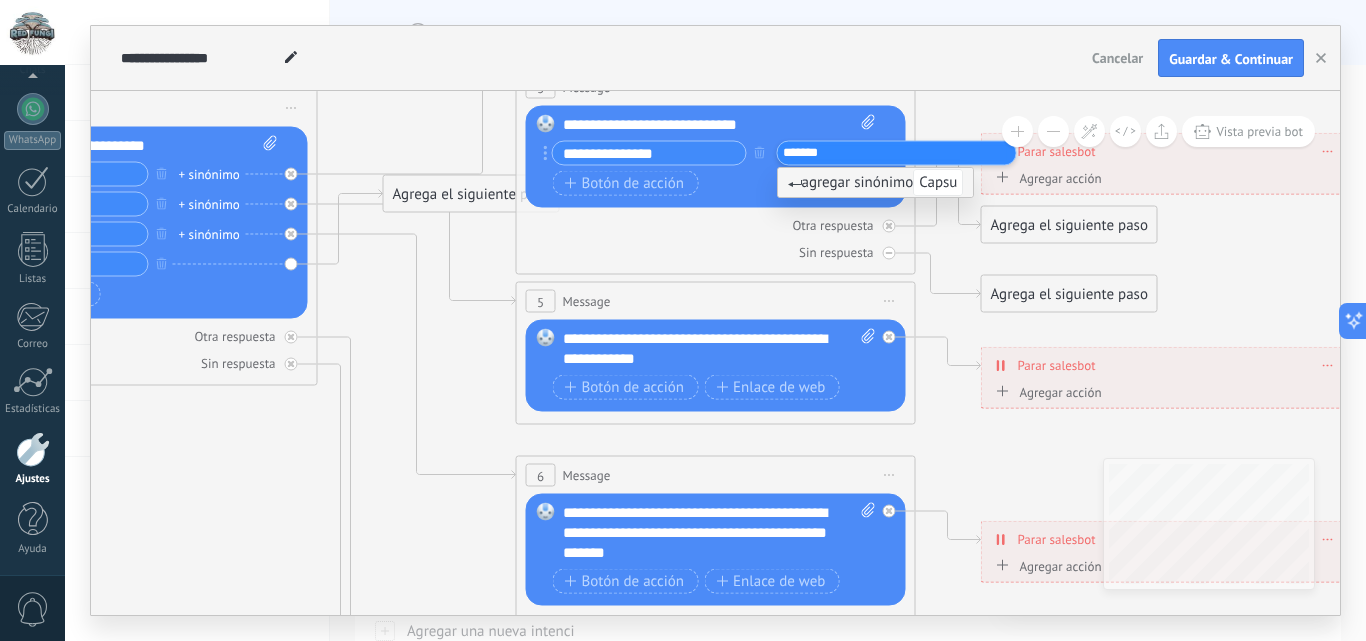 type on "********" 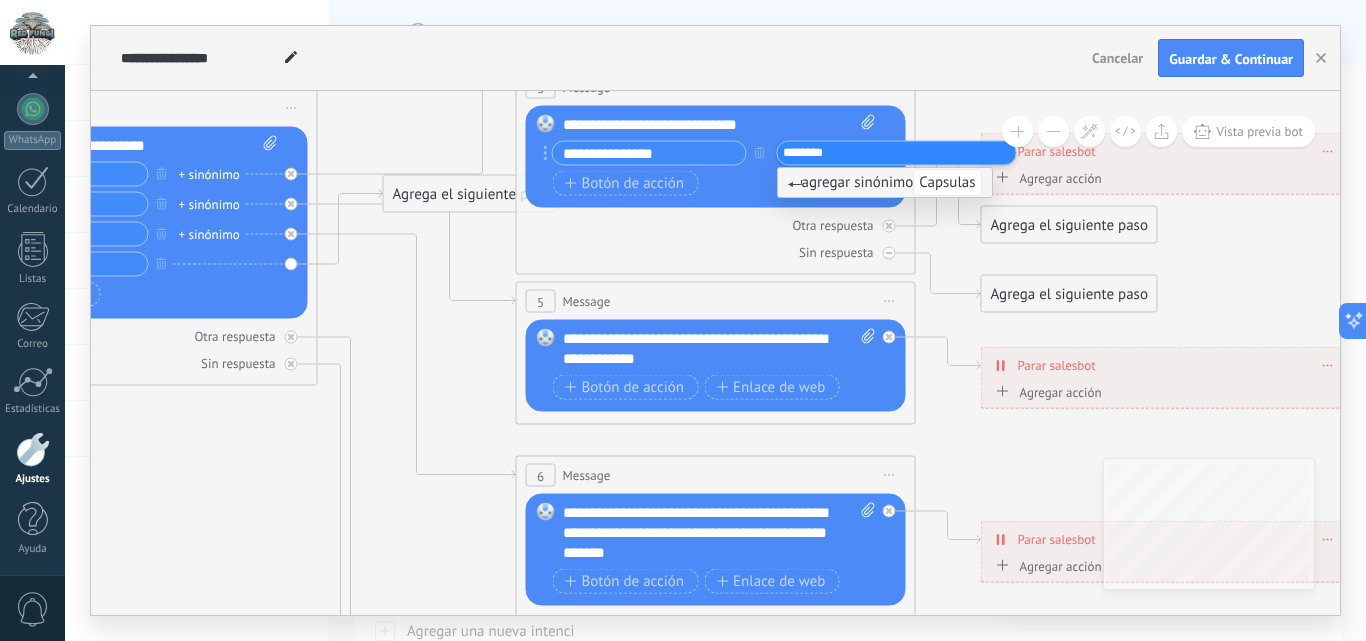 type 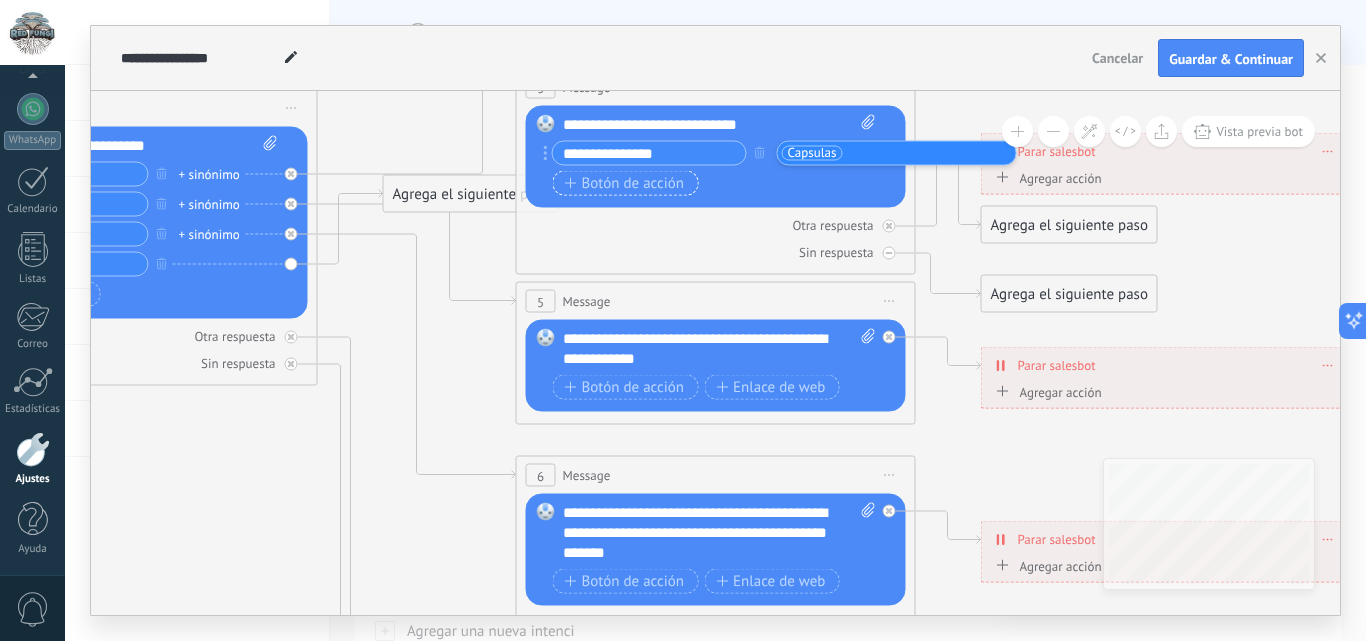 click on "Botón de acción" at bounding box center [625, 183] 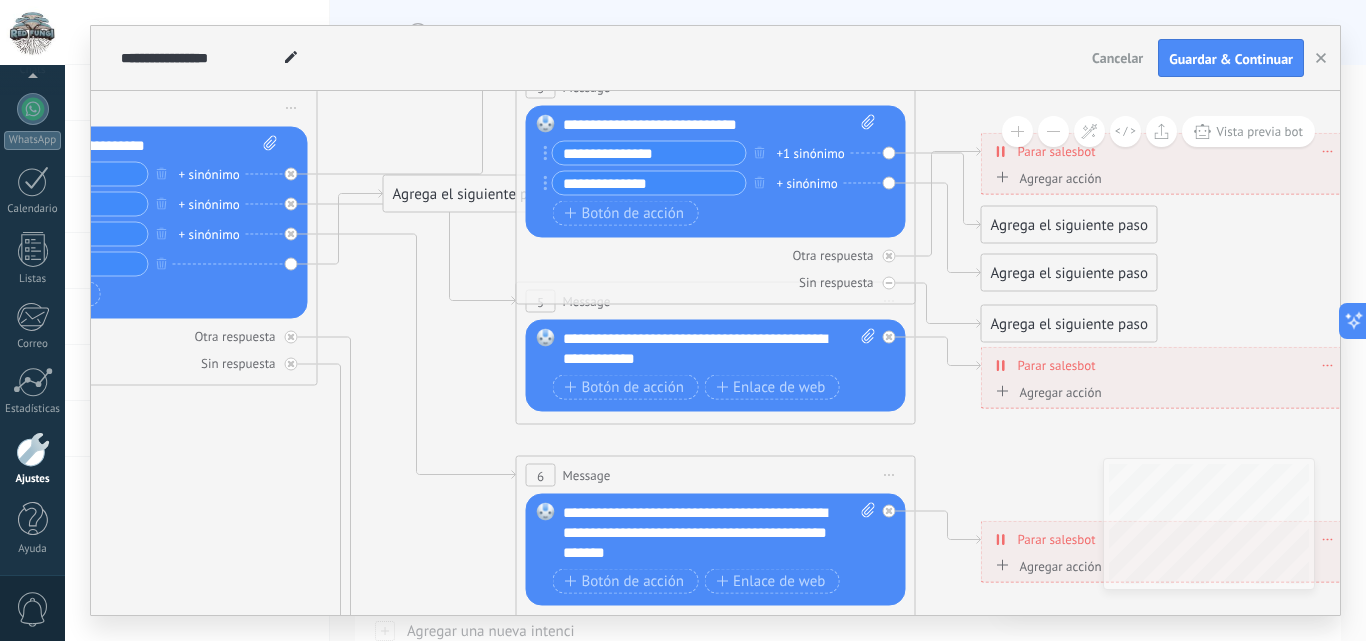 type on "**********" 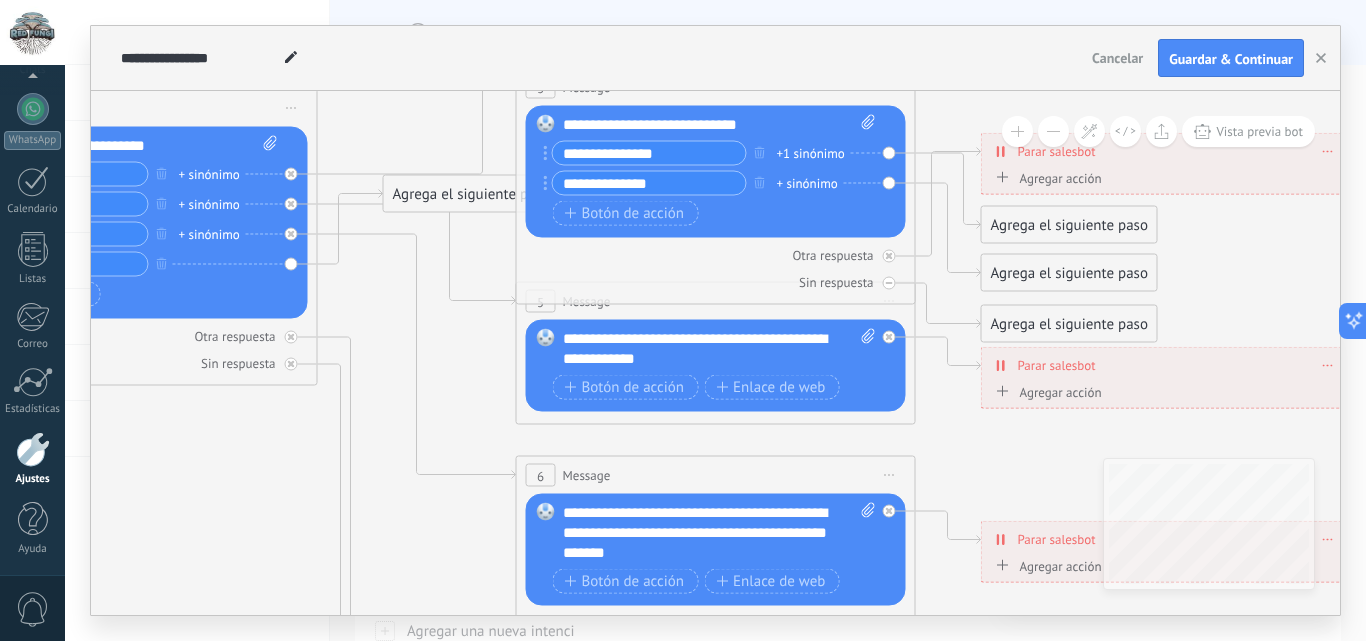 click on "+ sinónimo" at bounding box center (807, 183) 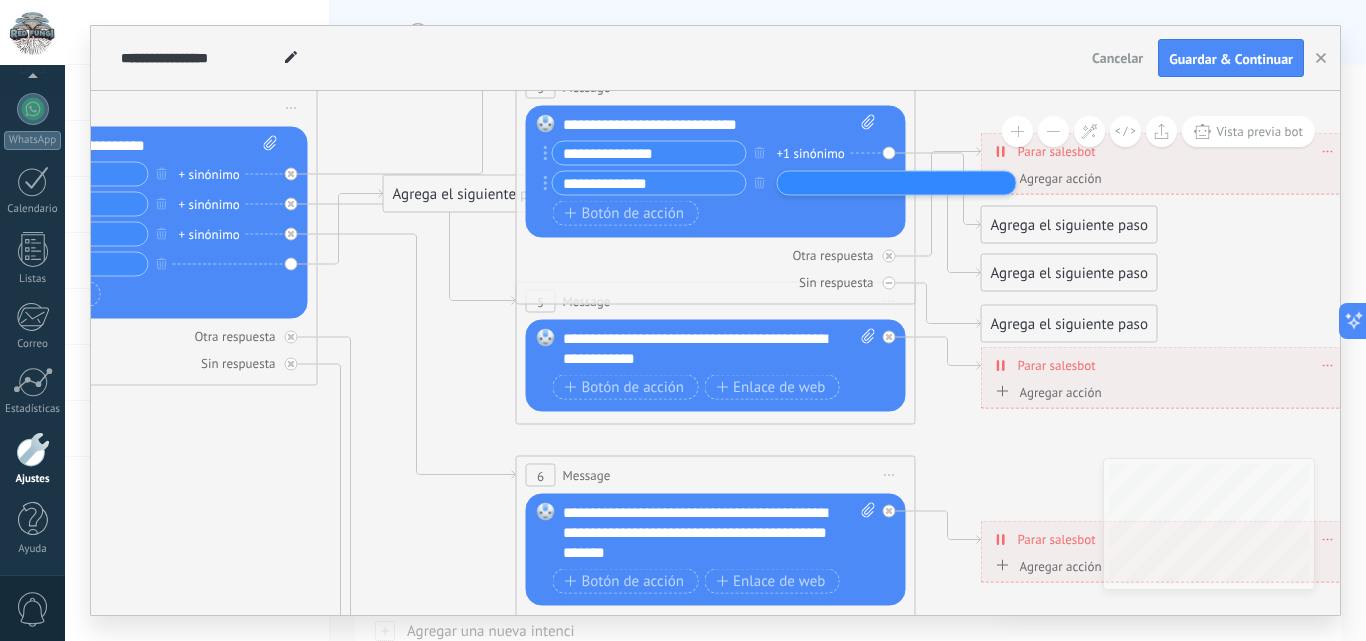 click on "**********" at bounding box center [649, 183] 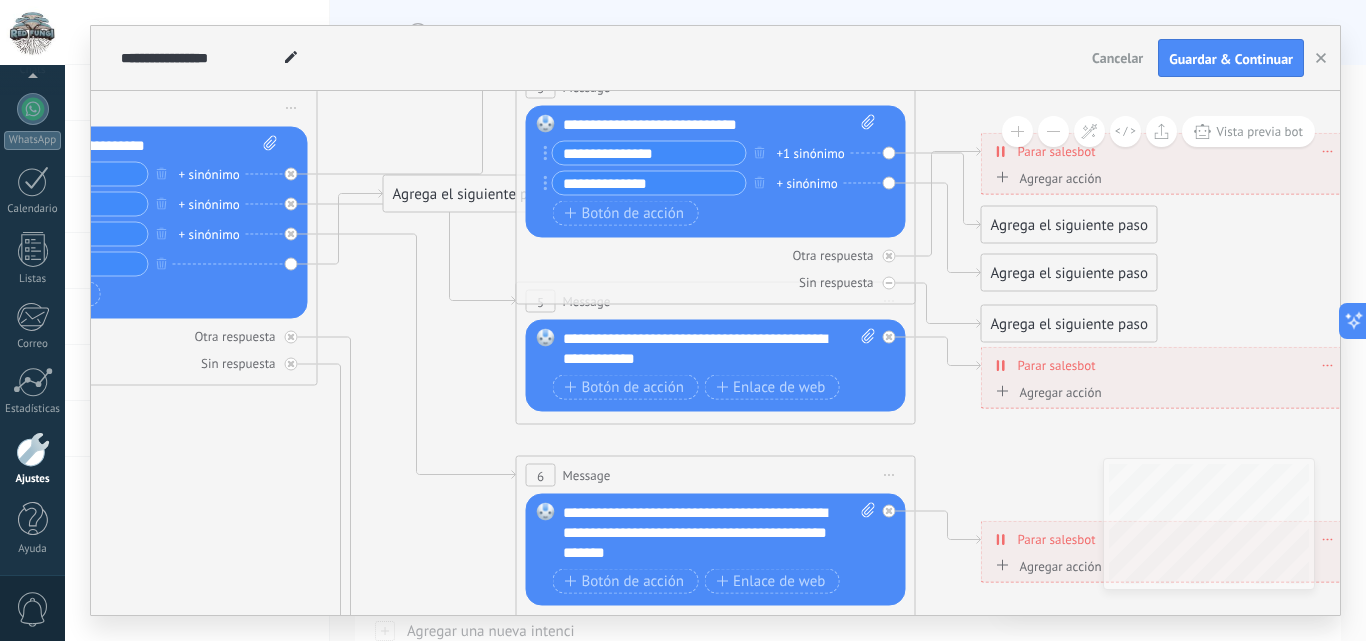 click on "Reemplazar
Quitar
Convertir a mensaje de voz
Arrastre la imagen aquí para adjuntarla.
Añadir imagen
Subir
Arrastrar y soltar
Archivo no encontrado
Escribe tu mensaje..." at bounding box center [716, 172] 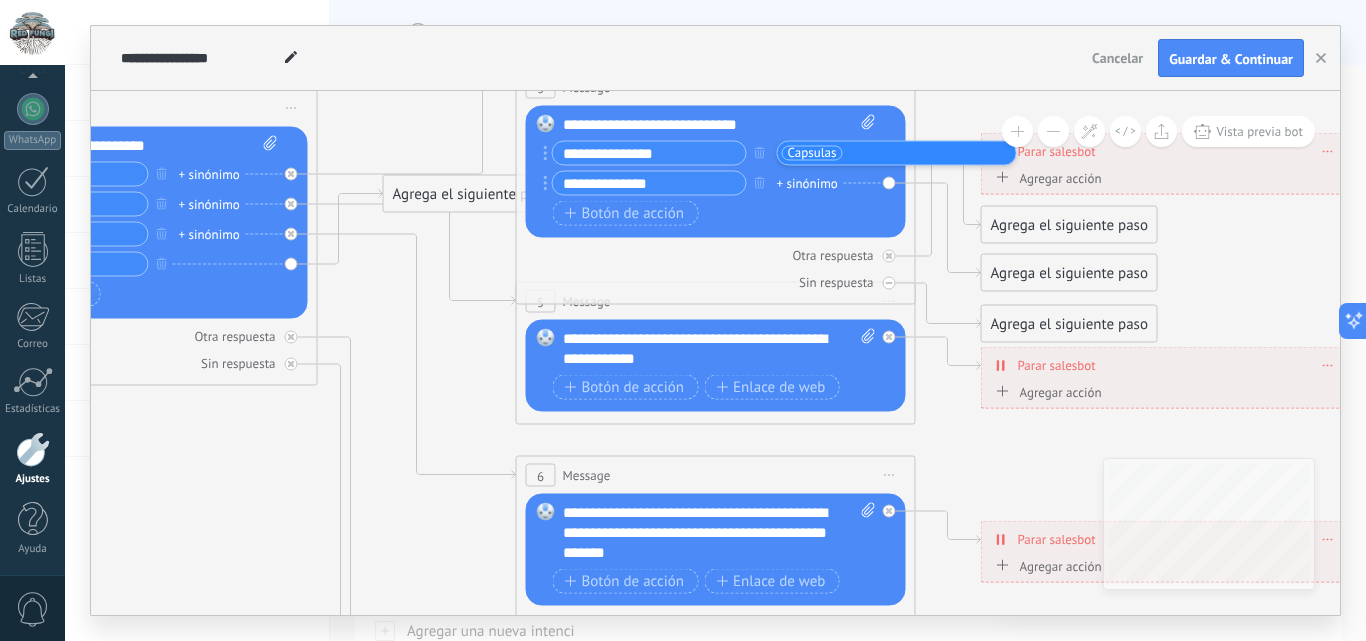 click on "**********" at bounding box center (714, 186) 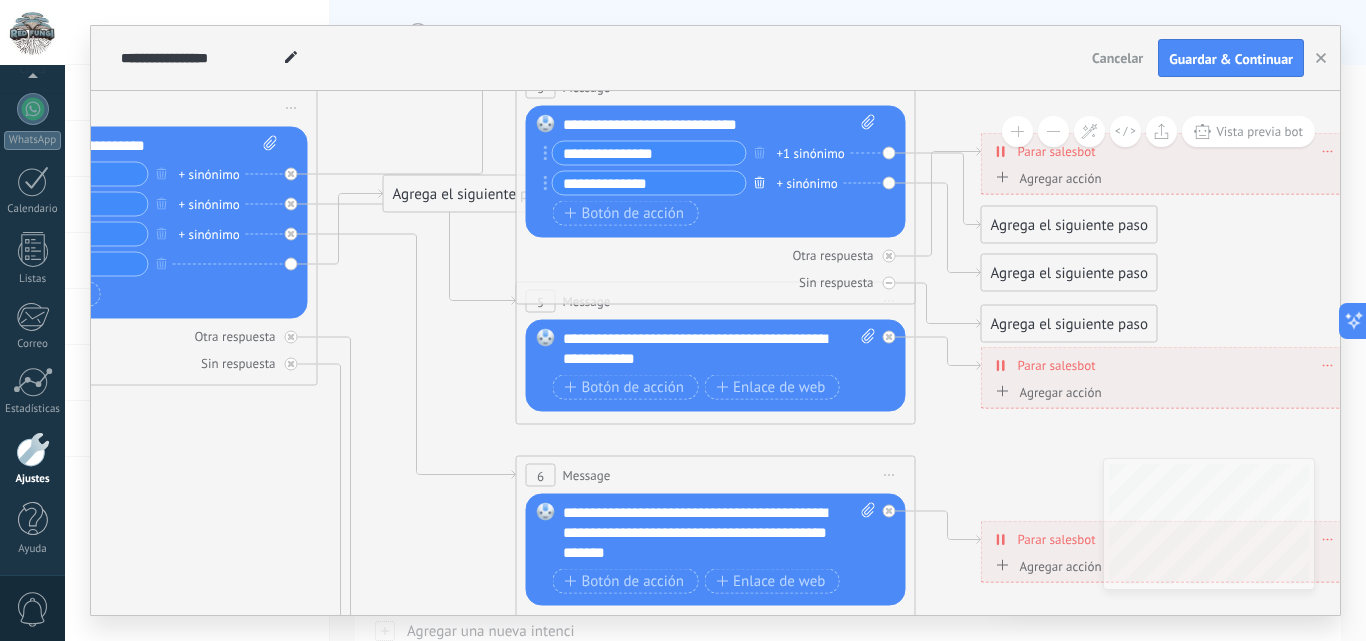 click at bounding box center [760, 182] 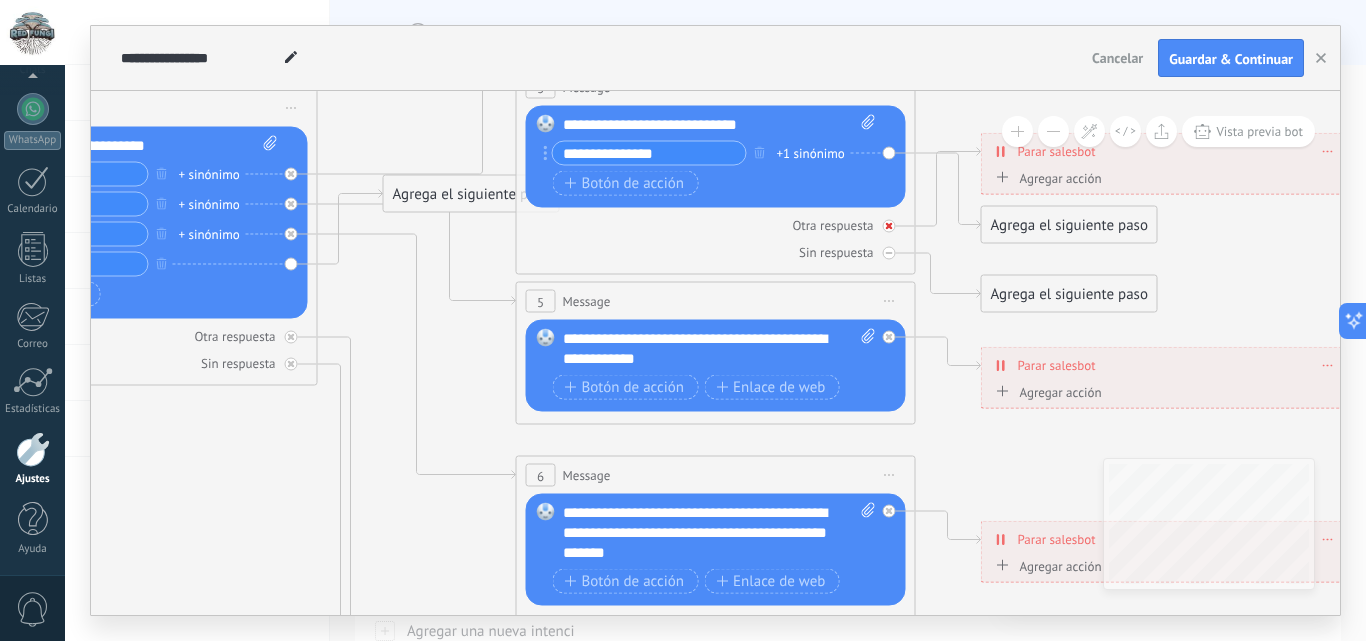 click on "Otra respuesta" at bounding box center (832, 225) 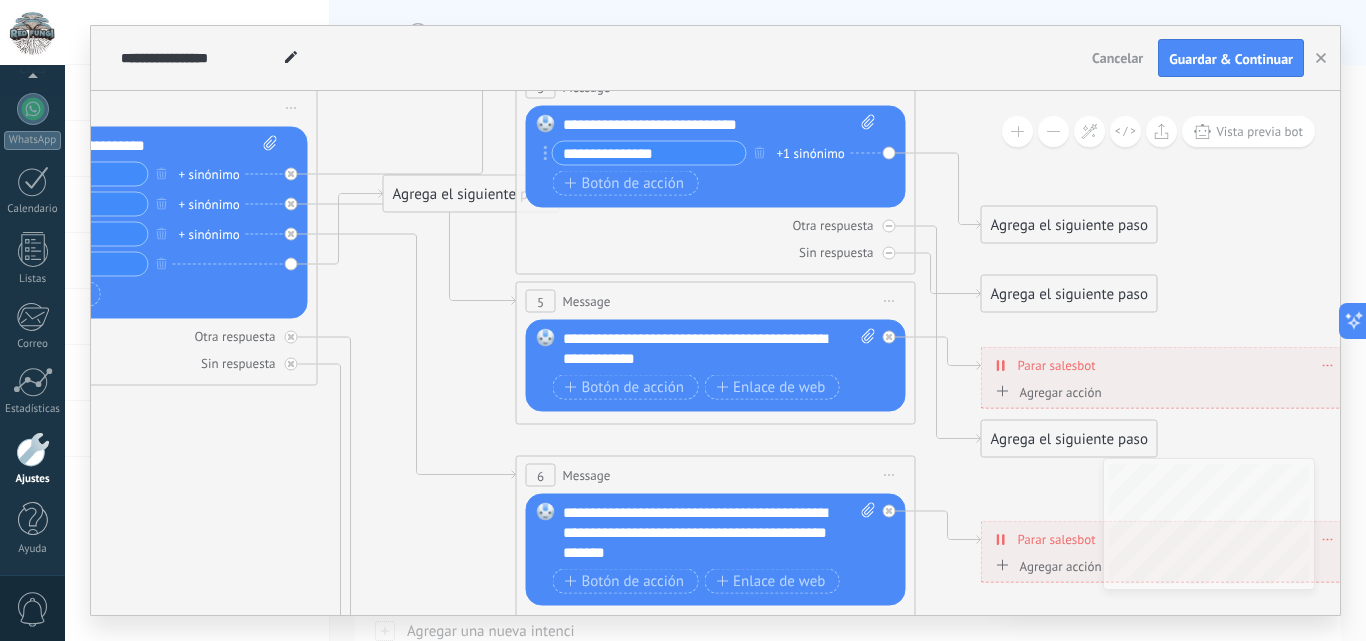 click on "Otra respuesta" at bounding box center (832, 225) 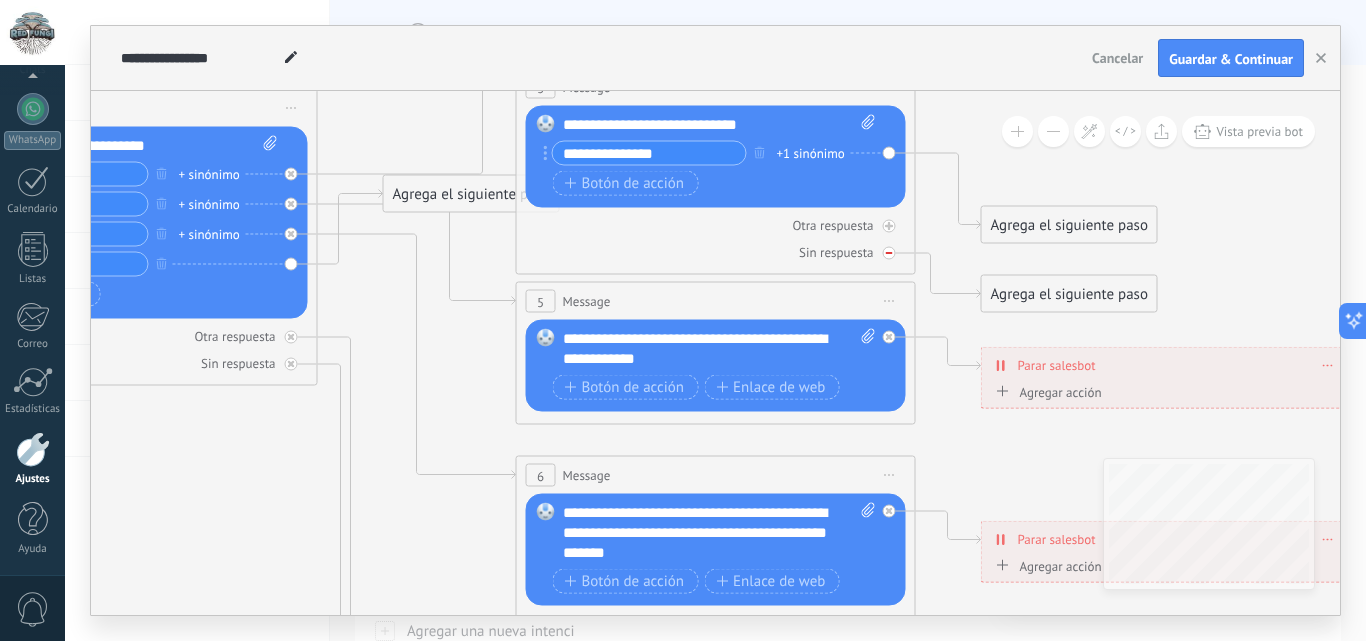 click on "Sin respuesta" at bounding box center (716, 252) 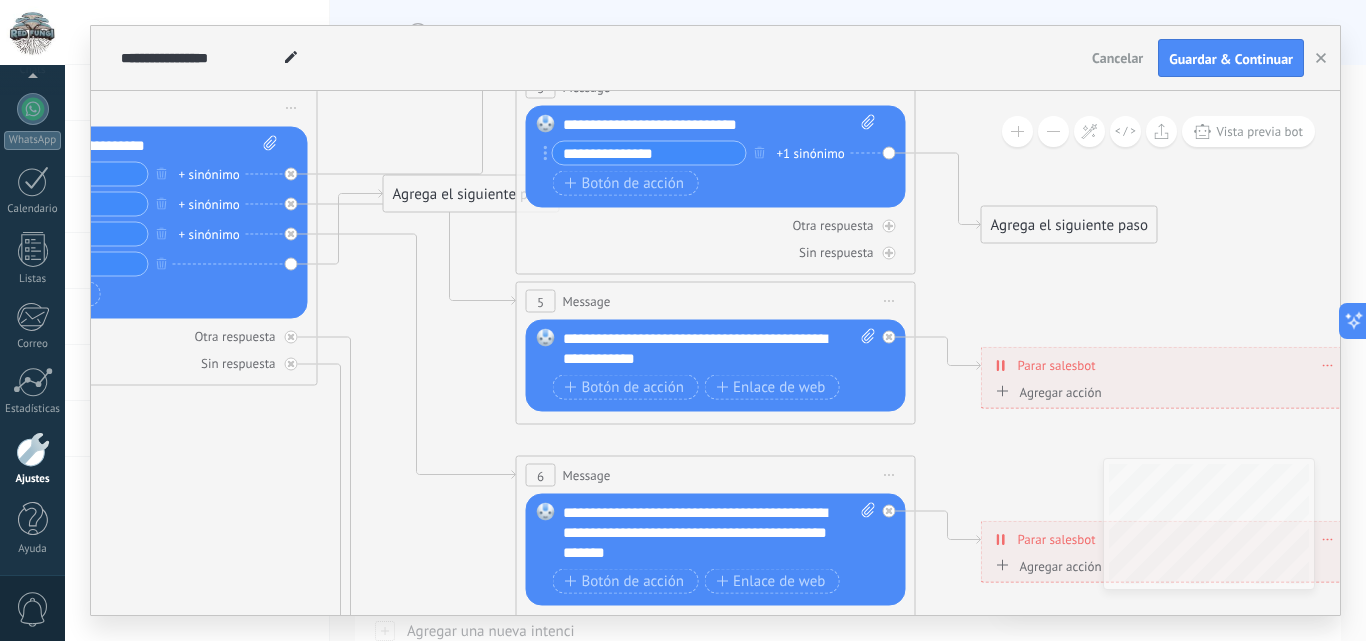 click on "Agrega el siguiente paso" at bounding box center (1069, 225) 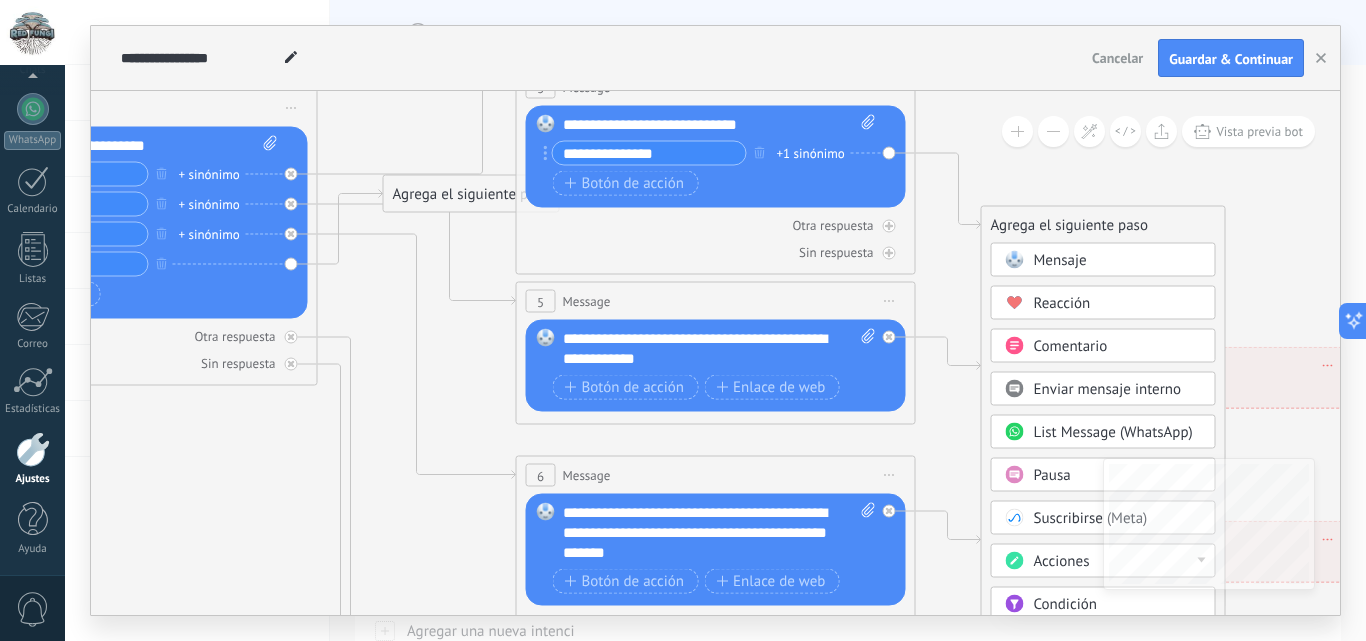click on "Acciones" at bounding box center [1062, 561] 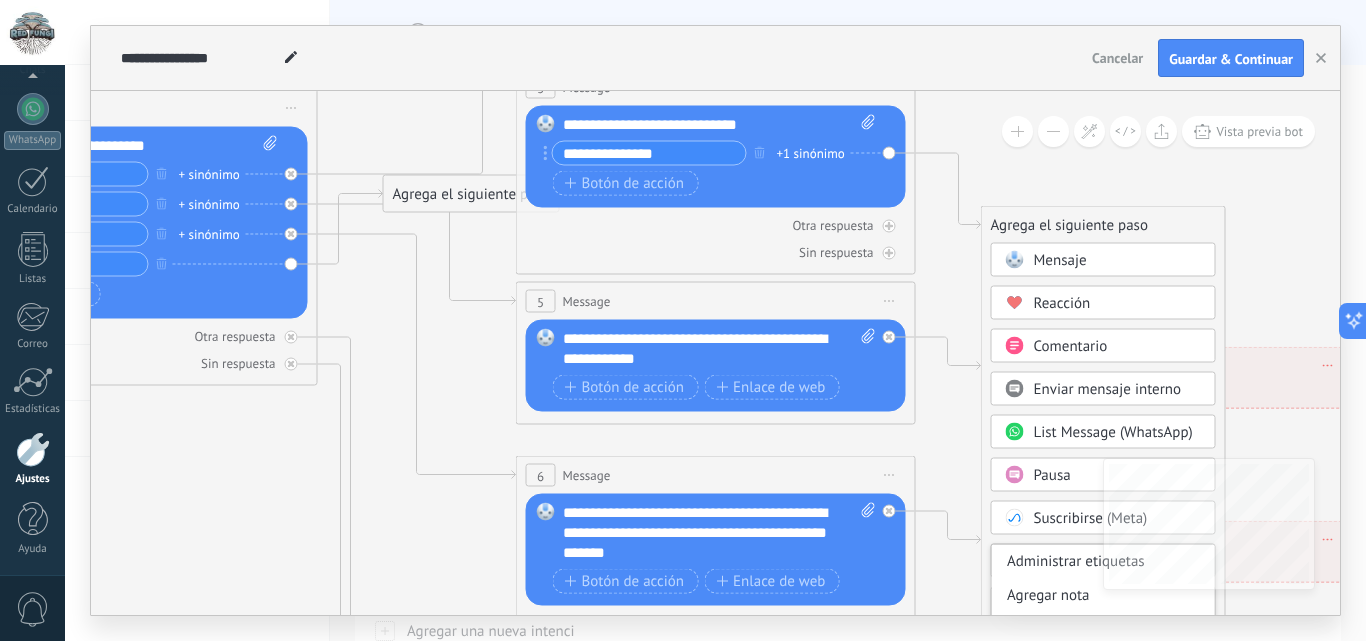 click on "**********" at bounding box center (715, 320) 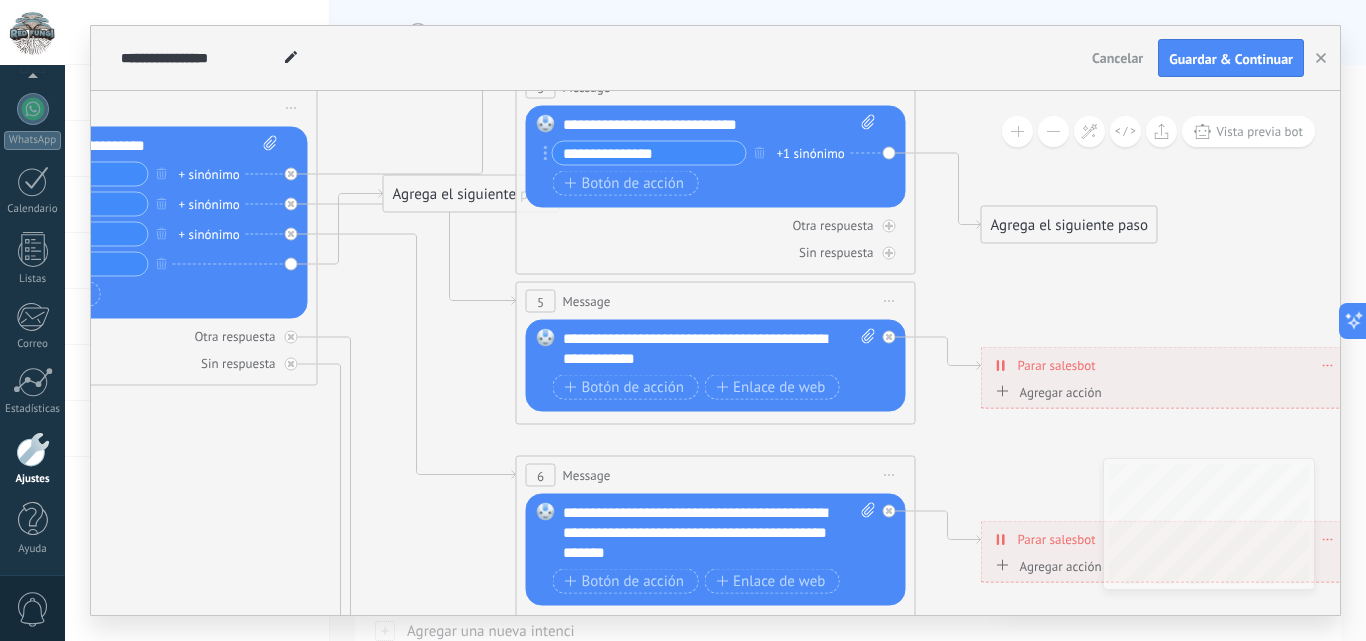 click on "**********" at bounding box center [715, 320] 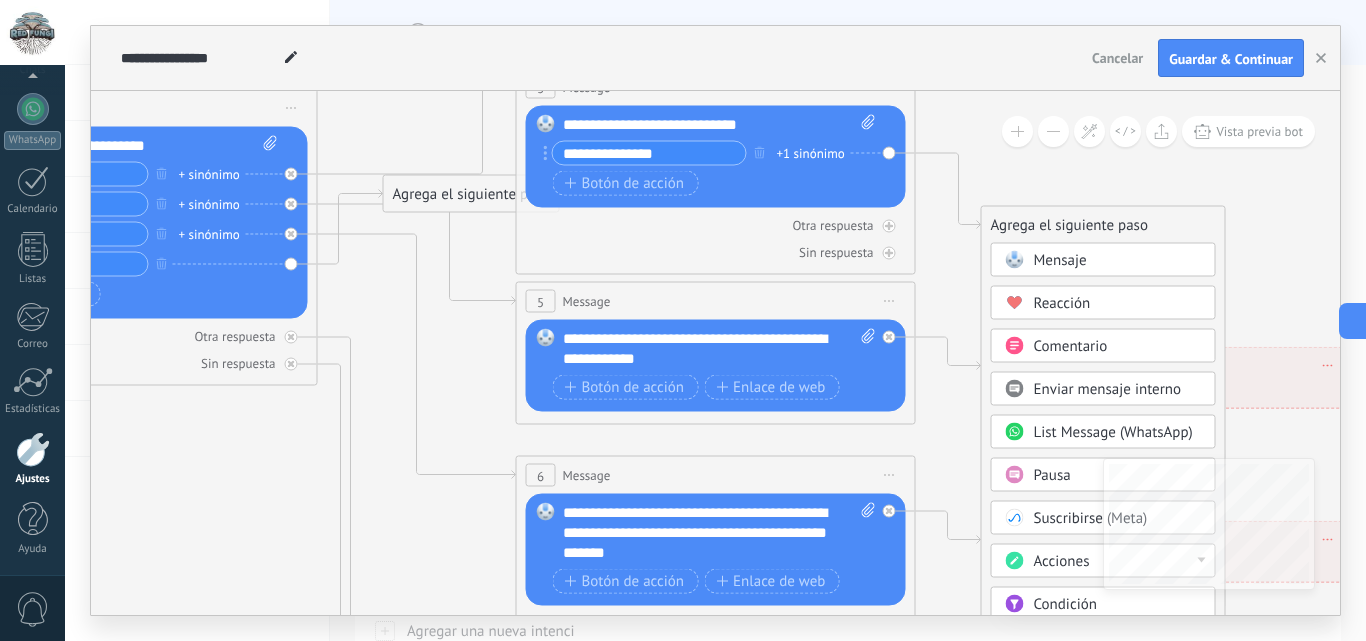 click on "Acciones" at bounding box center (1062, 561) 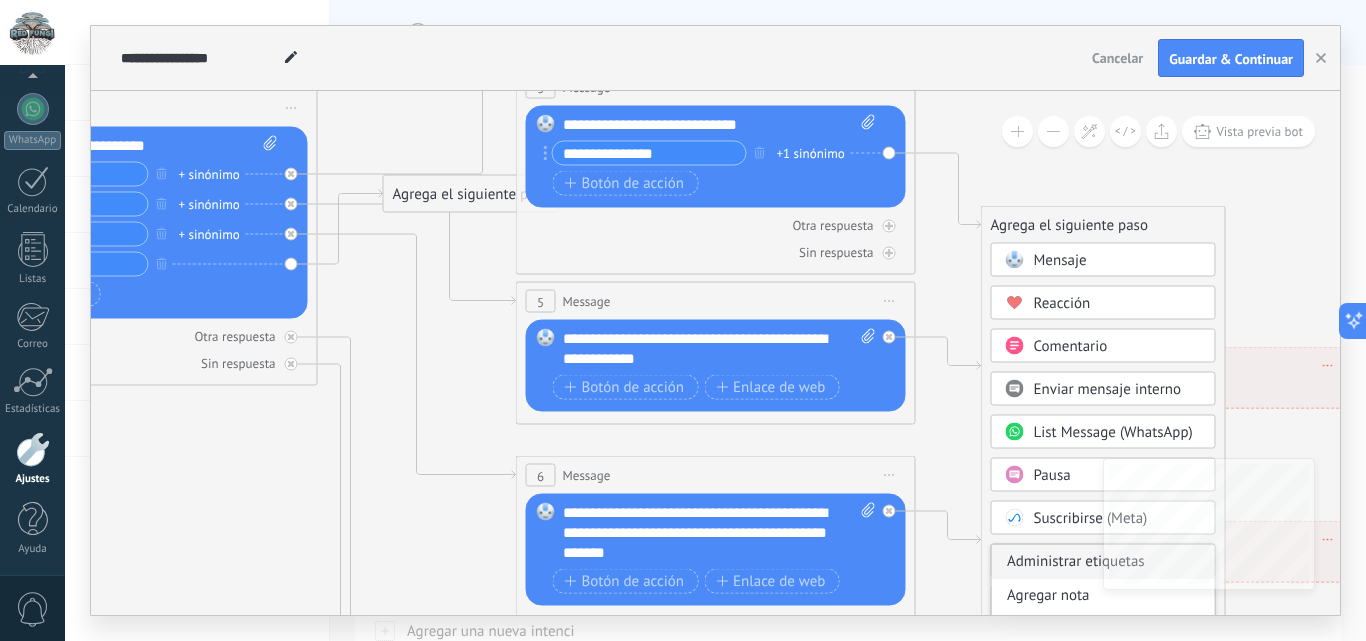 click on "Administrar etiquetas" at bounding box center [1103, 562] 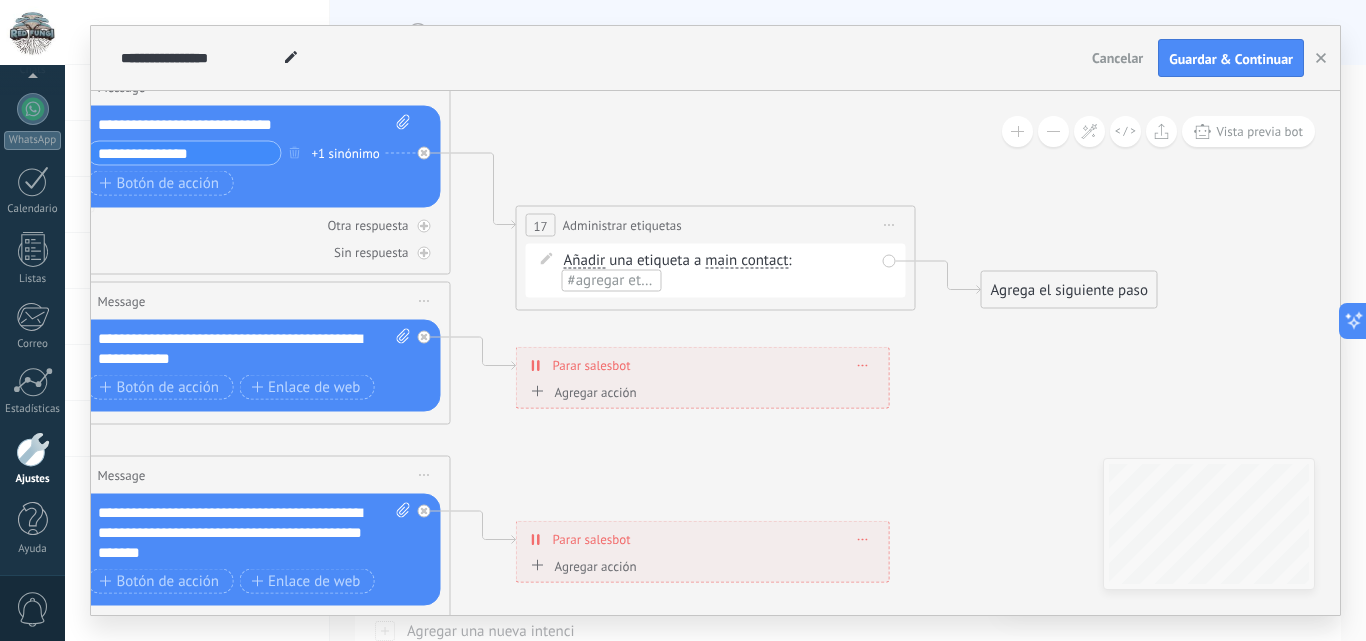 click on "Agrega el siguiente paso" at bounding box center (1069, 290) 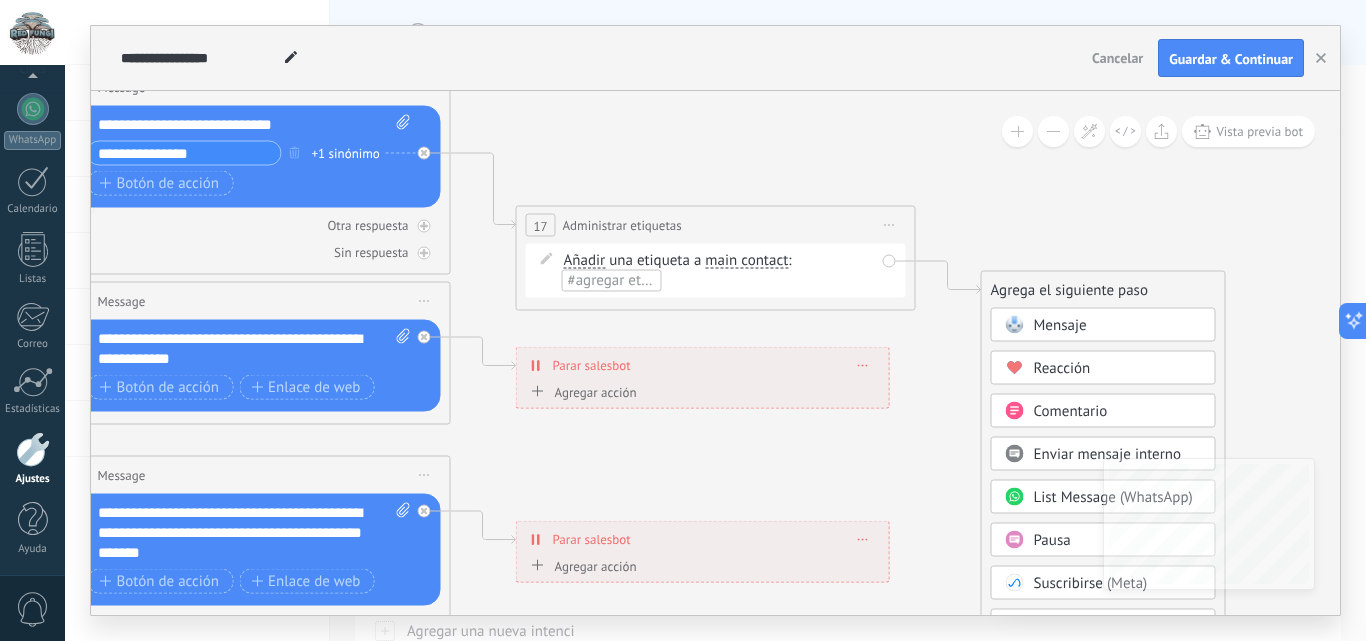 click on "**********" at bounding box center (715, 320) 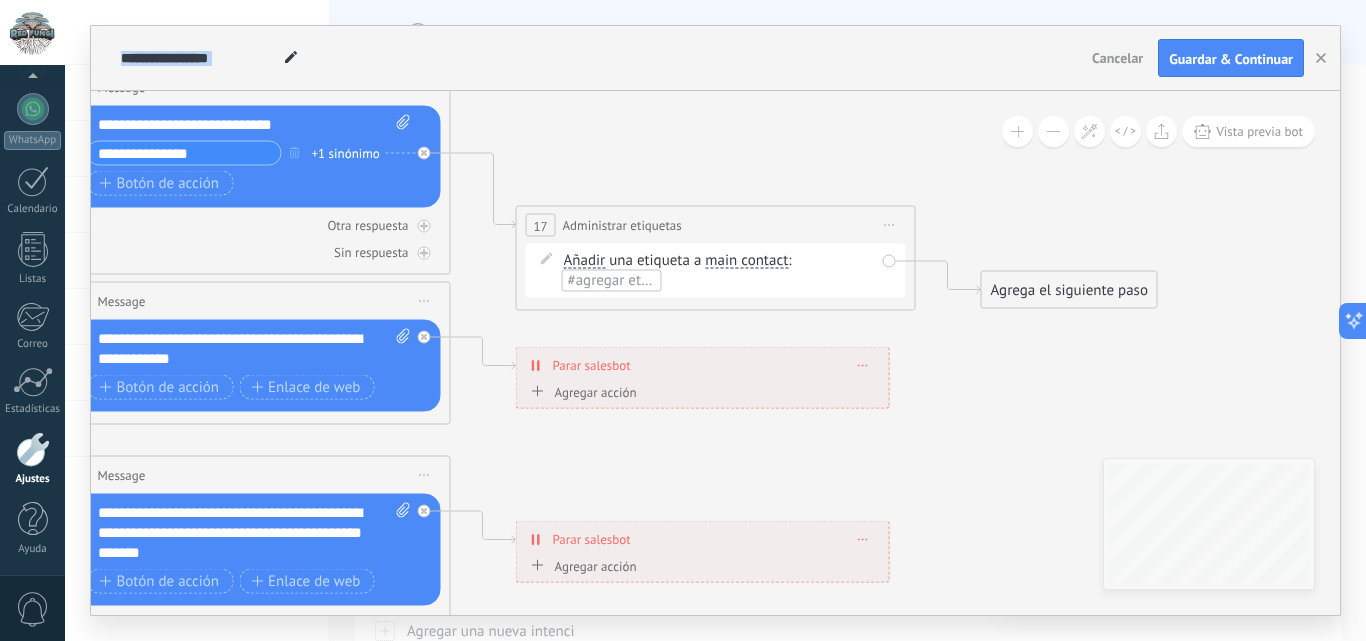 click on "**********" at bounding box center (715, 320) 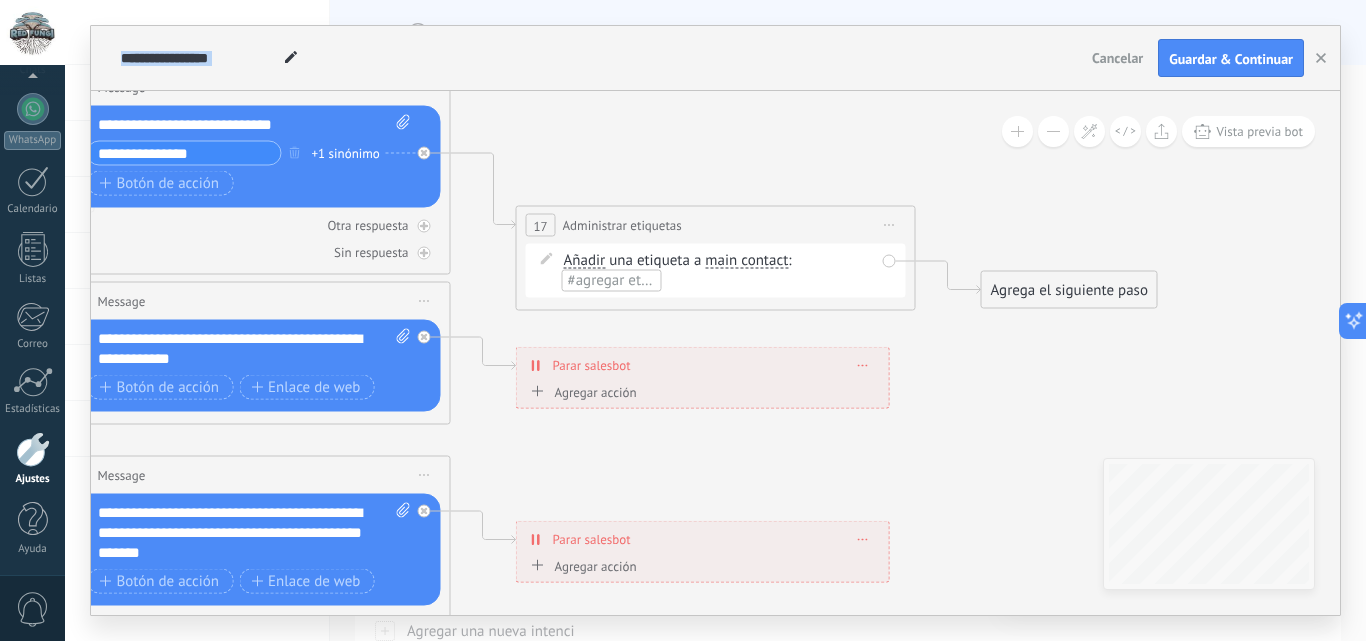 click on "**********" at bounding box center (715, 320) 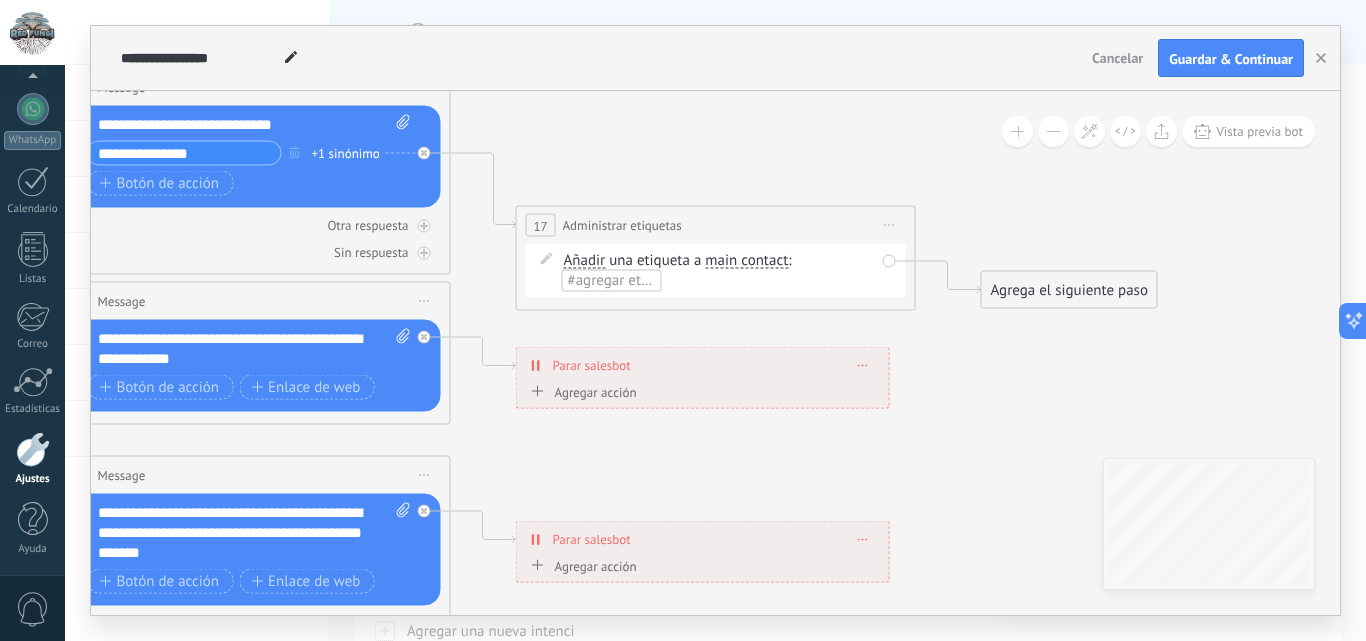 click 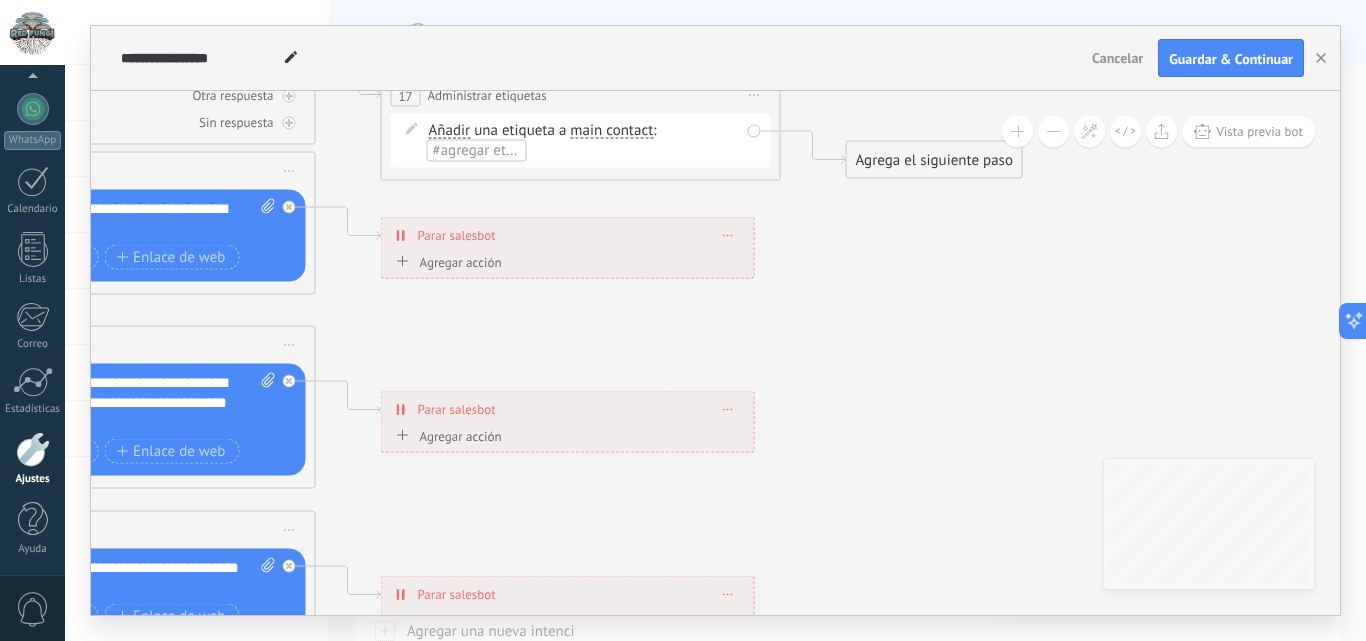 drag, startPoint x: 998, startPoint y: 197, endPoint x: 886, endPoint y: 96, distance: 150.81445 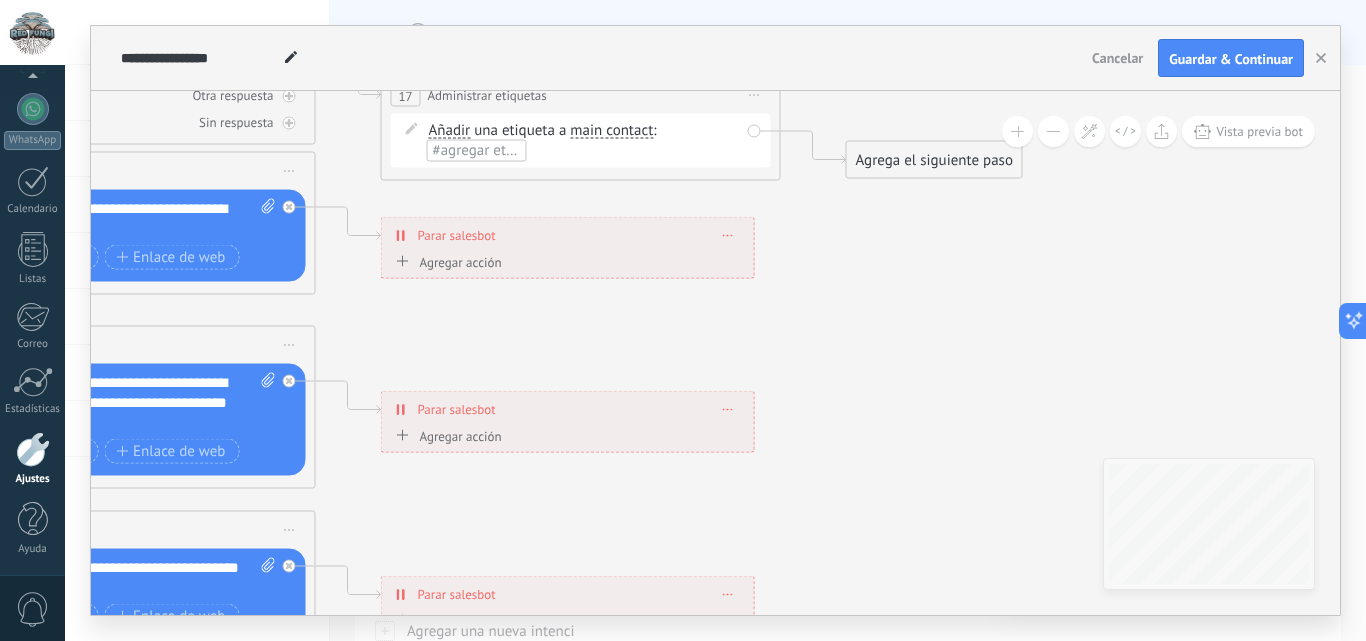 click 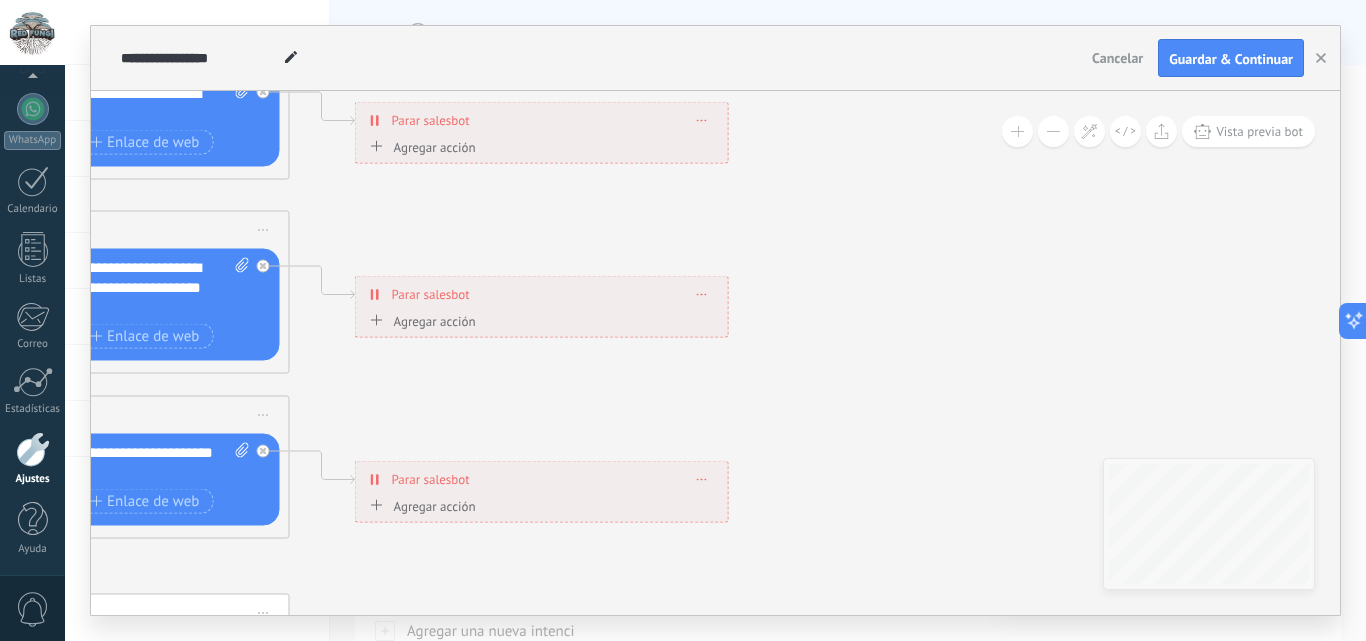 drag, startPoint x: 857, startPoint y: 379, endPoint x: 831, endPoint y: 264, distance: 117.902504 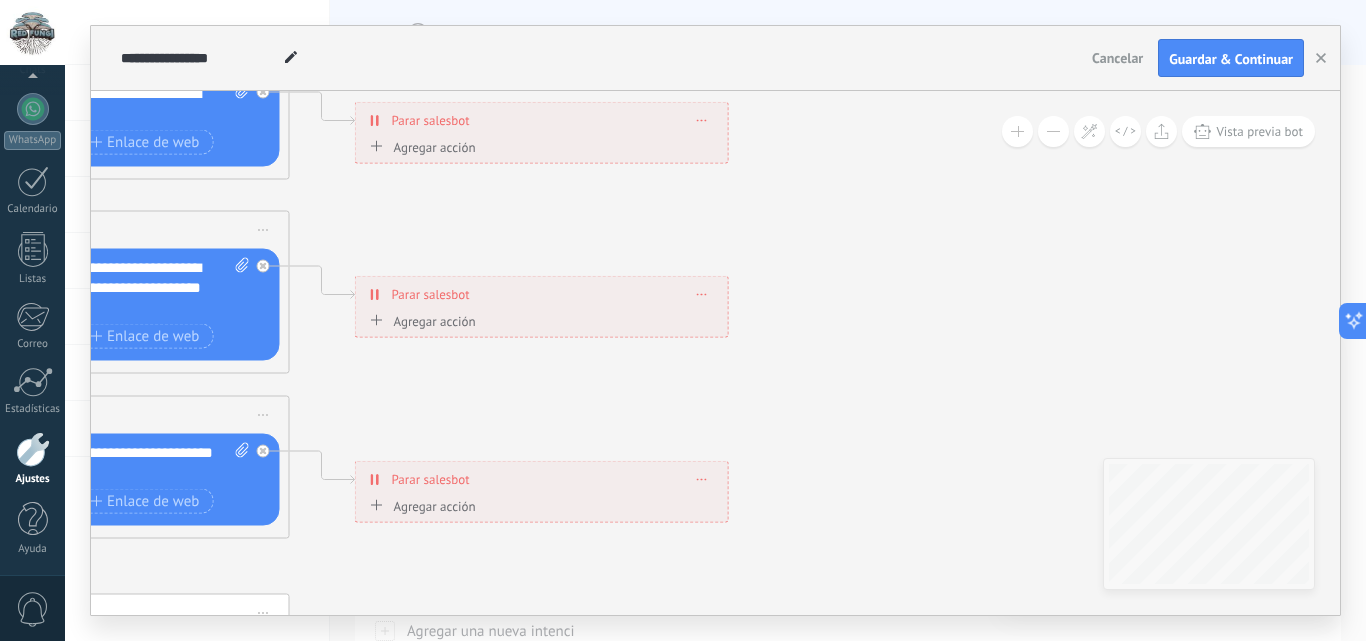 click 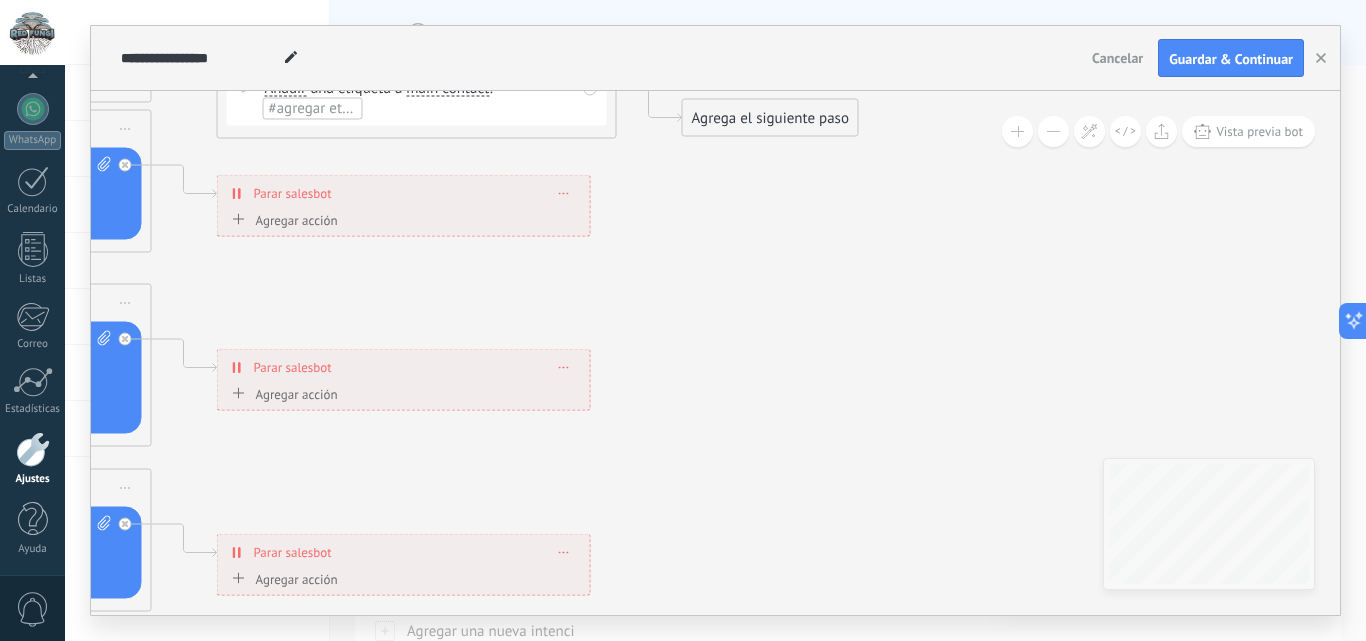 drag, startPoint x: 861, startPoint y: 273, endPoint x: 723, endPoint y: 346, distance: 156.11855 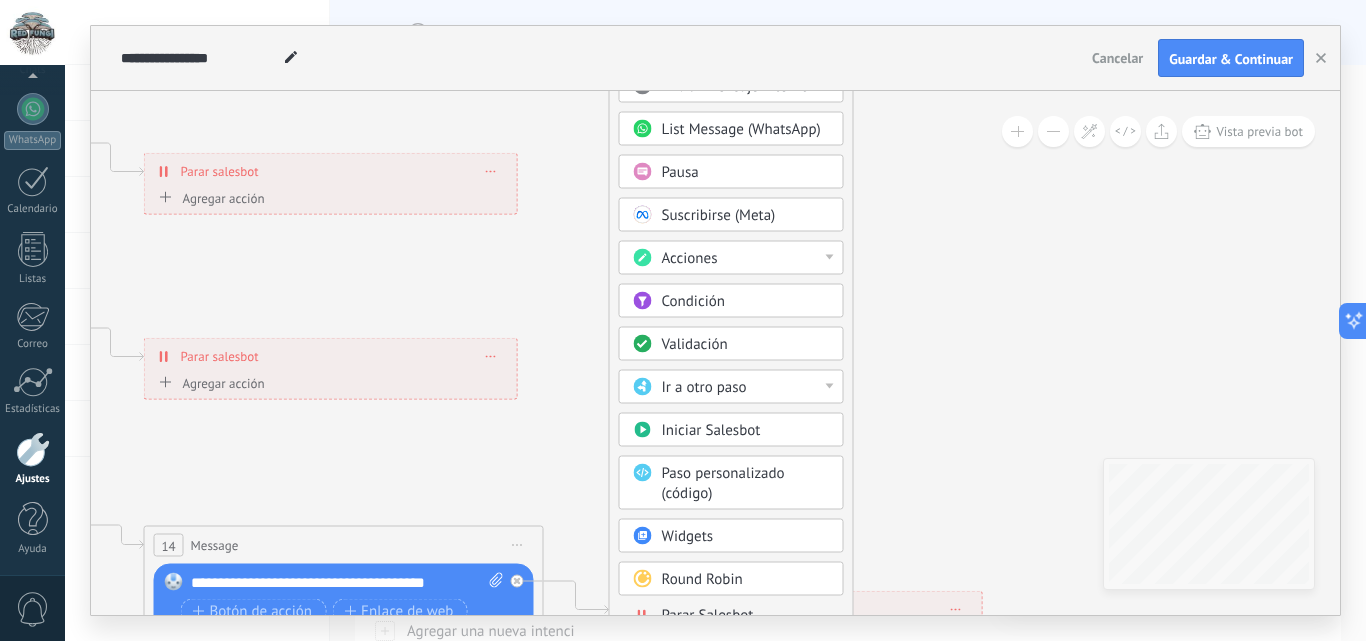 drag, startPoint x: 993, startPoint y: 413, endPoint x: 919, endPoint y: 220, distance: 206.70027 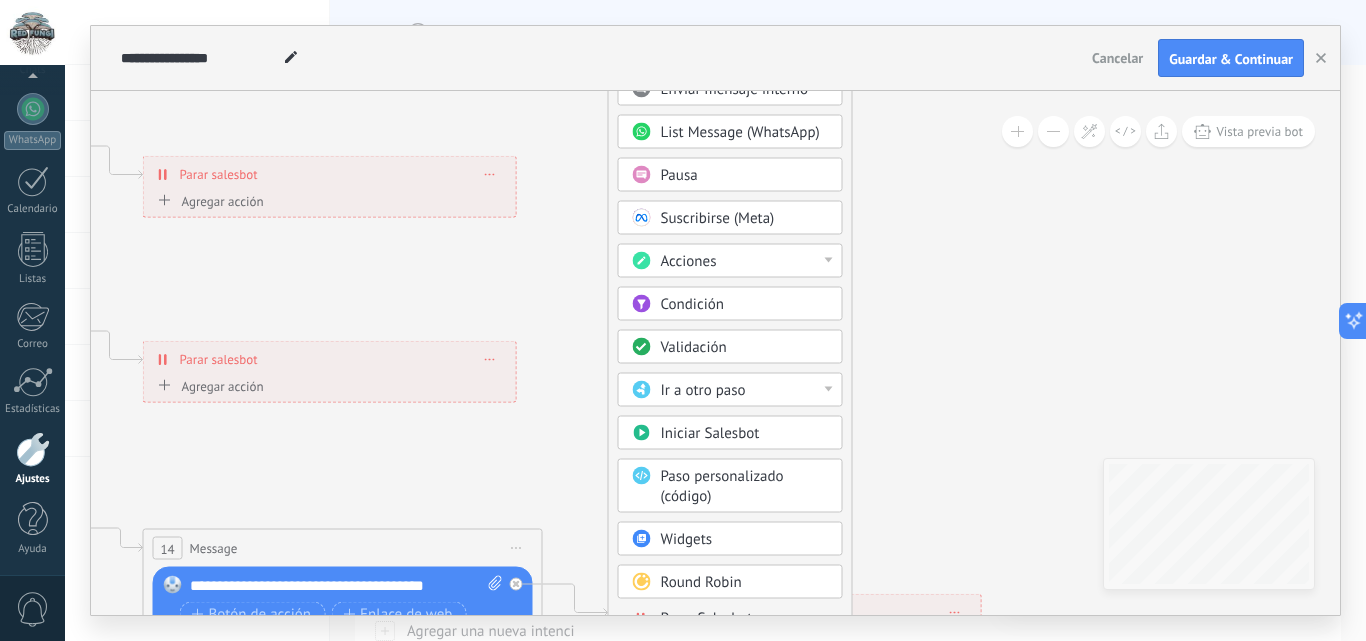 click on "Acciones" at bounding box center (730, 261) 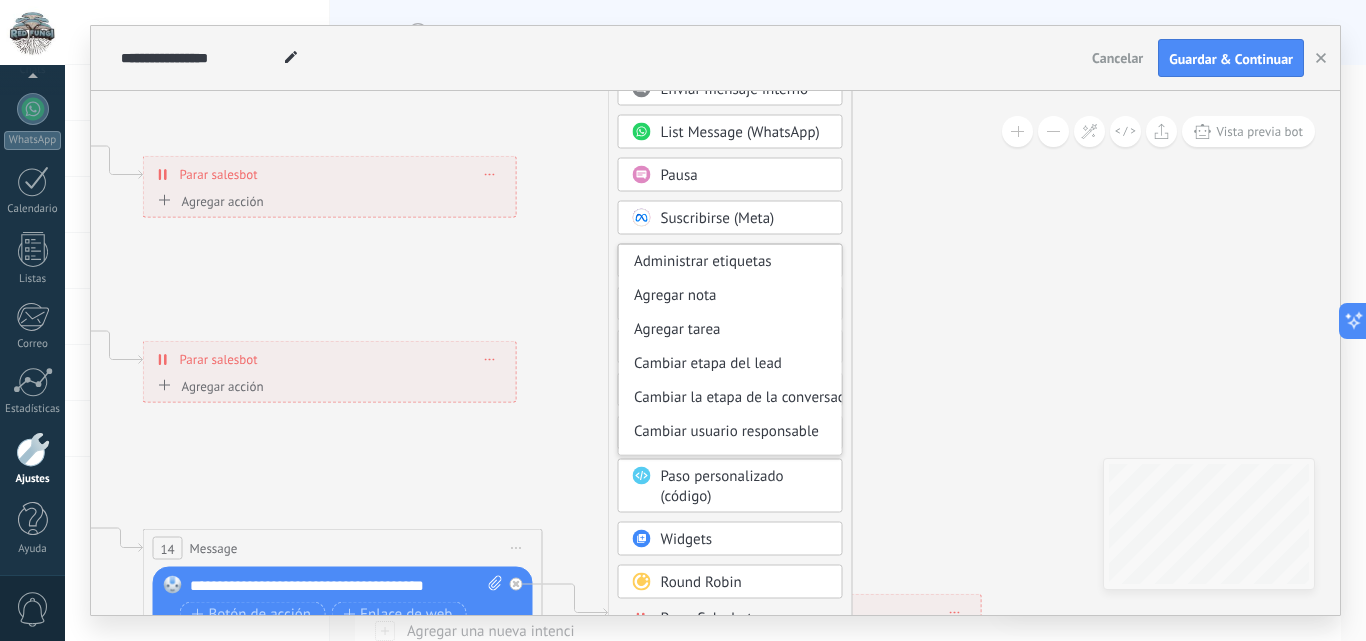 click 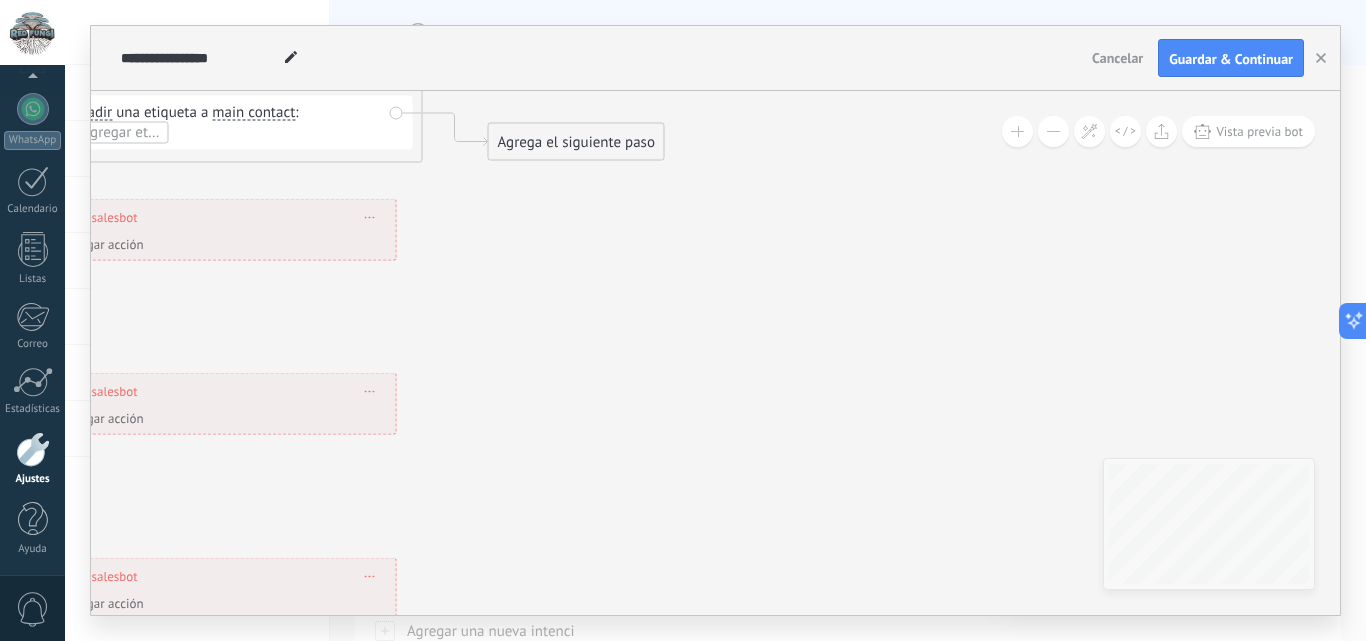 drag, startPoint x: 896, startPoint y: 275, endPoint x: 776, endPoint y: 492, distance: 247.96976 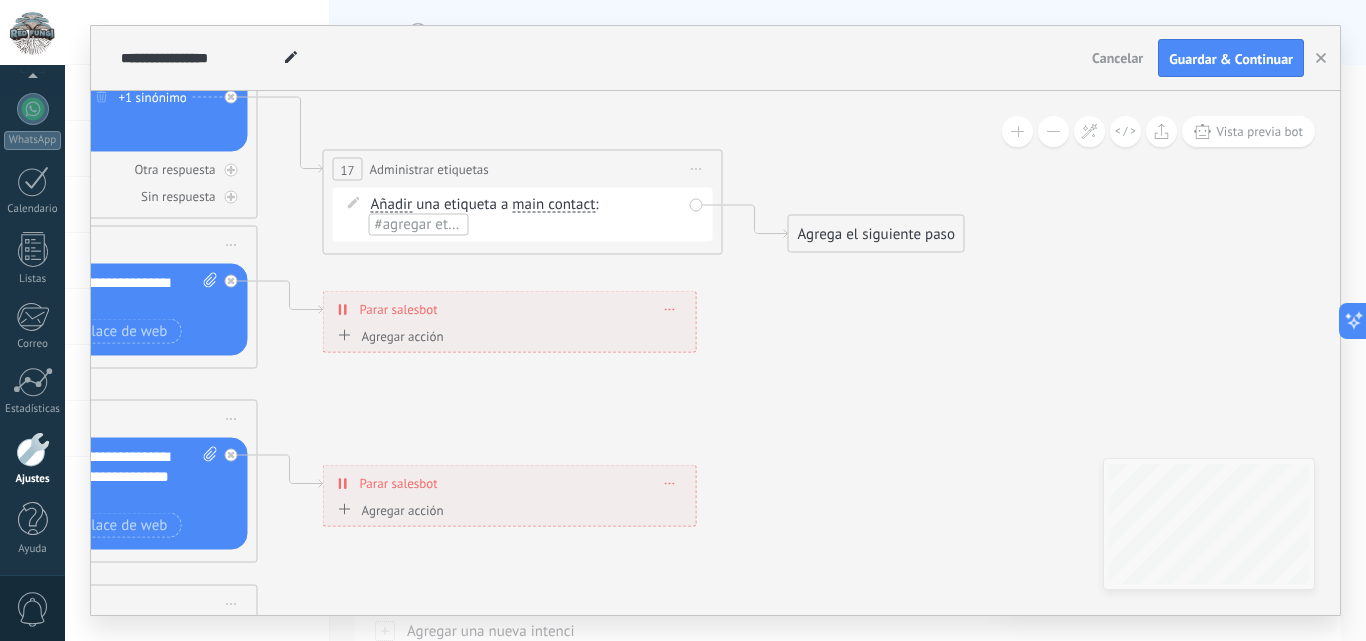 drag, startPoint x: 661, startPoint y: 355, endPoint x: 779, endPoint y: 352, distance: 118.03813 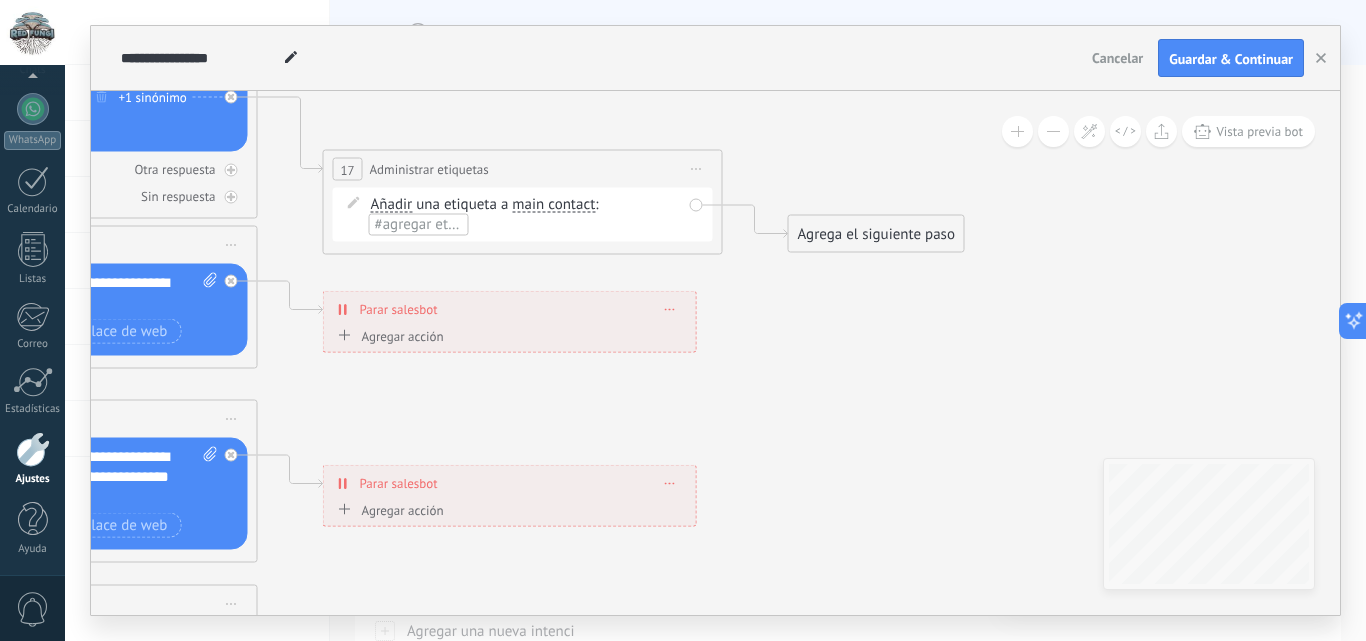 click 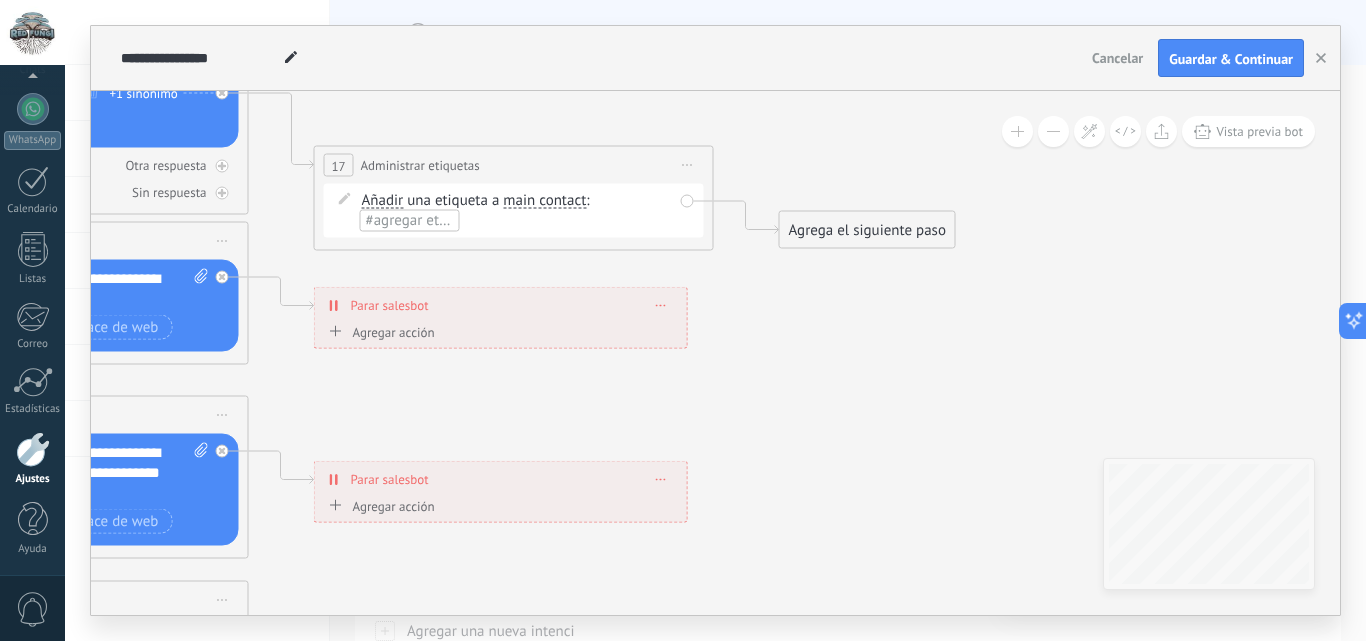 click on "main contact" at bounding box center (544, 201) 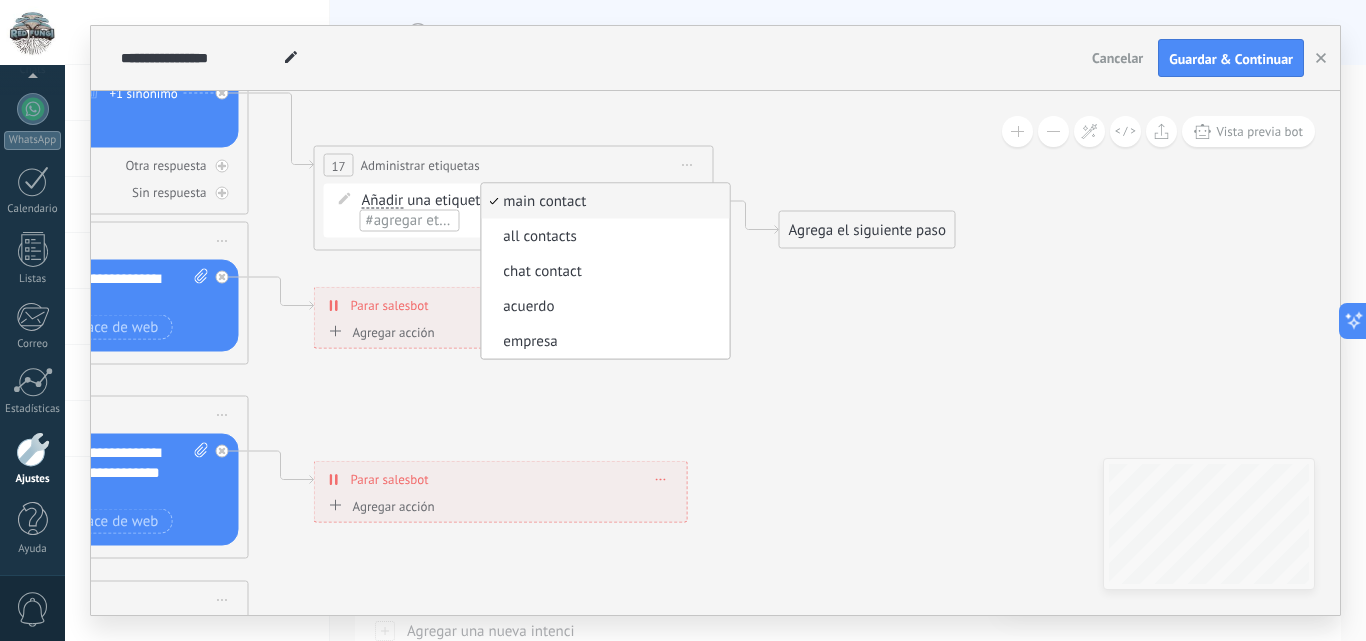 click on "#agregar etiquetas" at bounding box center (426, 220) 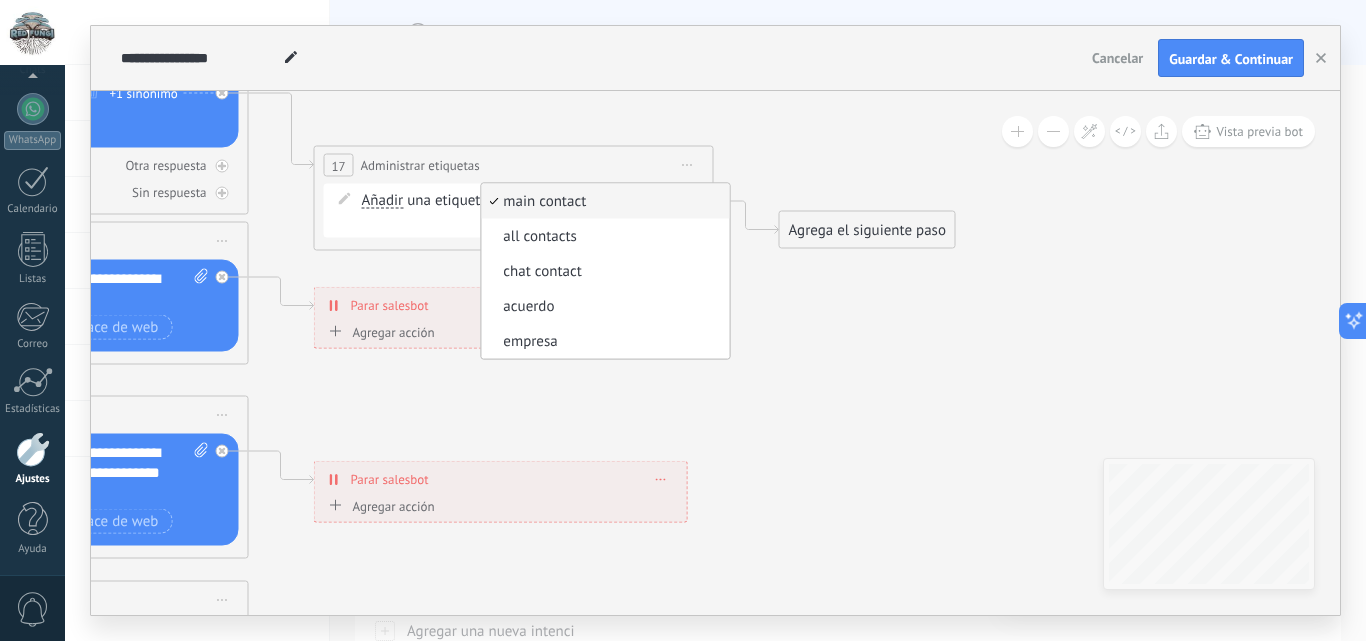 click on "Iniciar vista previa aquí
Cambiar nombre
Duplicar
[GEOGRAPHIC_DATA]" at bounding box center [688, 165] 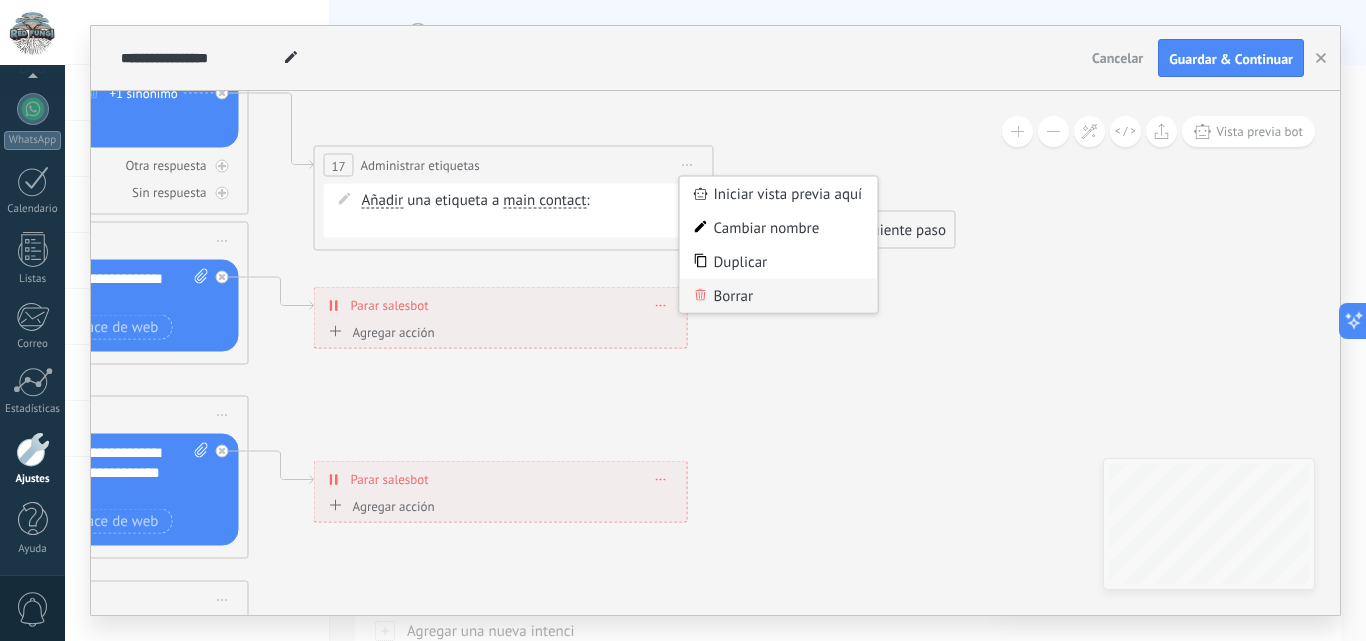 click on "Borrar" at bounding box center [779, 296] 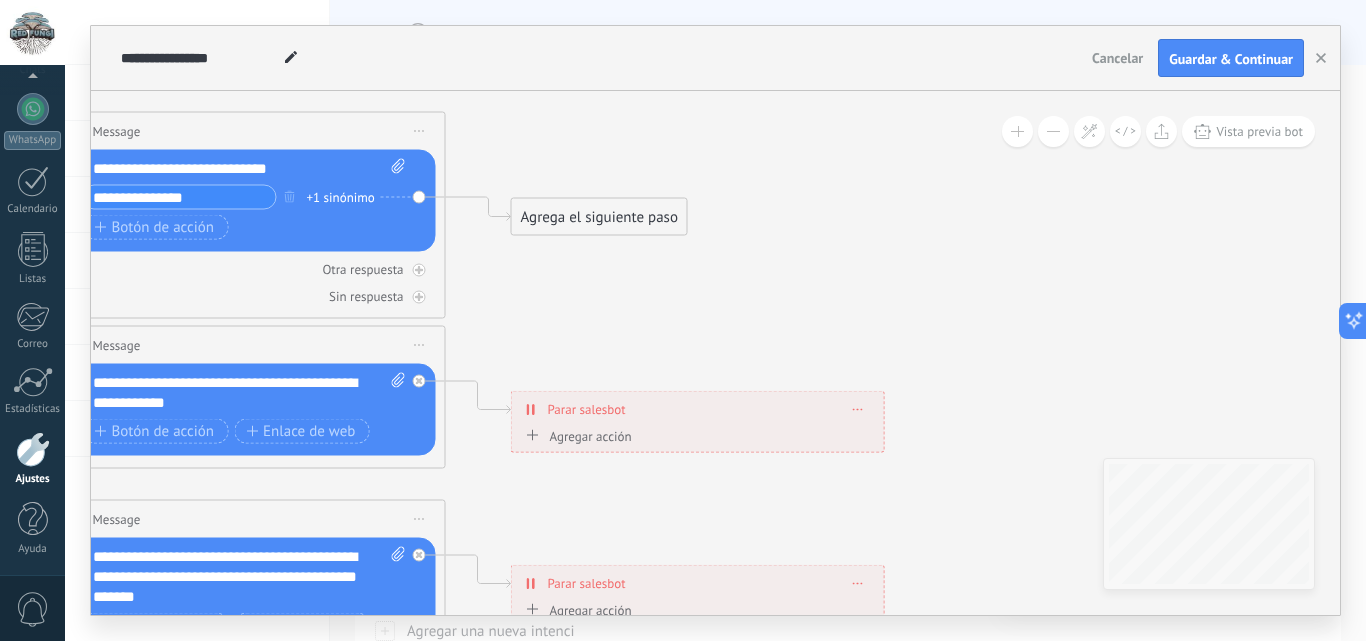 drag, startPoint x: 485, startPoint y: 186, endPoint x: 682, endPoint y: 290, distance: 222.7667 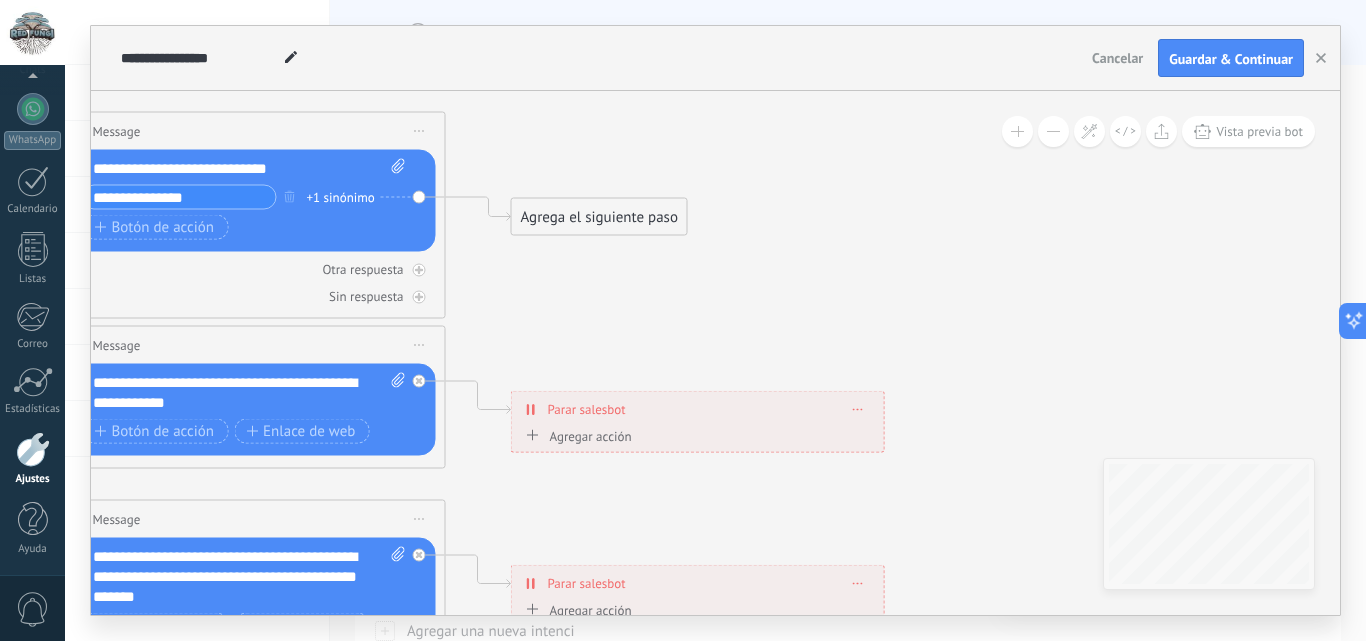 click 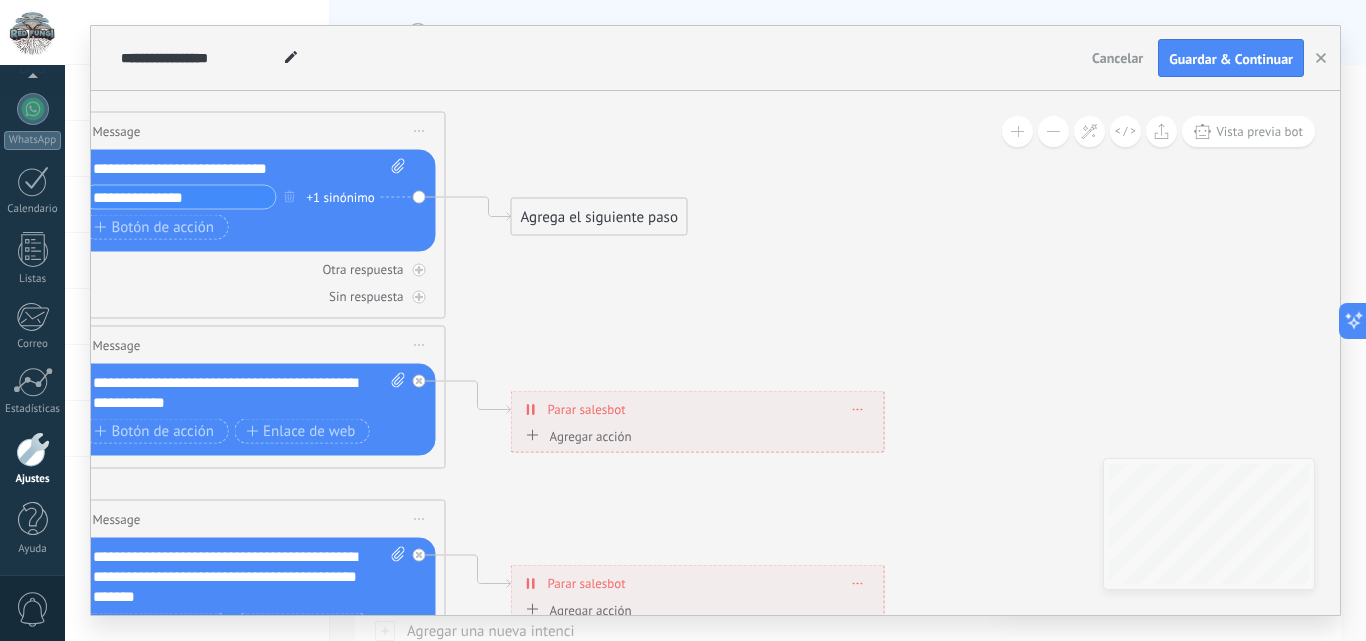 click on "Agrega el siguiente paso" at bounding box center [599, 217] 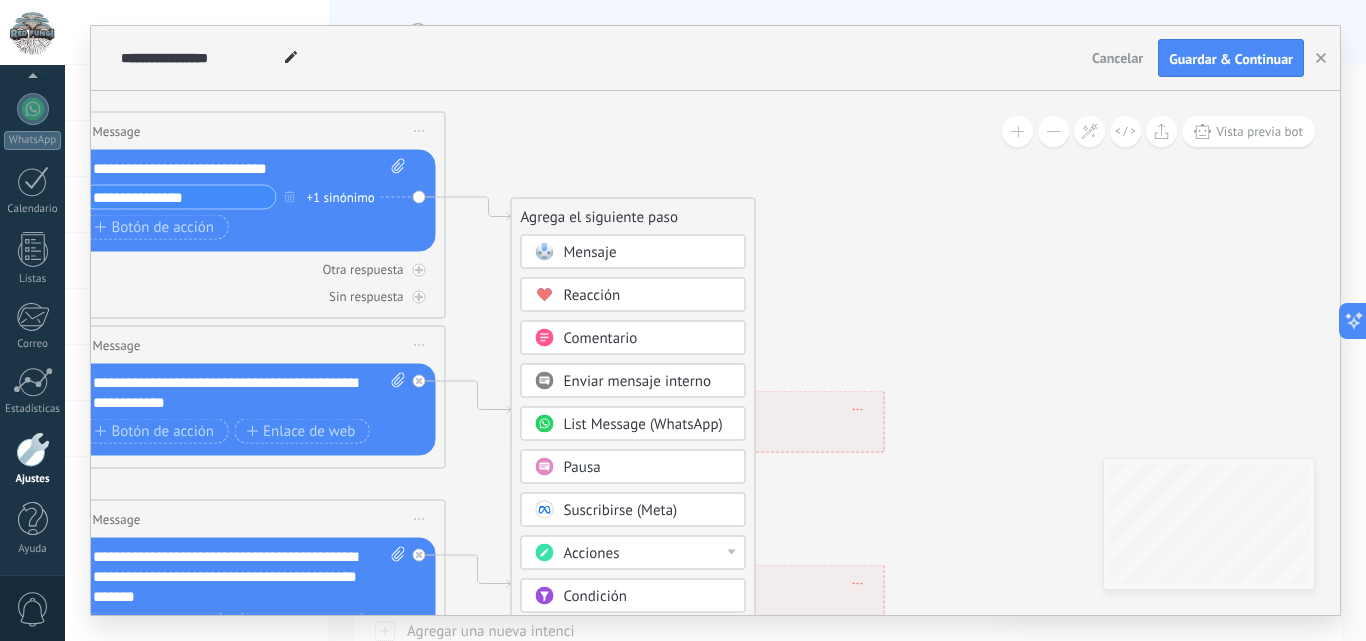 click on "Mensaje" at bounding box center (648, 253) 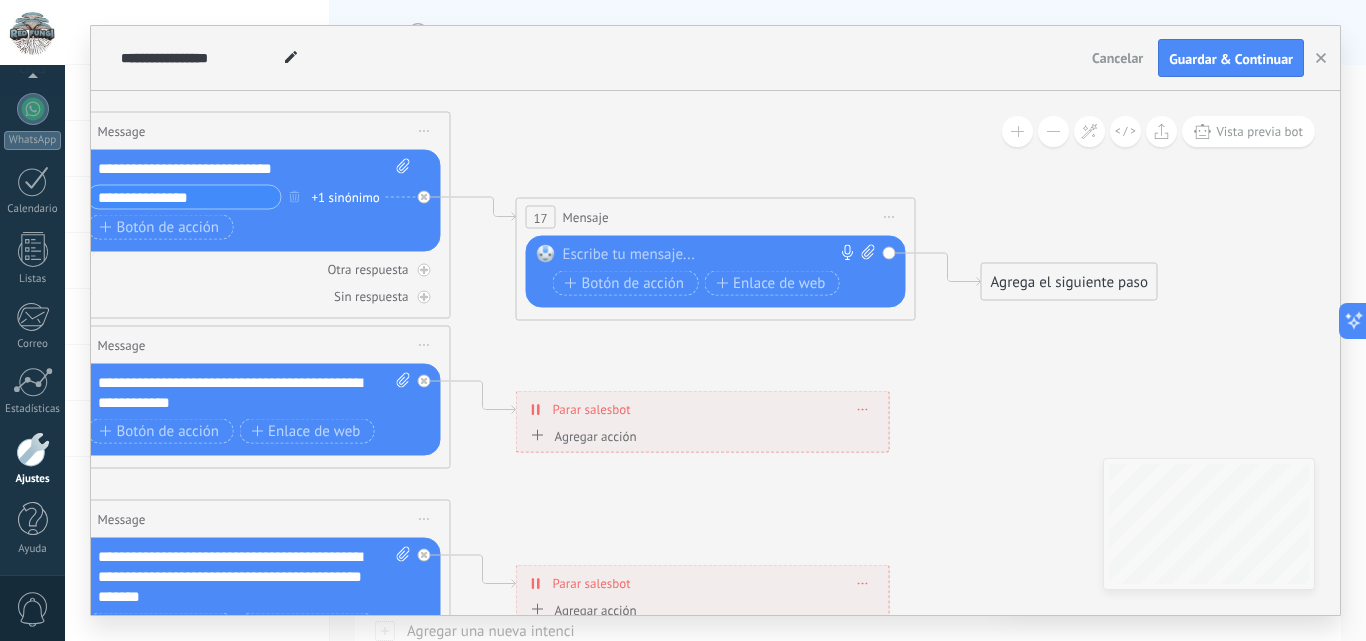 click on "Iniciar vista previa aquí
Cambiar nombre
Duplicar
[GEOGRAPHIC_DATA]" at bounding box center (890, 217) 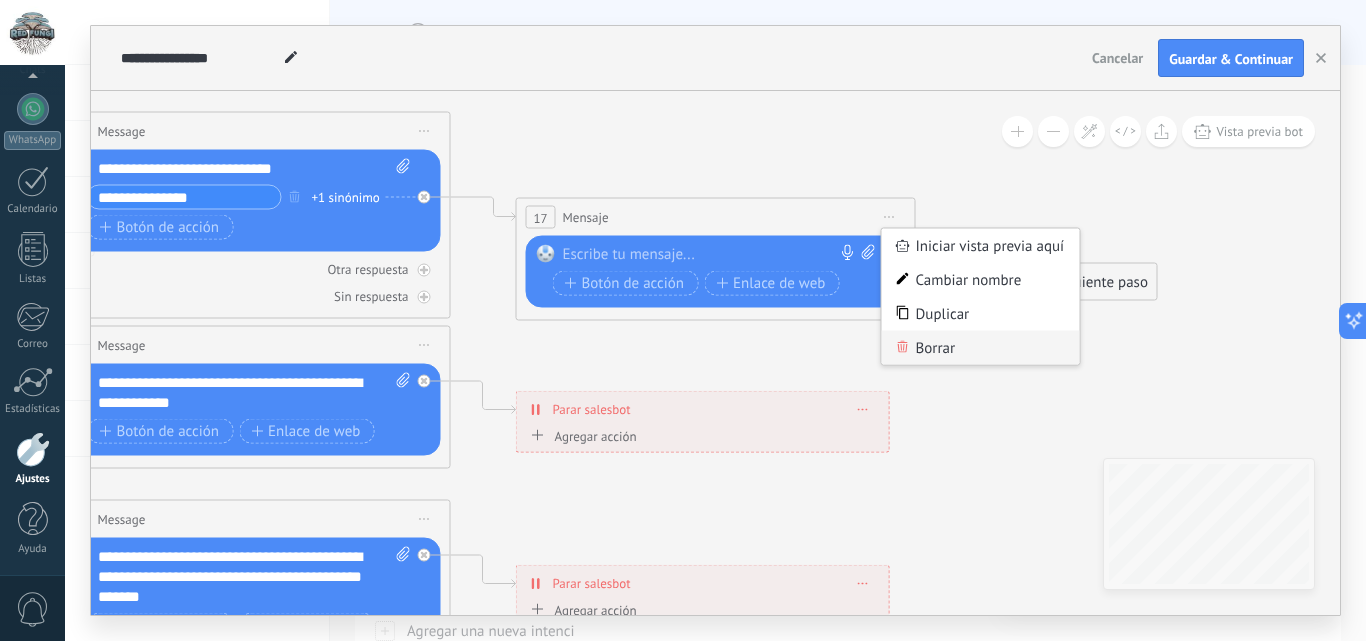 click on "Borrar" at bounding box center (981, 348) 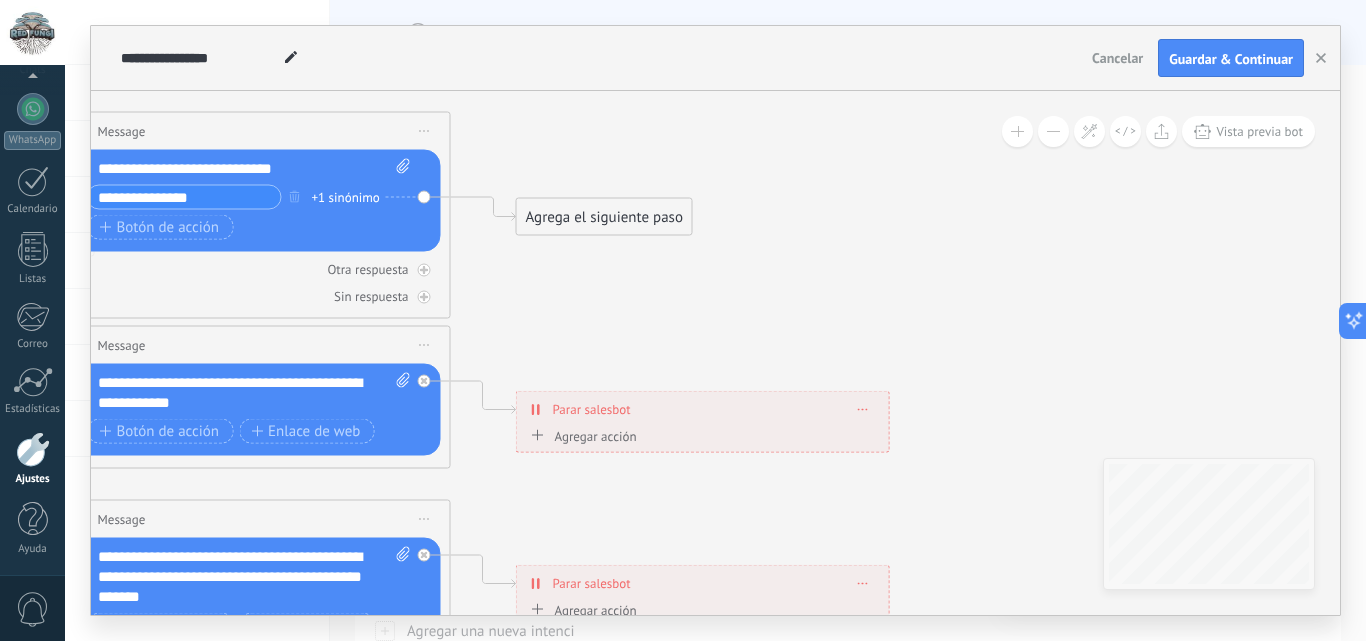click on "Agrega el siguiente paso" at bounding box center (604, 217) 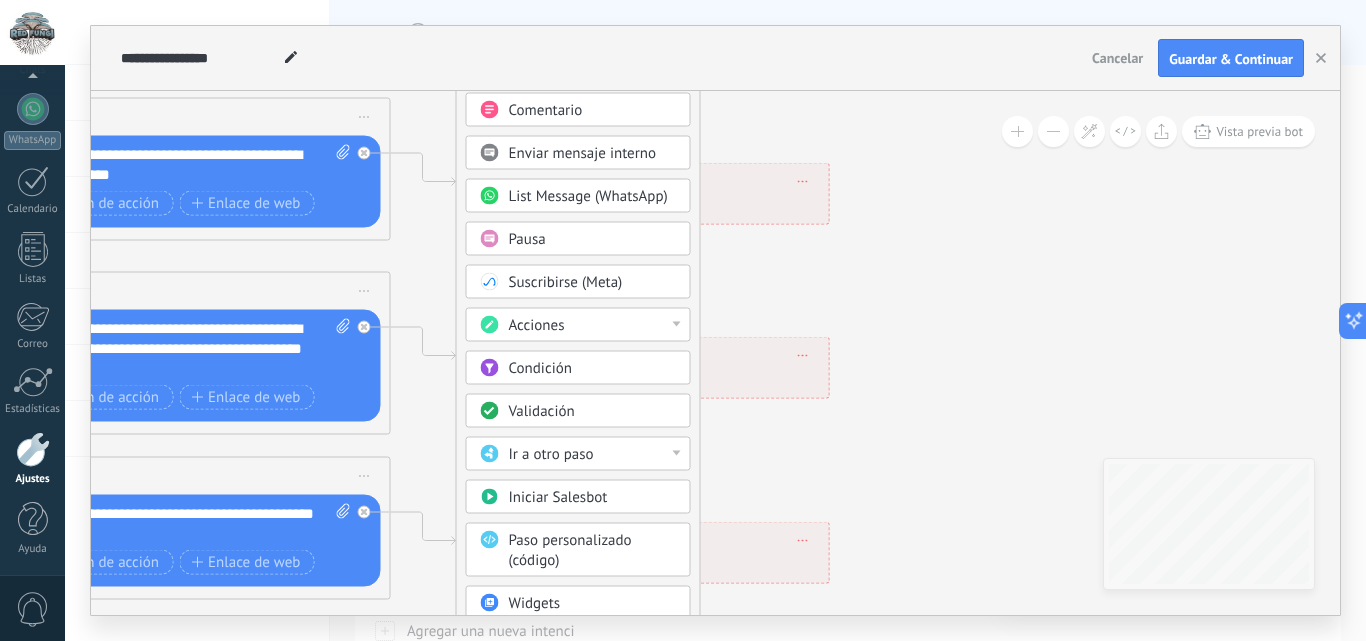 drag, startPoint x: 847, startPoint y: 322, endPoint x: 787, endPoint y: 94, distance: 235.76259 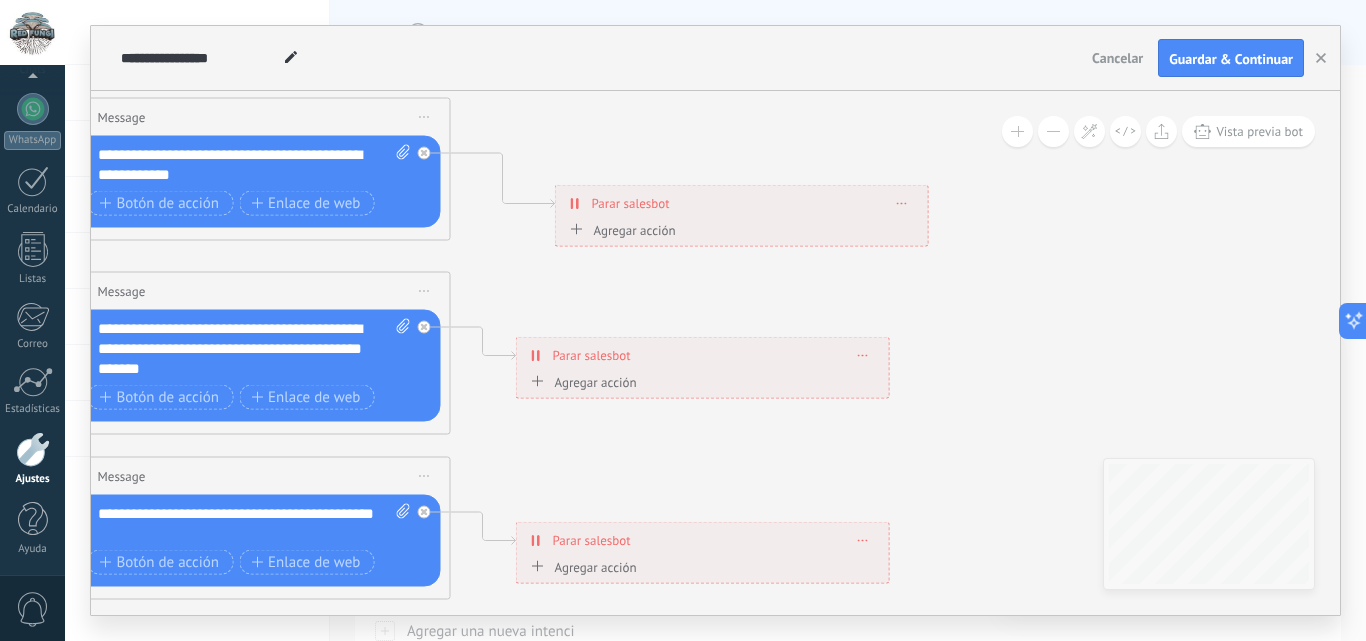 drag, startPoint x: 612, startPoint y: 165, endPoint x: 646, endPoint y: 183, distance: 38.470768 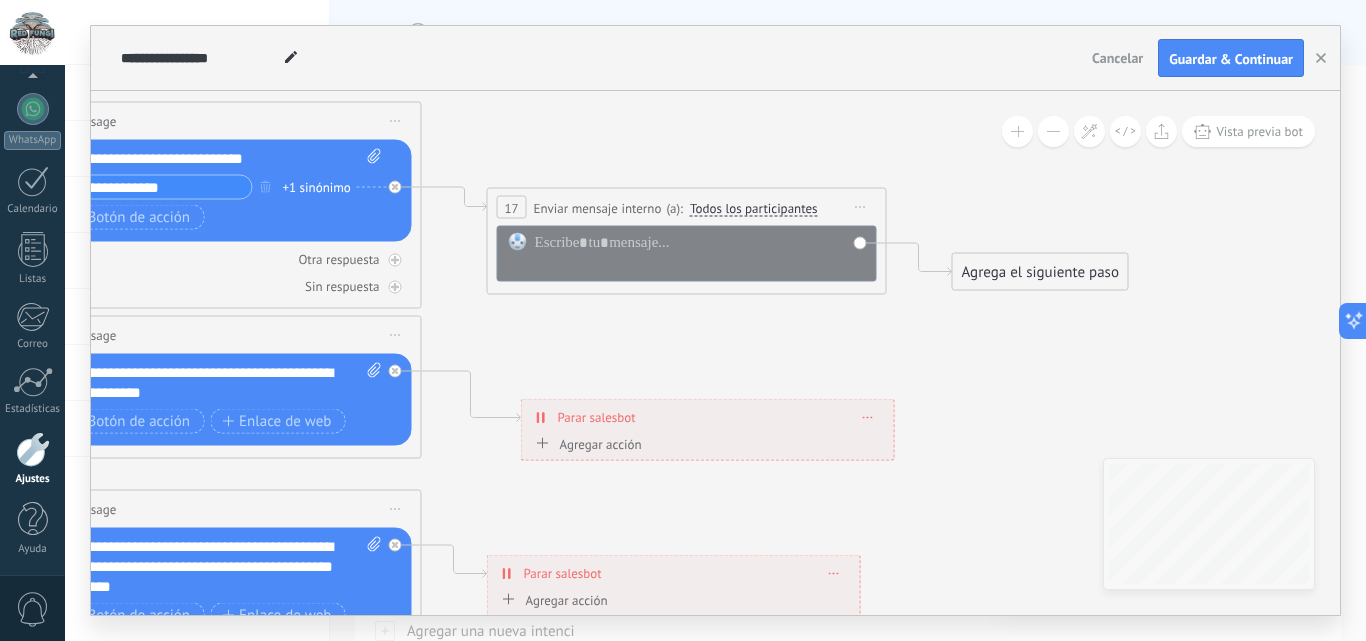 drag, startPoint x: 614, startPoint y: 108, endPoint x: 585, endPoint y: 326, distance: 219.92044 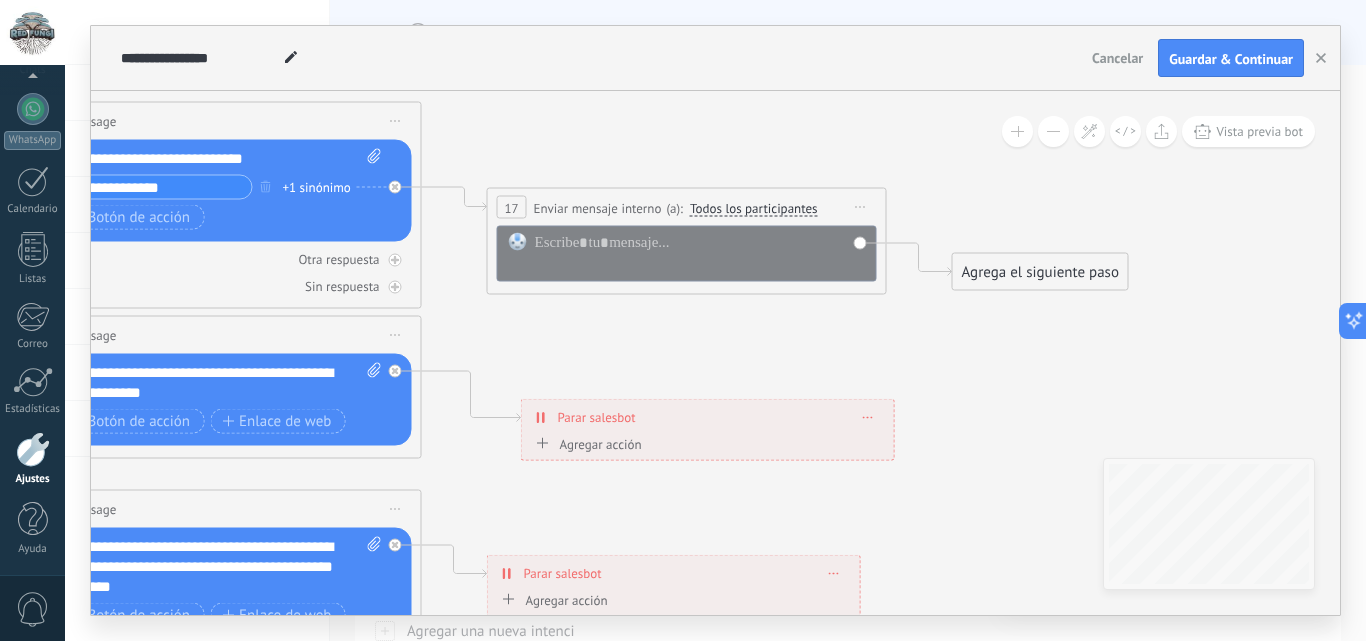 click 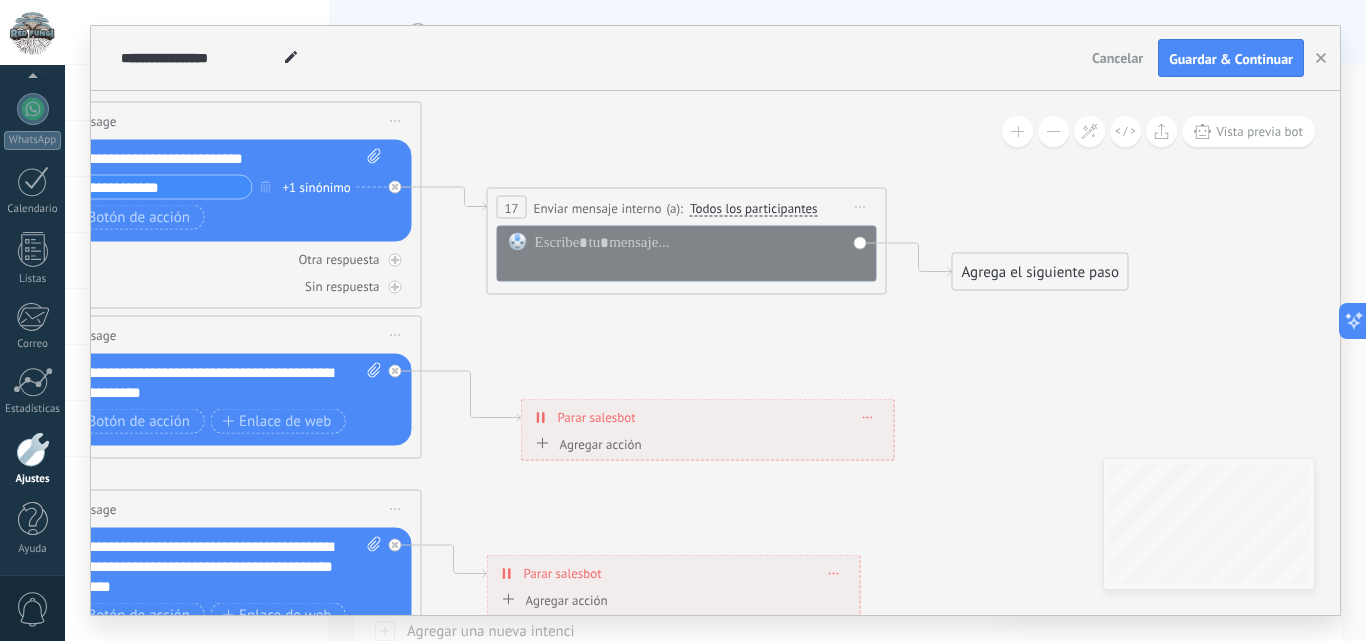 click on "Iniciar vista previa aquí
Cambiar nombre
Duplicar
[GEOGRAPHIC_DATA]" at bounding box center [861, 207] 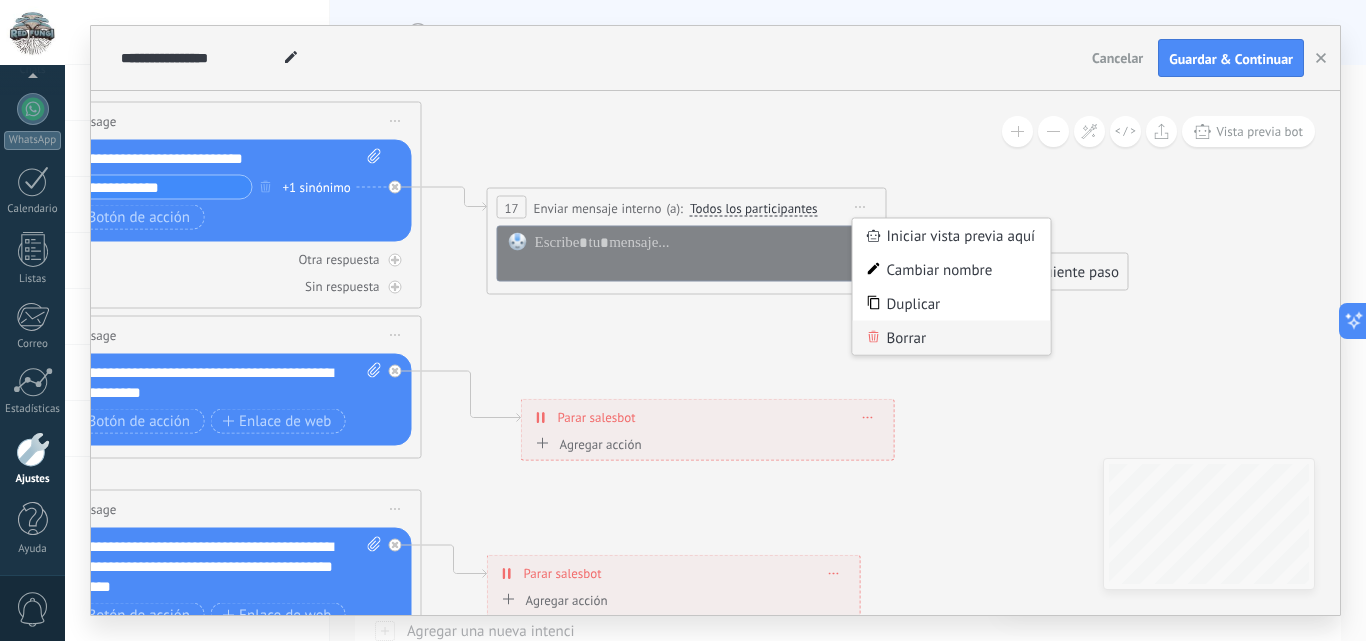 click on "Borrar" at bounding box center (952, 338) 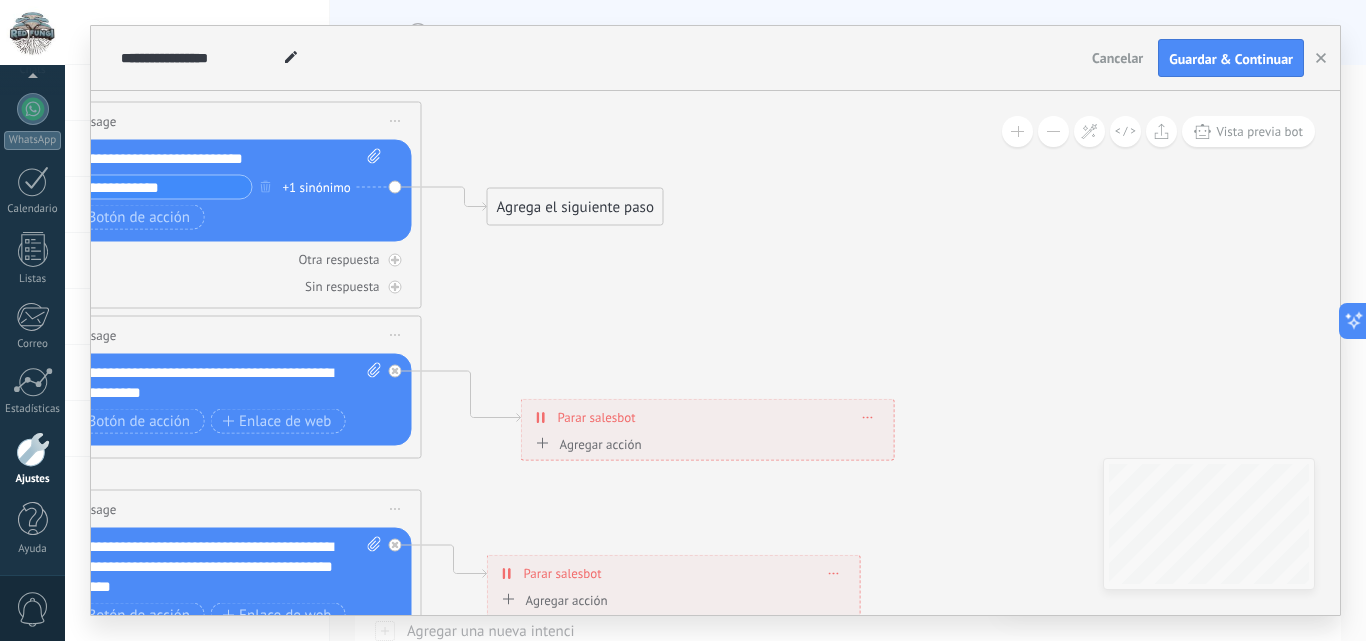 click on "Agrega el siguiente paso" at bounding box center (575, 207) 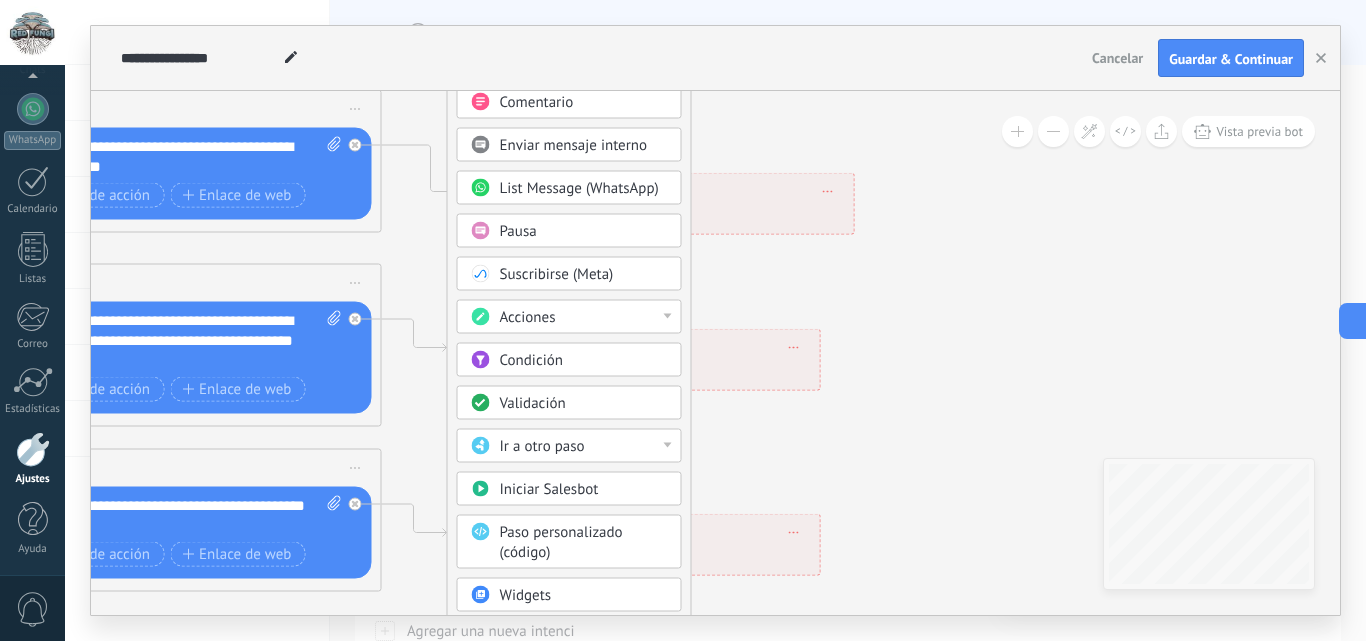 drag, startPoint x: 813, startPoint y: 319, endPoint x: 773, endPoint y: 93, distance: 229.51253 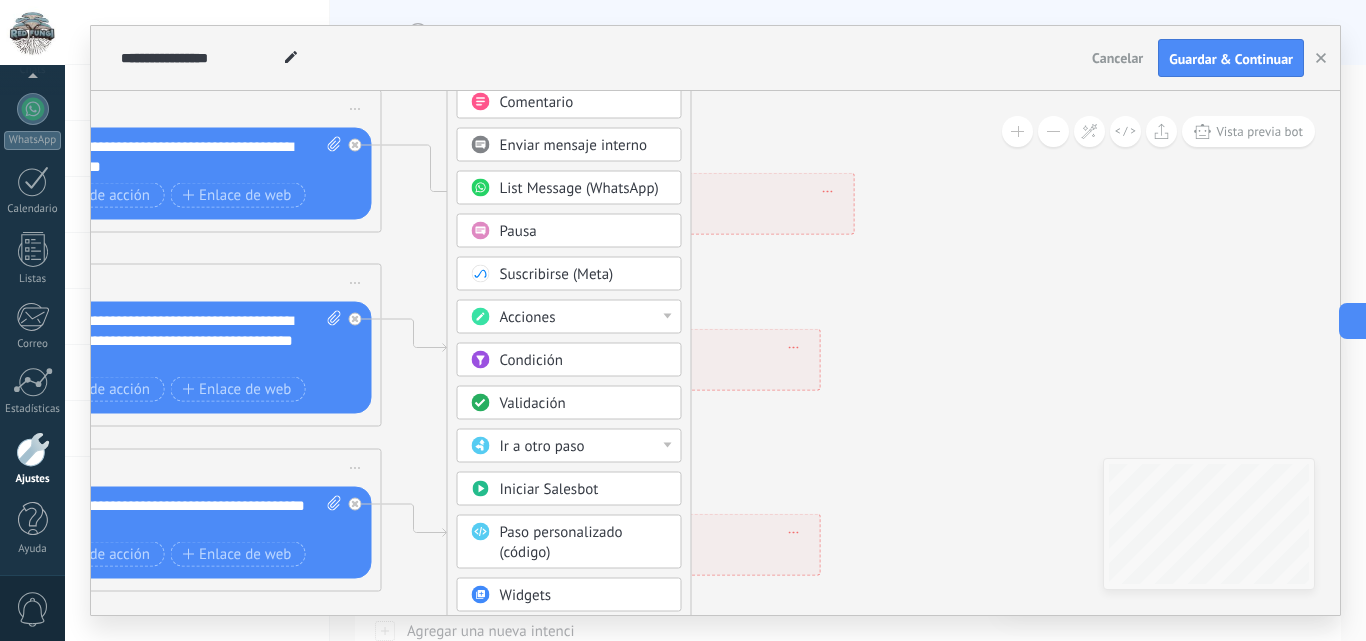 click 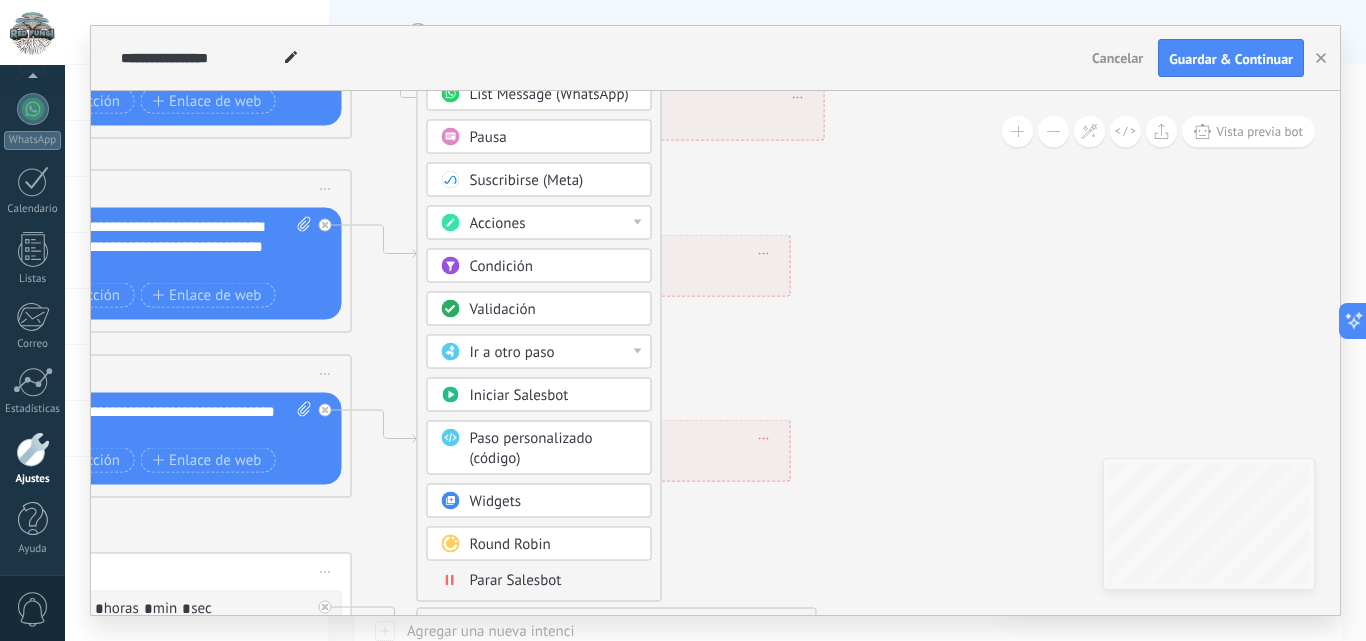 drag, startPoint x: 929, startPoint y: 311, endPoint x: 894, endPoint y: 209, distance: 107.837845 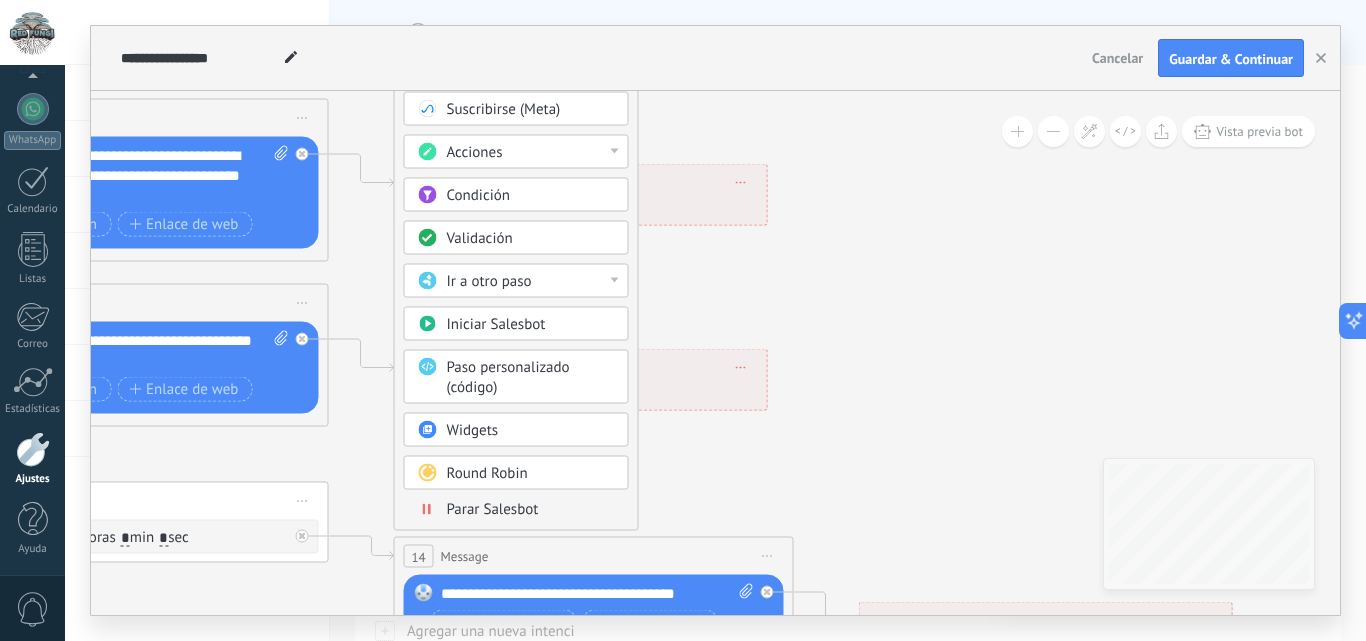 click 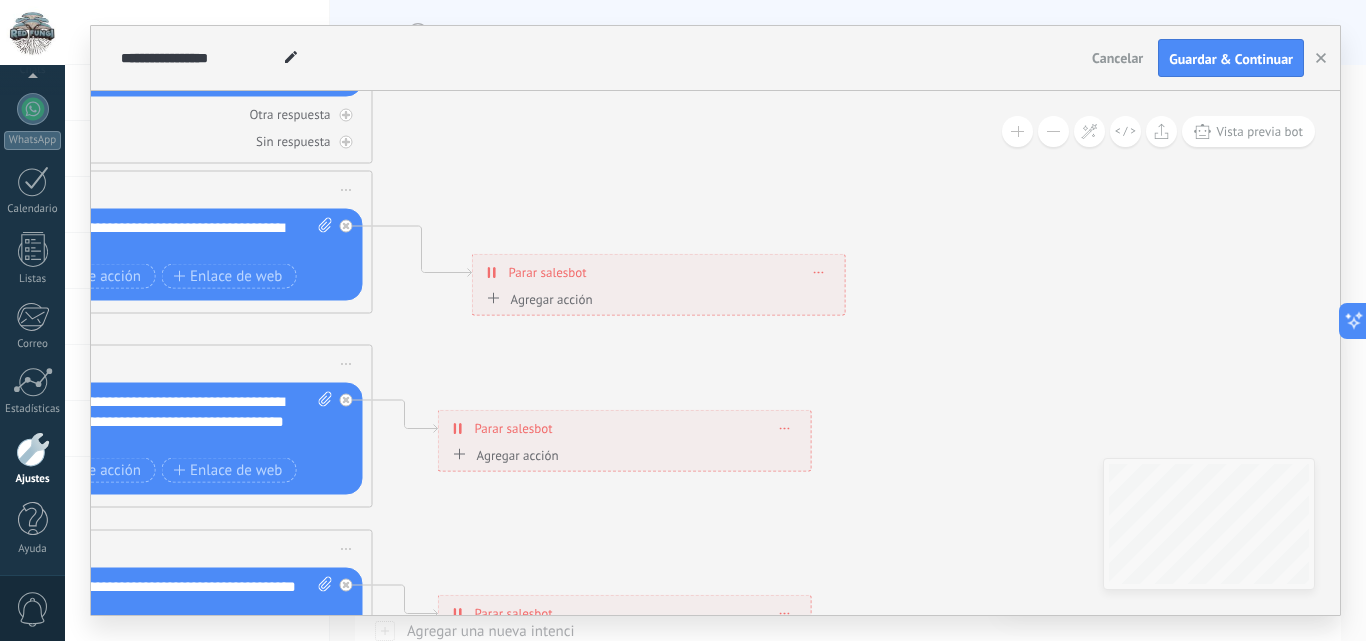 drag, startPoint x: 861, startPoint y: 269, endPoint x: 905, endPoint y: 515, distance: 249.90398 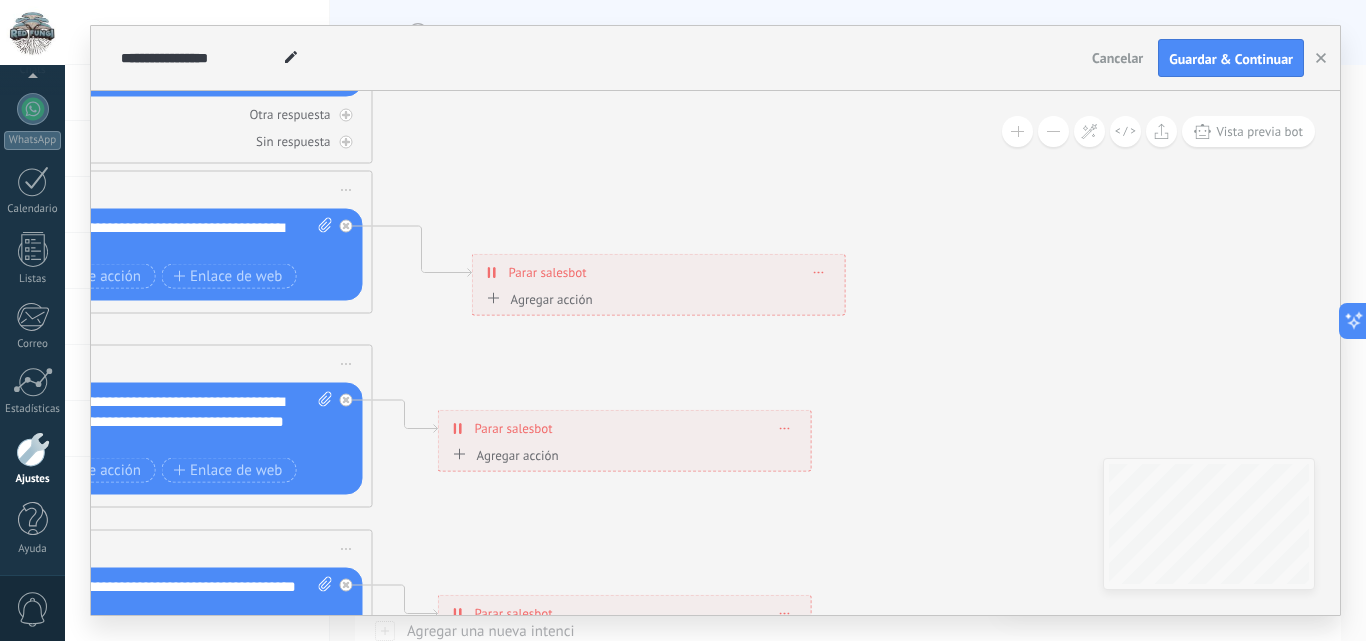 click 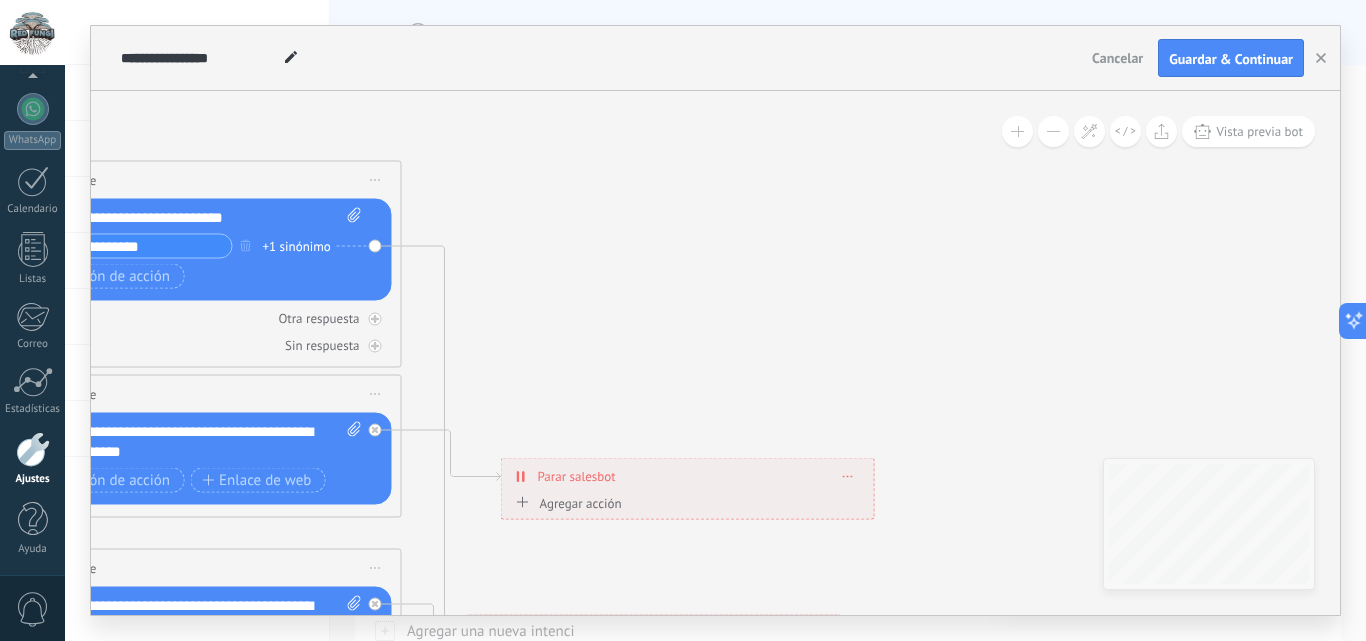 drag, startPoint x: 684, startPoint y: 210, endPoint x: 715, endPoint y: 414, distance: 206.34195 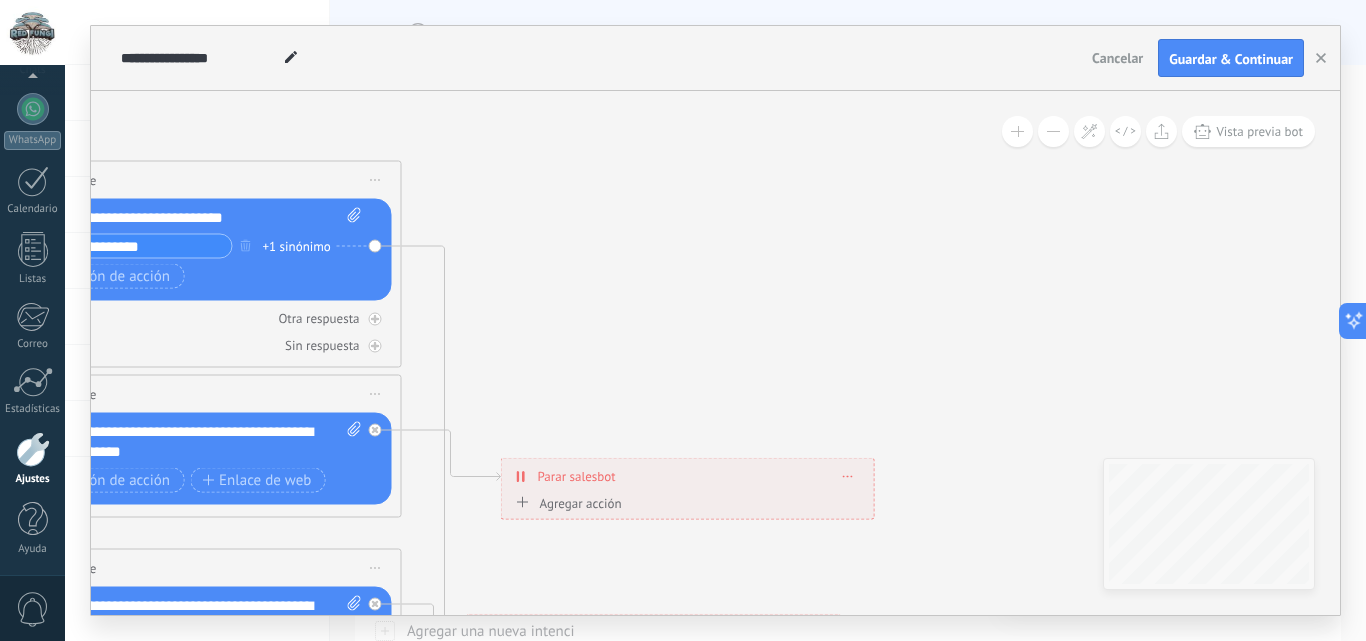 click 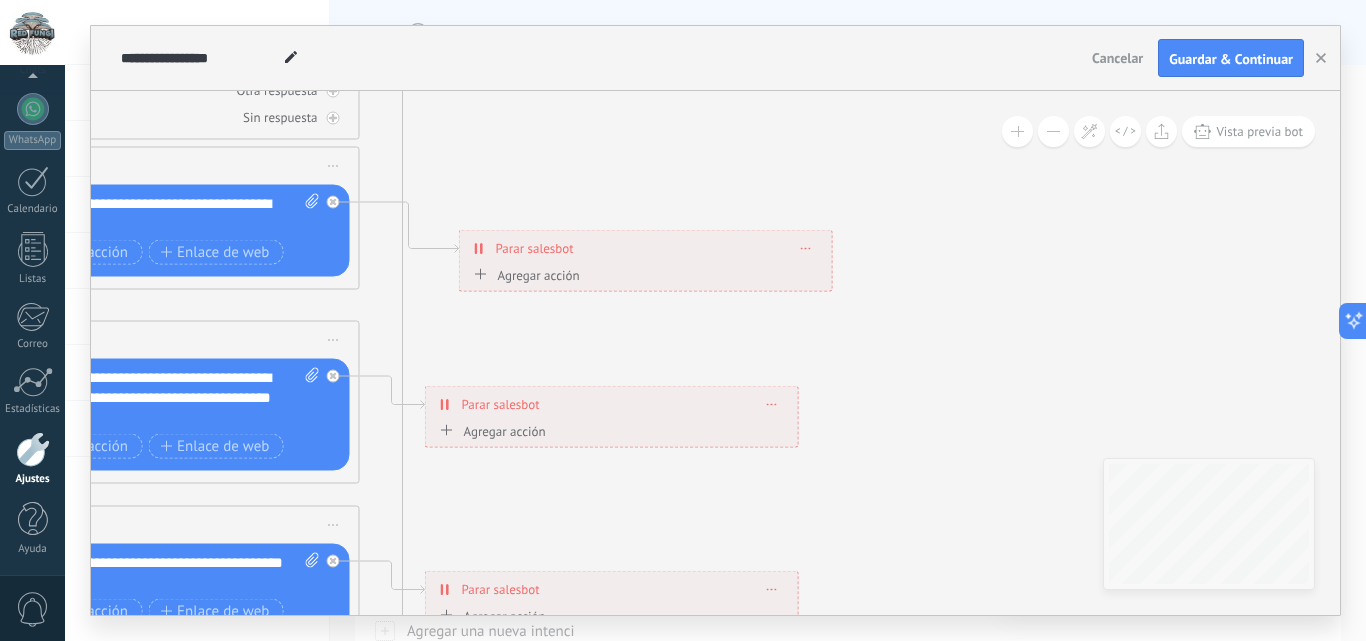 drag, startPoint x: 587, startPoint y: 269, endPoint x: 566, endPoint y: 106, distance: 164.3472 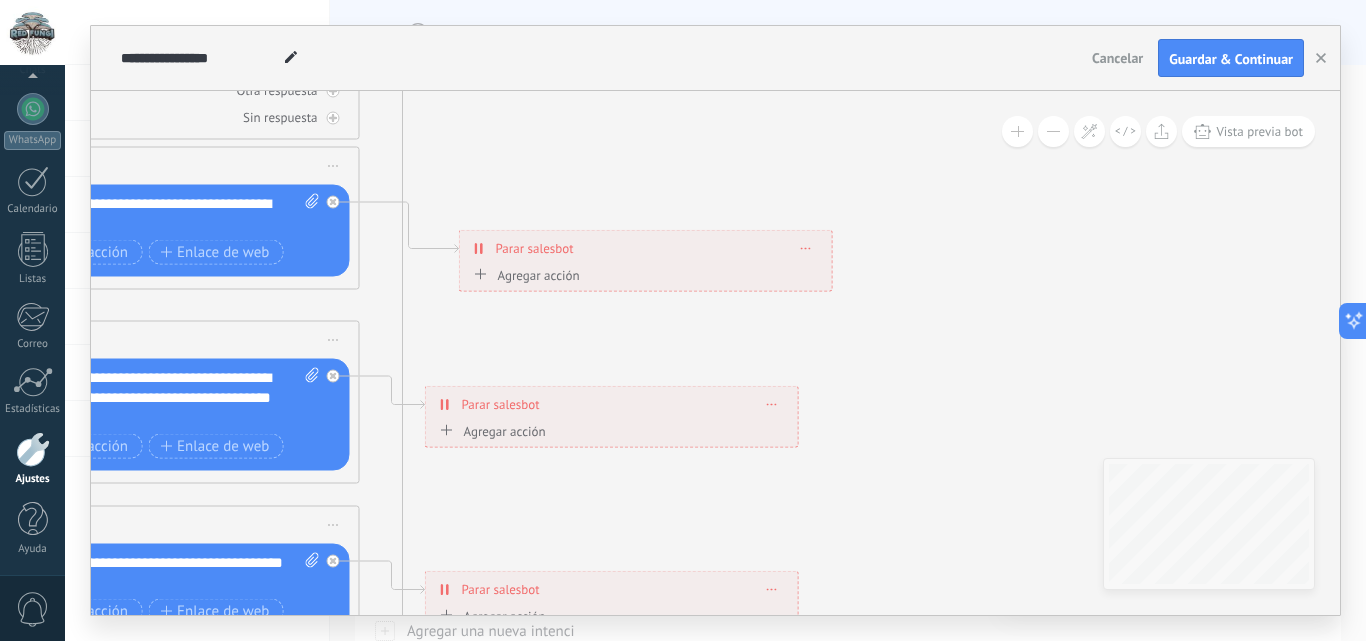 click 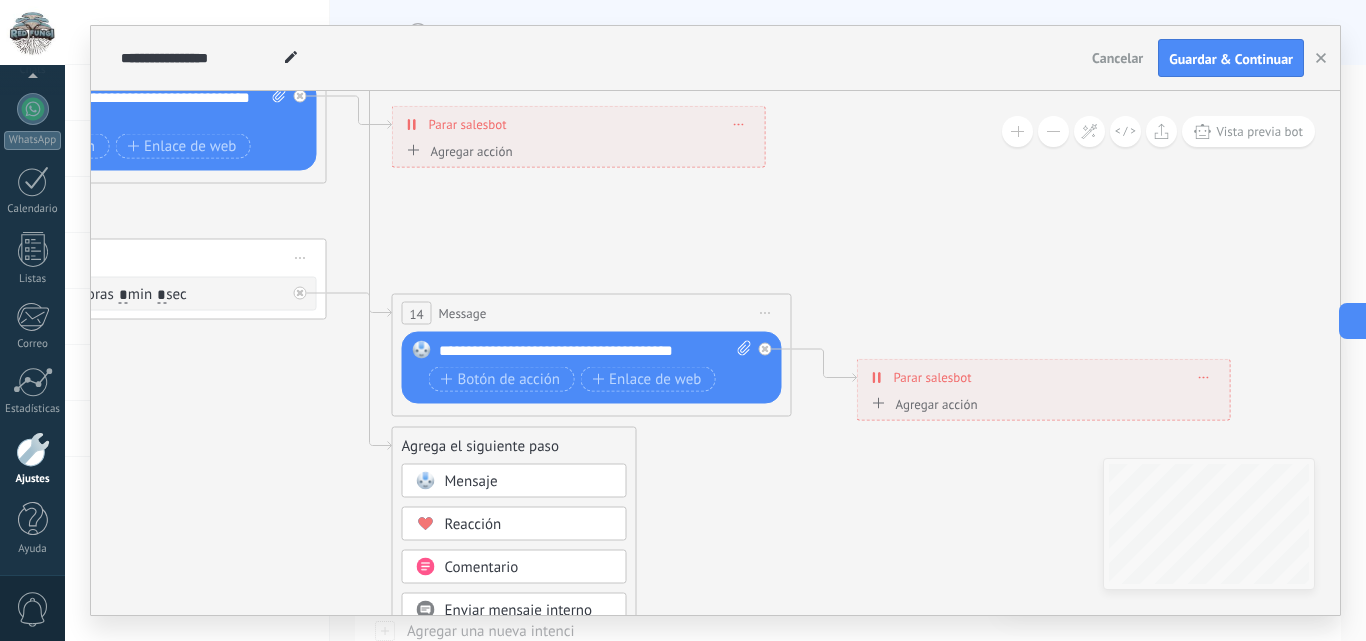 drag, startPoint x: 923, startPoint y: 524, endPoint x: 890, endPoint y: 59, distance: 466.1695 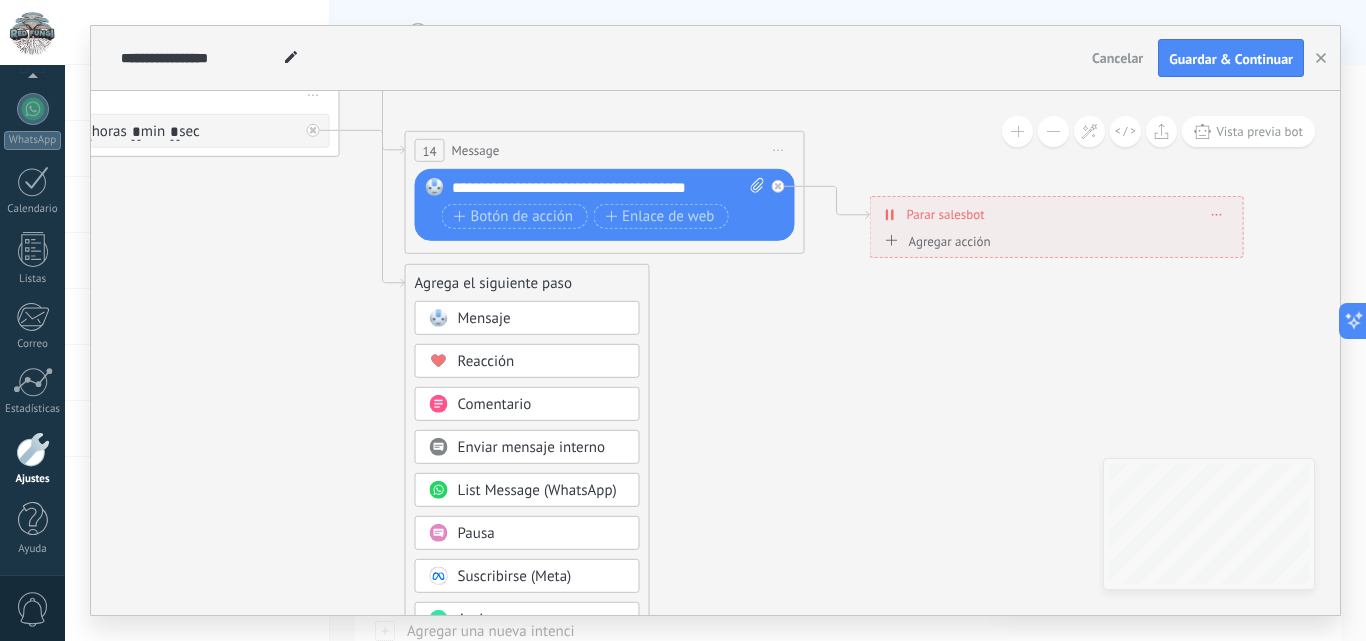 drag, startPoint x: 760, startPoint y: 519, endPoint x: 773, endPoint y: 338, distance: 181.46625 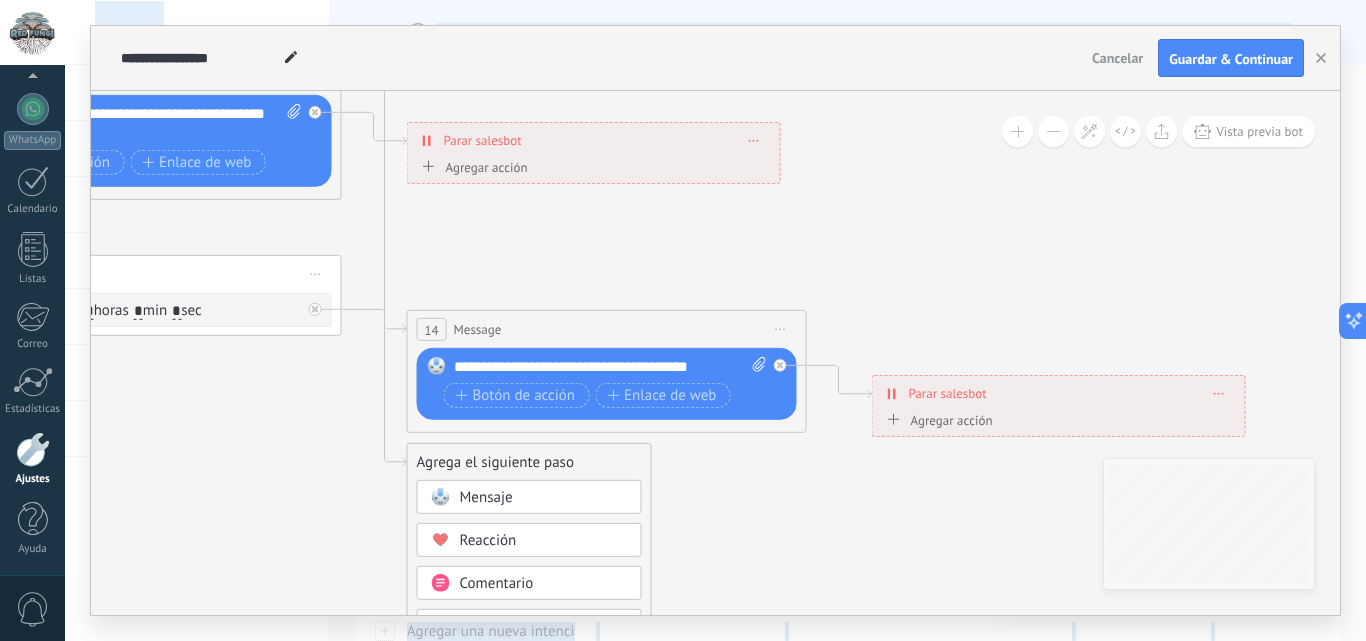drag, startPoint x: 718, startPoint y: 478, endPoint x: 720, endPoint y: 657, distance: 179.01117 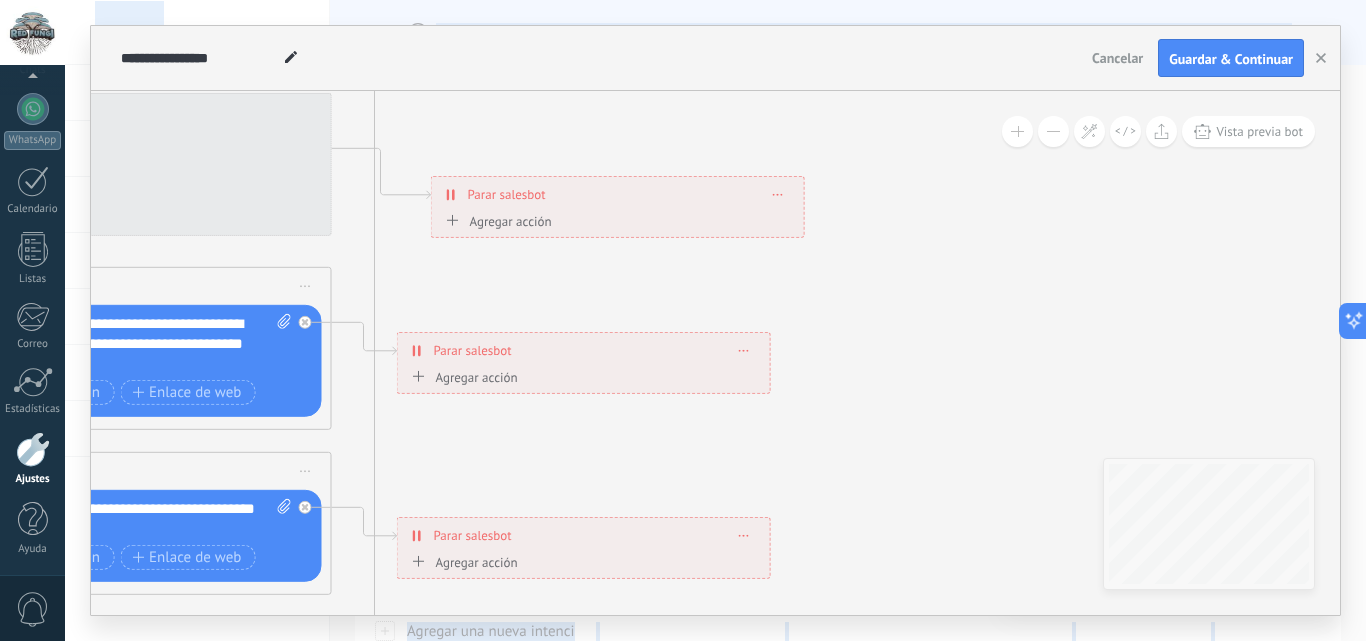 drag, startPoint x: 773, startPoint y: 285, endPoint x: 758, endPoint y: 680, distance: 395.2847 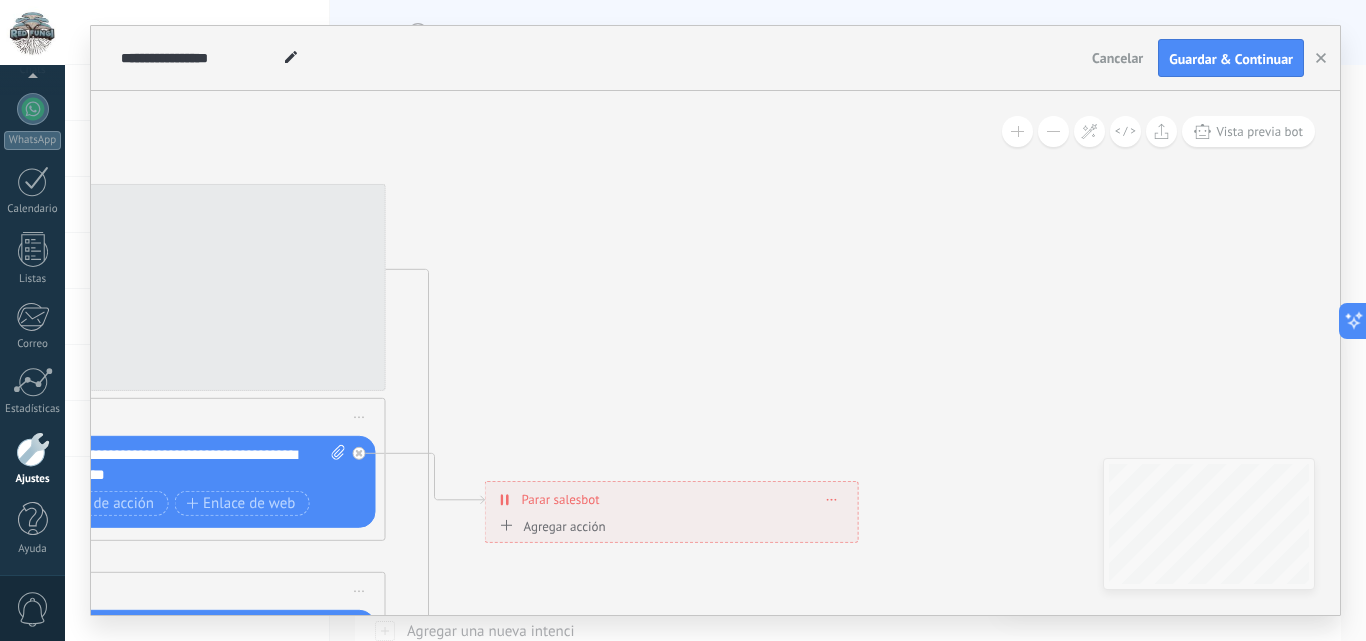 drag, startPoint x: 668, startPoint y: 303, endPoint x: 727, endPoint y: 588, distance: 291.04294 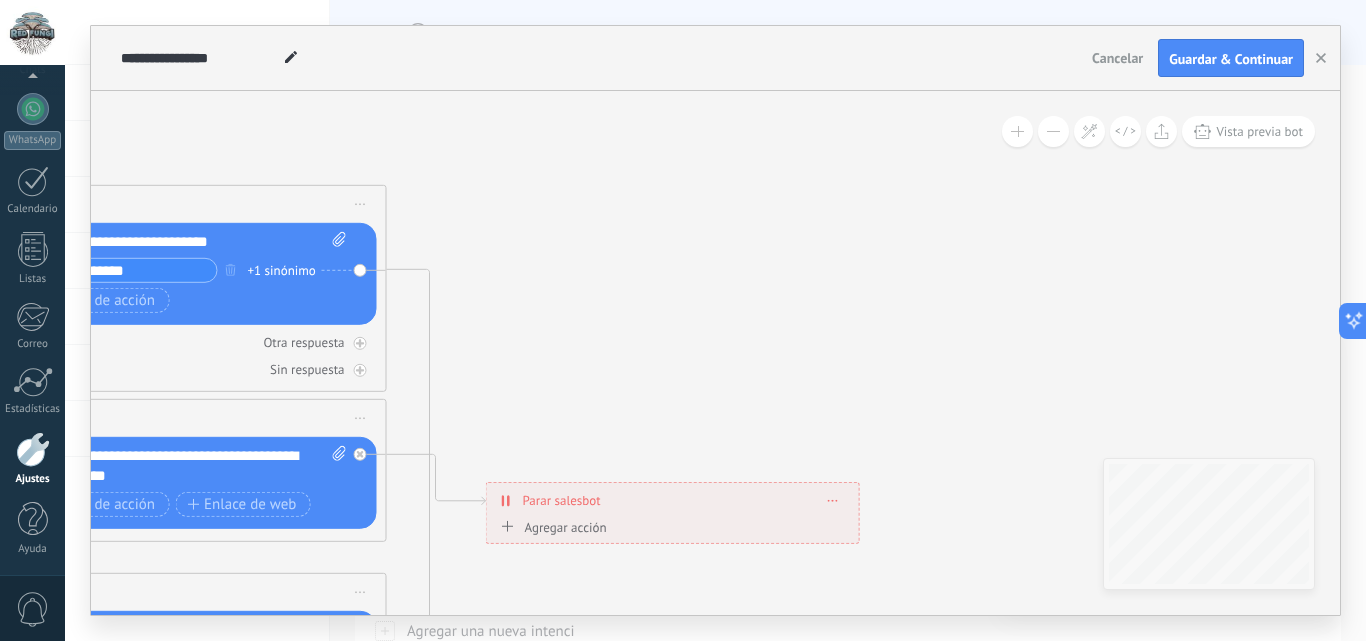 click on "Reemplazar
Quitar
Convertir a mensaje de voz
Arrastre la imagen aquí para adjuntarla.
Añadir imagen
Subir
Arrastrar y soltar
Archivo no encontrado
Escribe tu mensaje..." at bounding box center (187, 274) 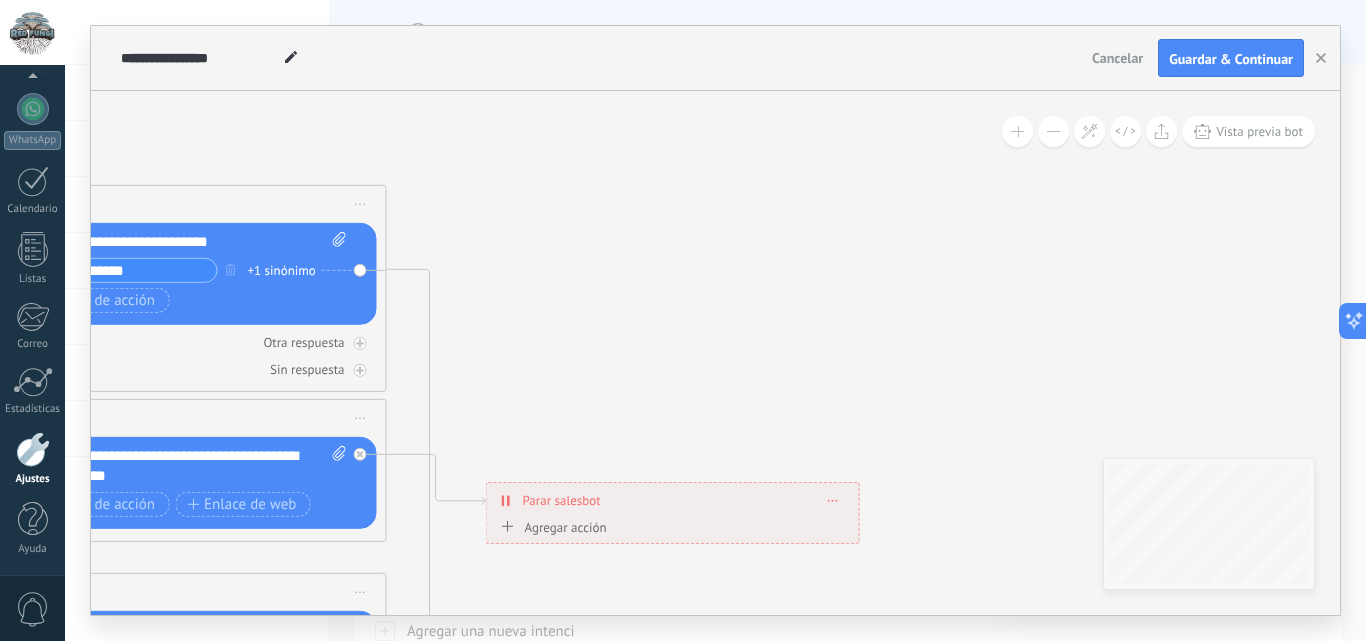 click on "Reemplazar
Quitar
Convertir a mensaje de voz
Arrastre la imagen aquí para adjuntarla.
Añadir imagen
Subir
Arrastrar y soltar
Archivo no encontrado
Escribe tu mensaje..." at bounding box center (187, 274) 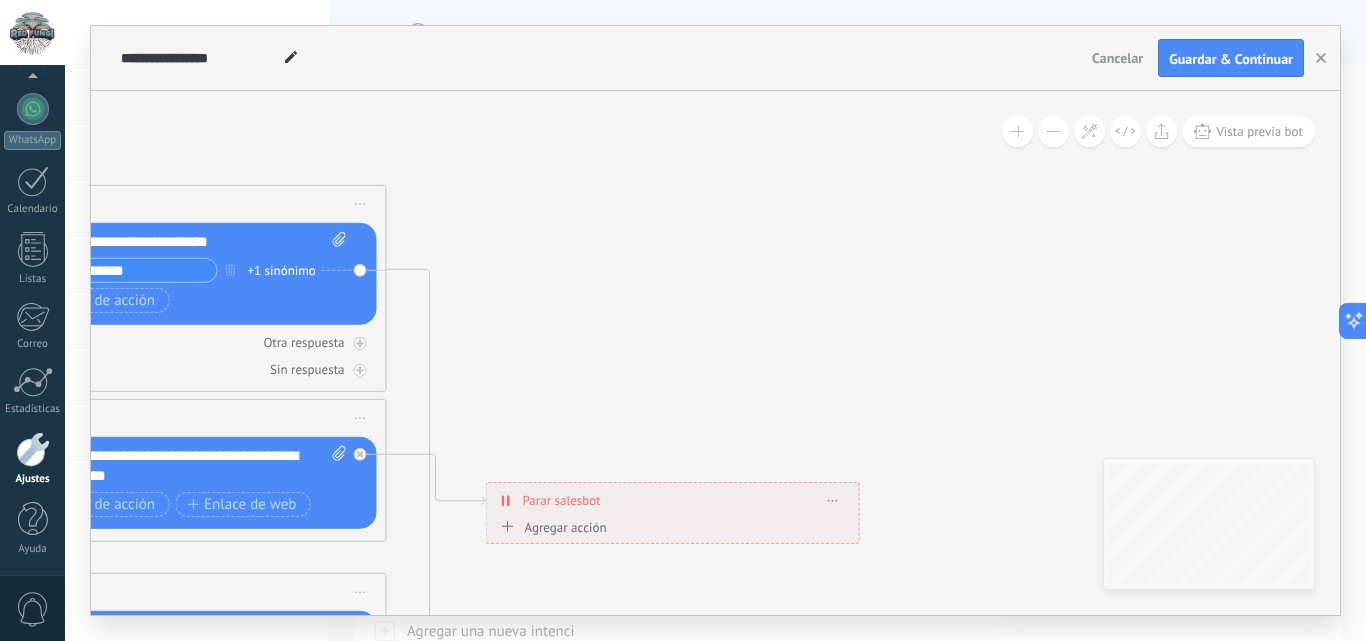 click on "+1 sinónimo" at bounding box center [282, 270] 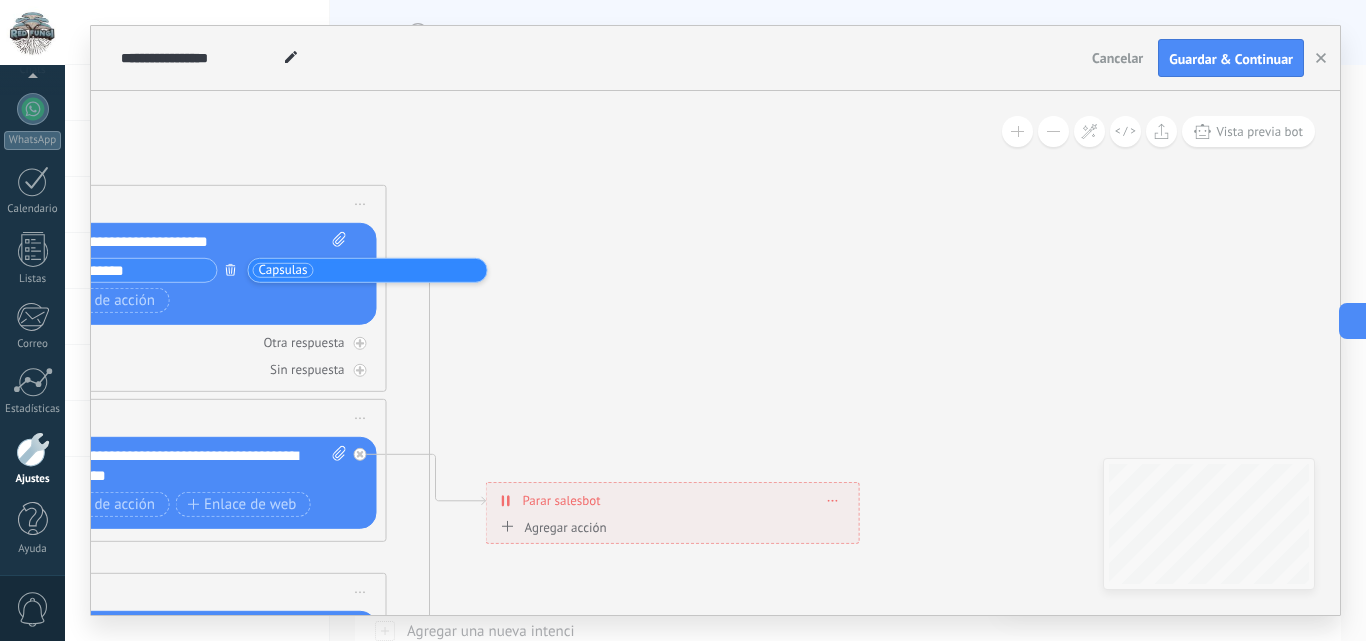 click 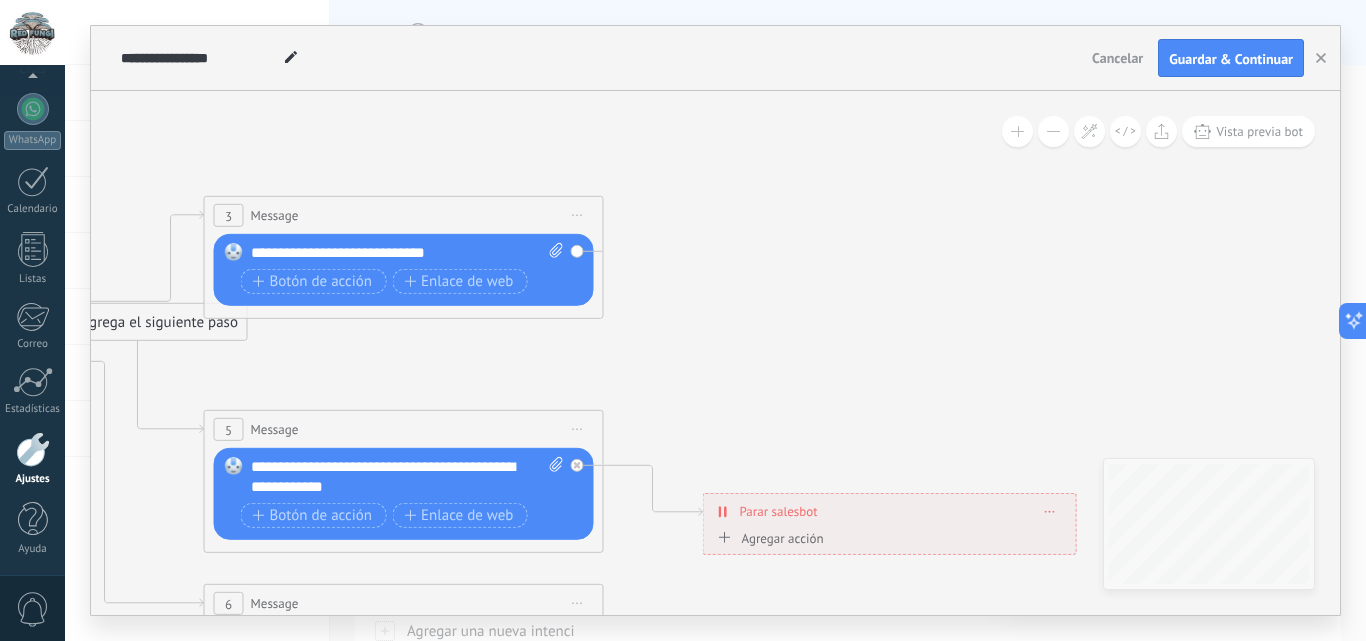 drag, startPoint x: 240, startPoint y: 326, endPoint x: 457, endPoint y: 337, distance: 217.27863 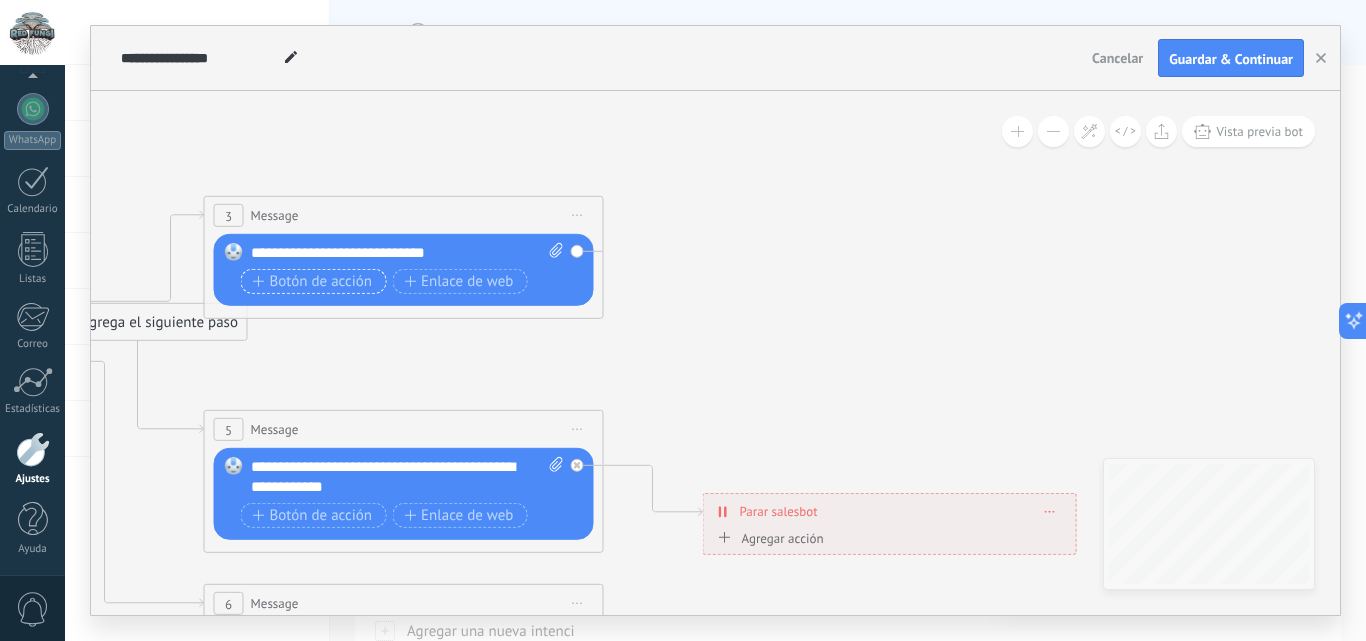 click on "Botón de acción" at bounding box center (313, 281) 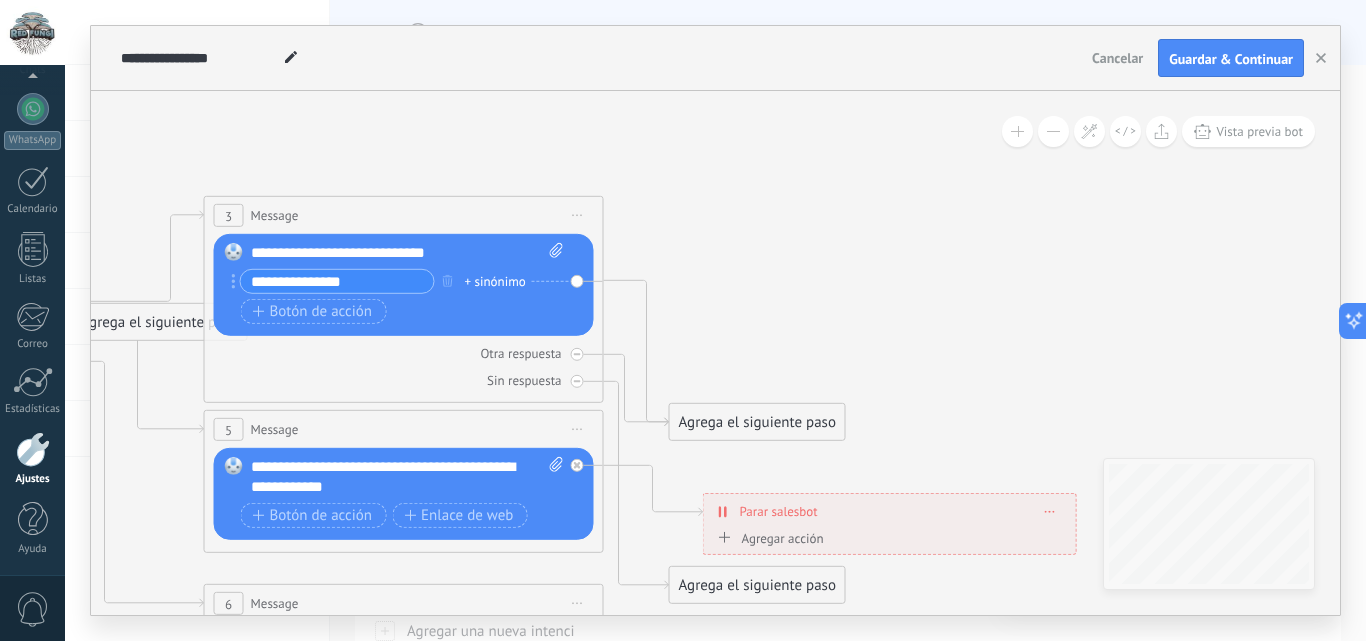type on "**********" 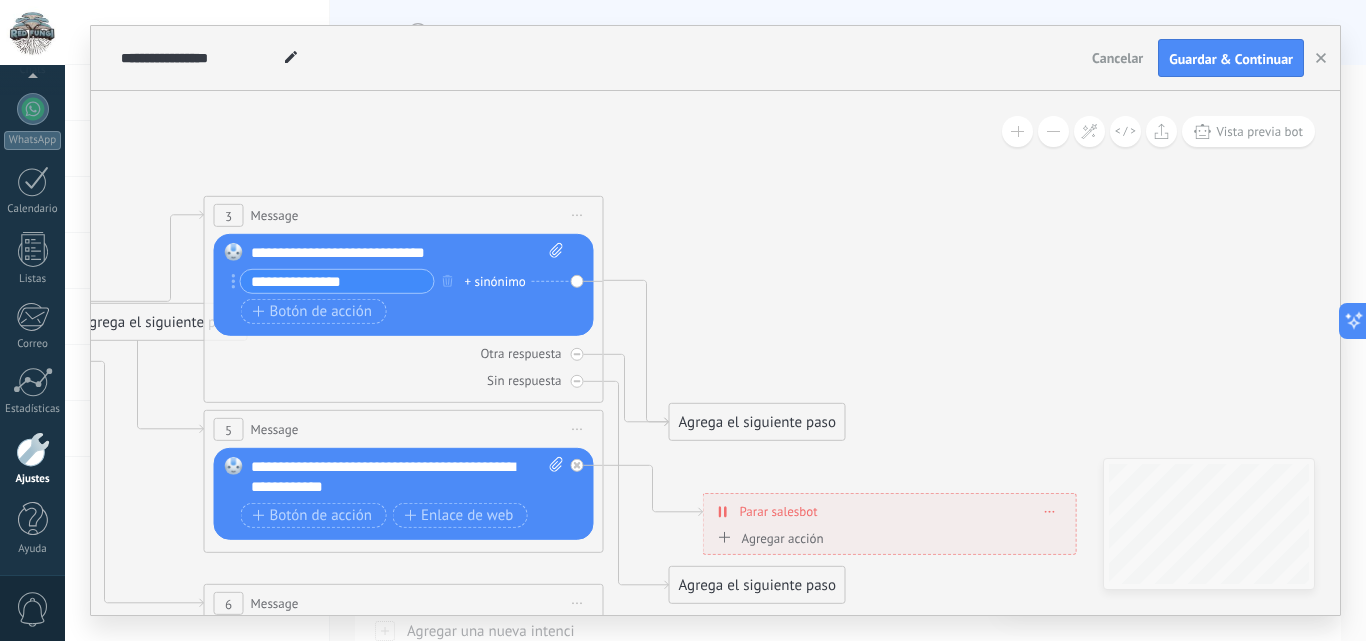 click on "+ sinónimo" at bounding box center (495, 281) 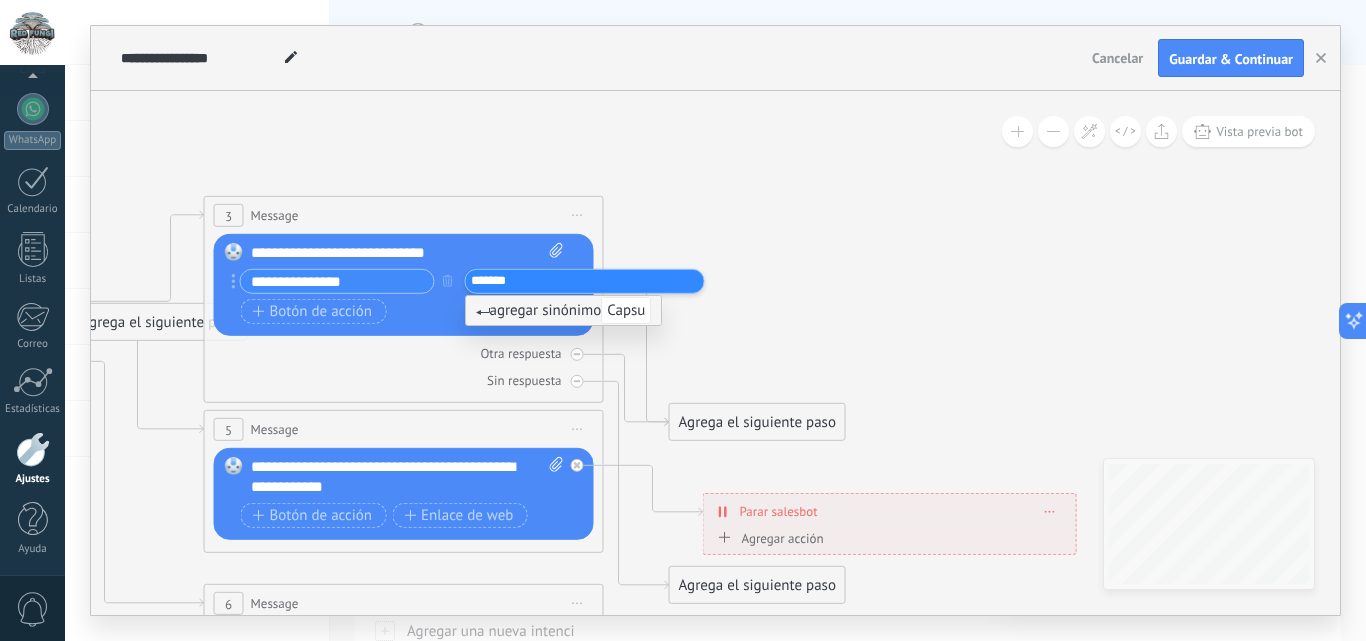 type on "********" 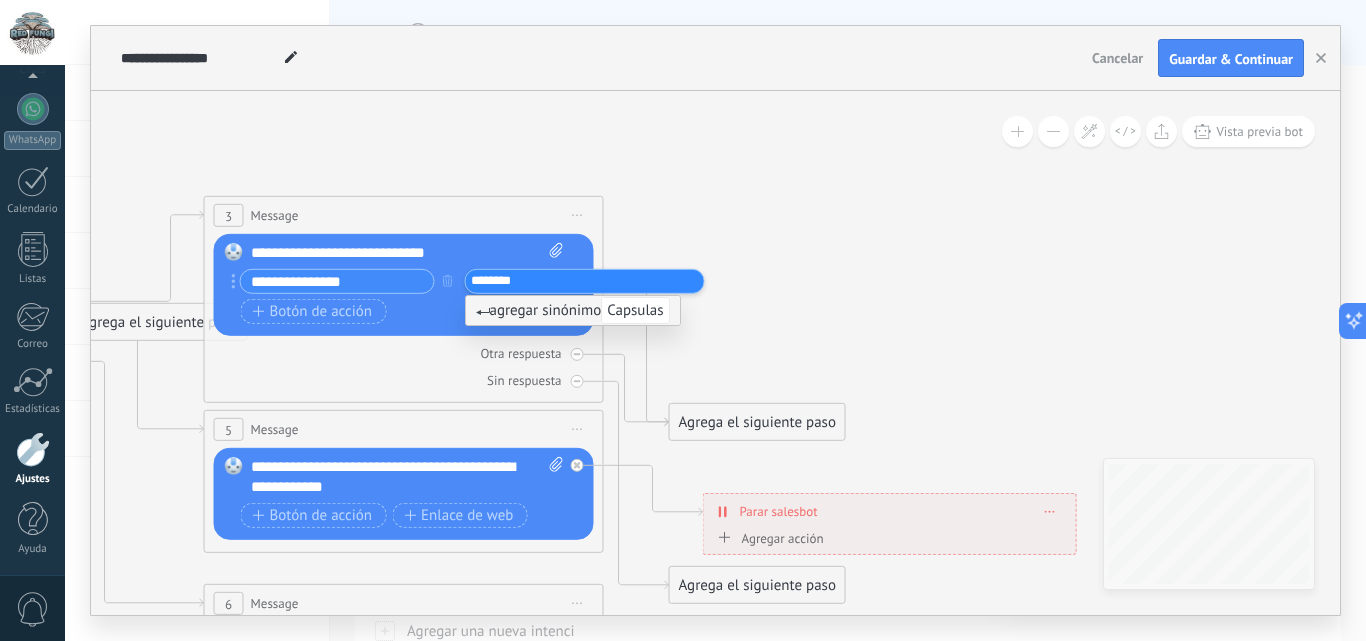 type 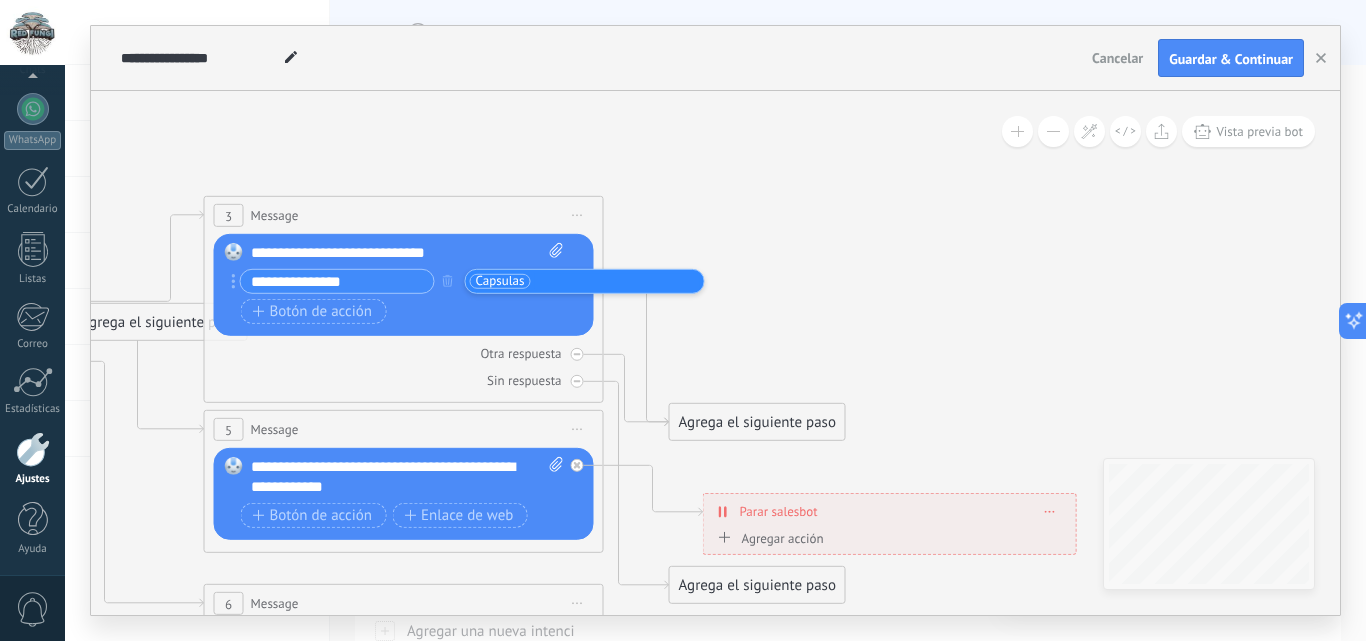 click 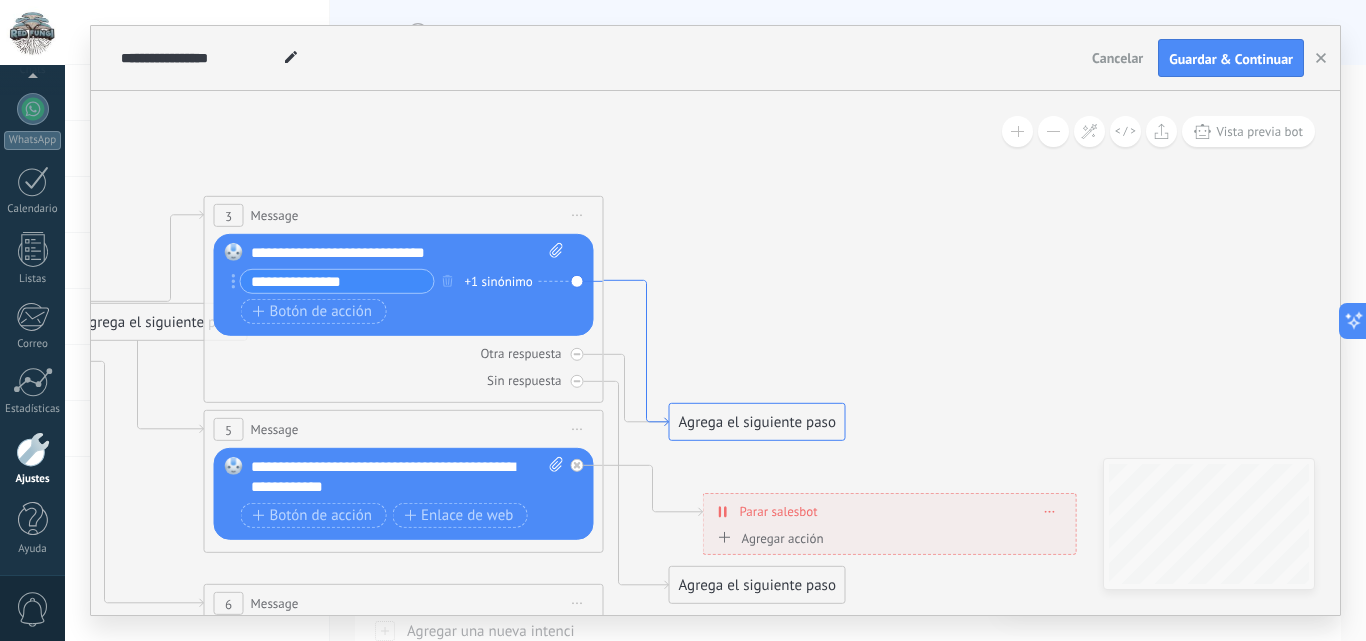 click 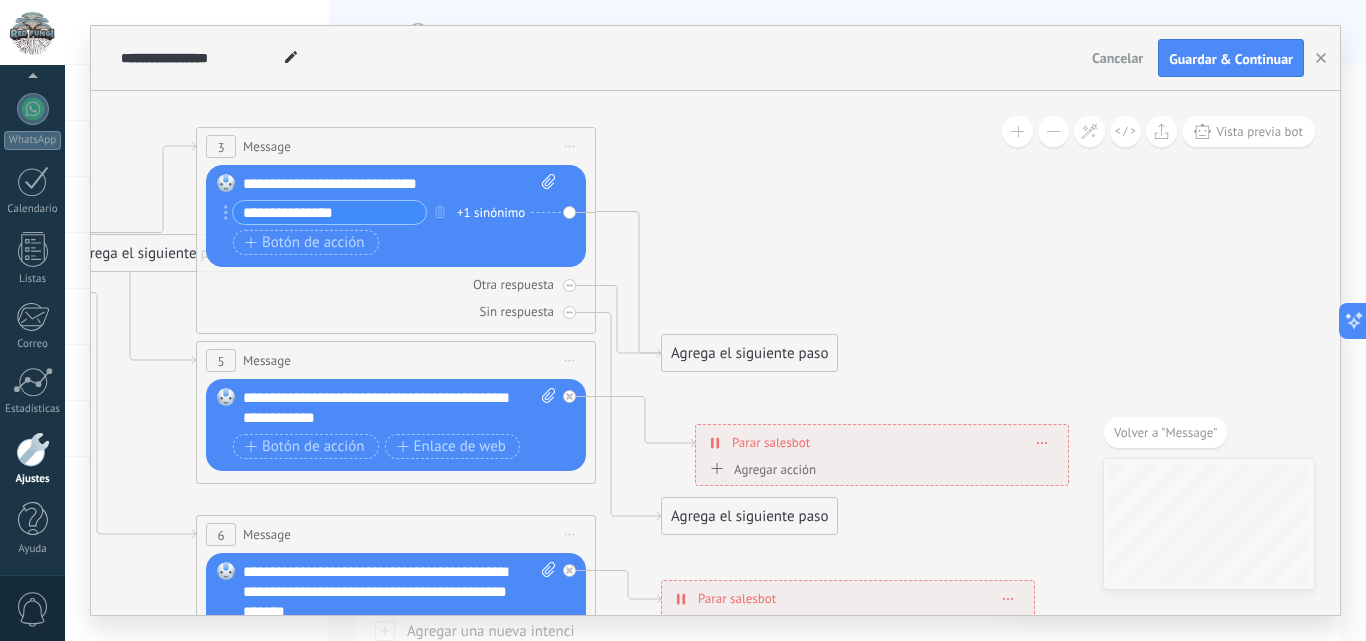 click on "Agrega el siguiente paso" at bounding box center [749, 353] 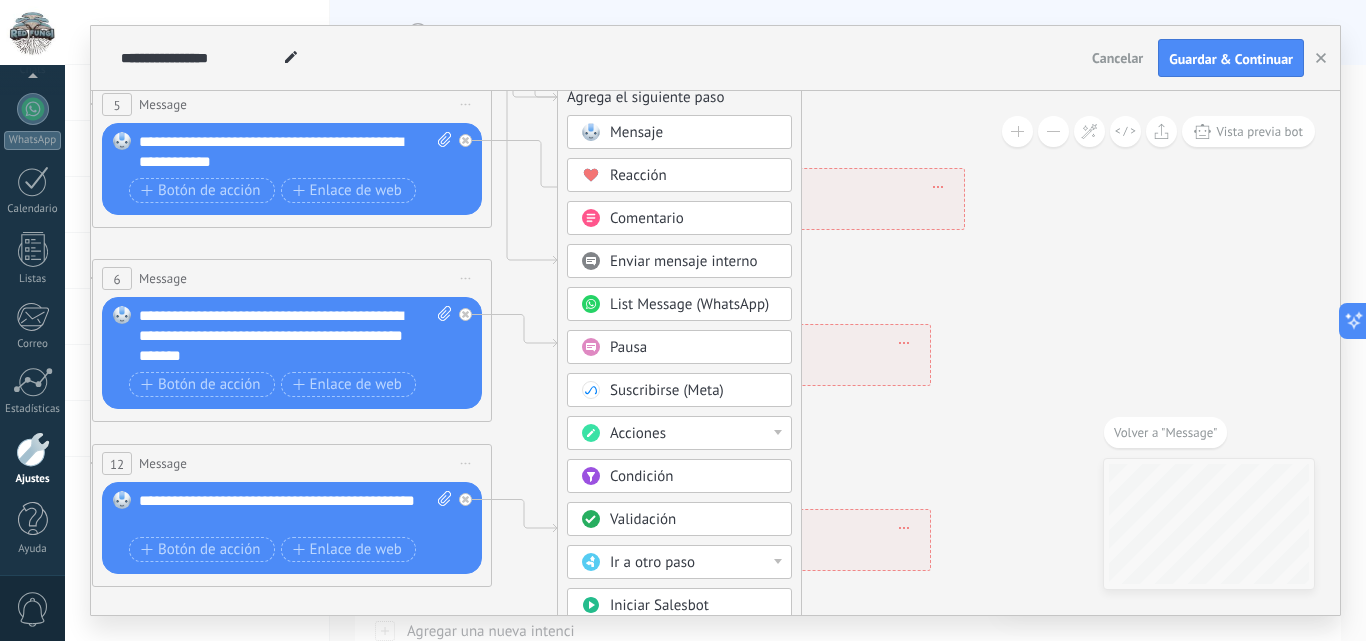 drag, startPoint x: 967, startPoint y: 367, endPoint x: 863, endPoint y: 111, distance: 276.31866 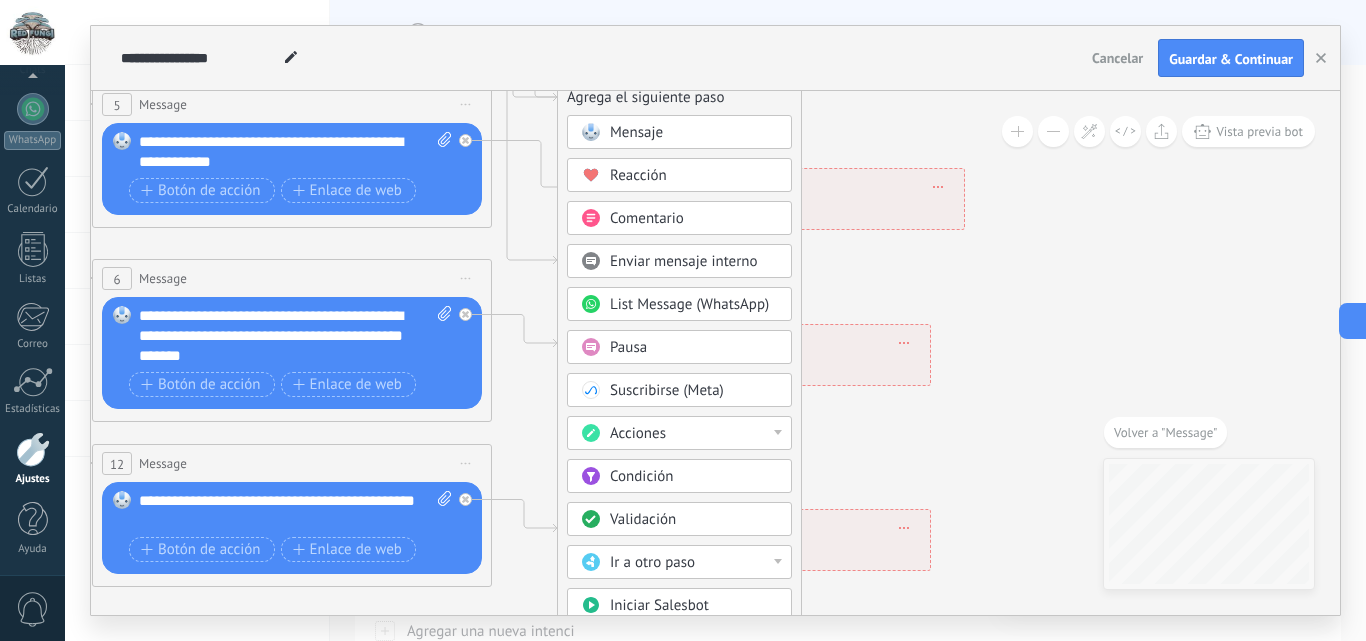 click on "Validación" at bounding box center [643, 519] 